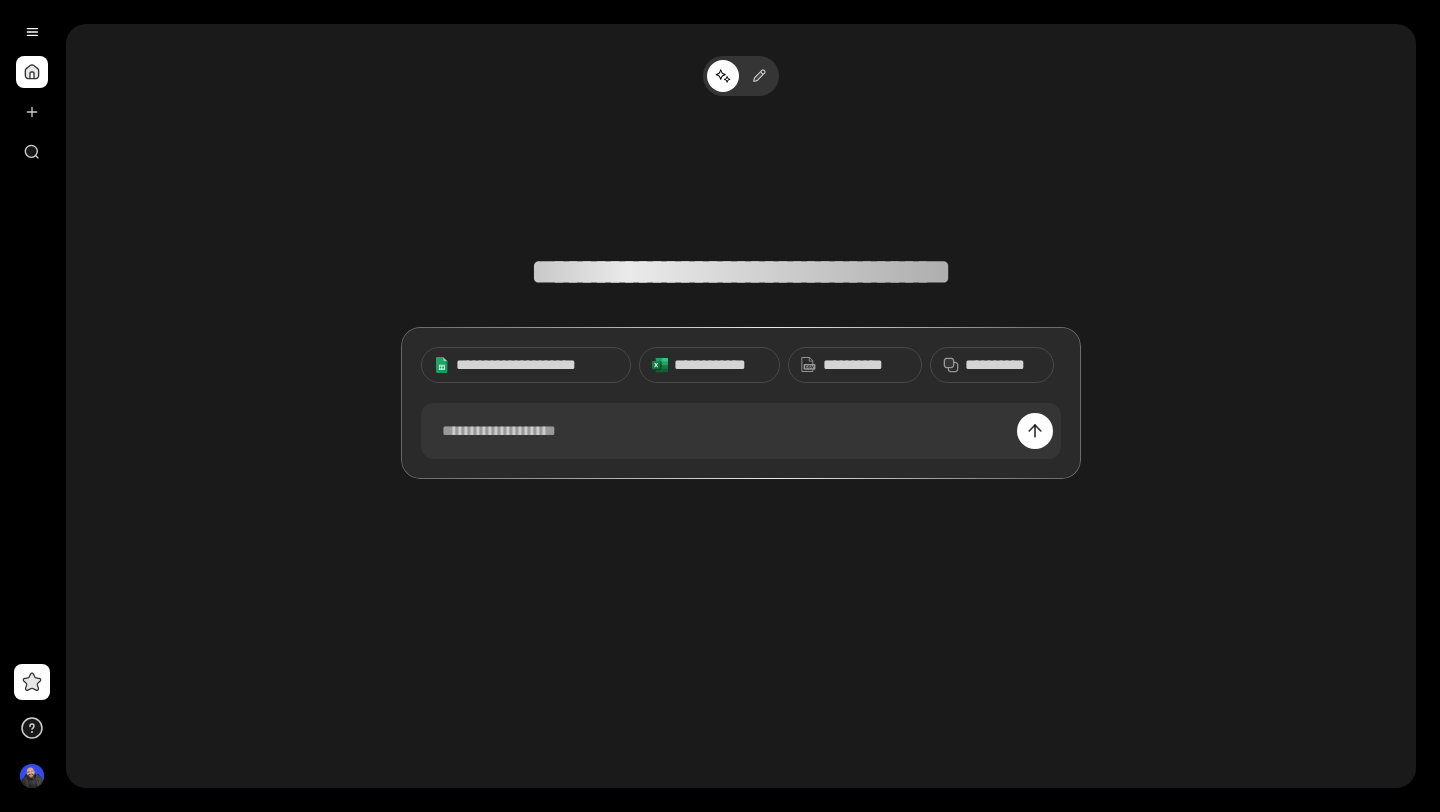 scroll, scrollTop: 0, scrollLeft: 0, axis: both 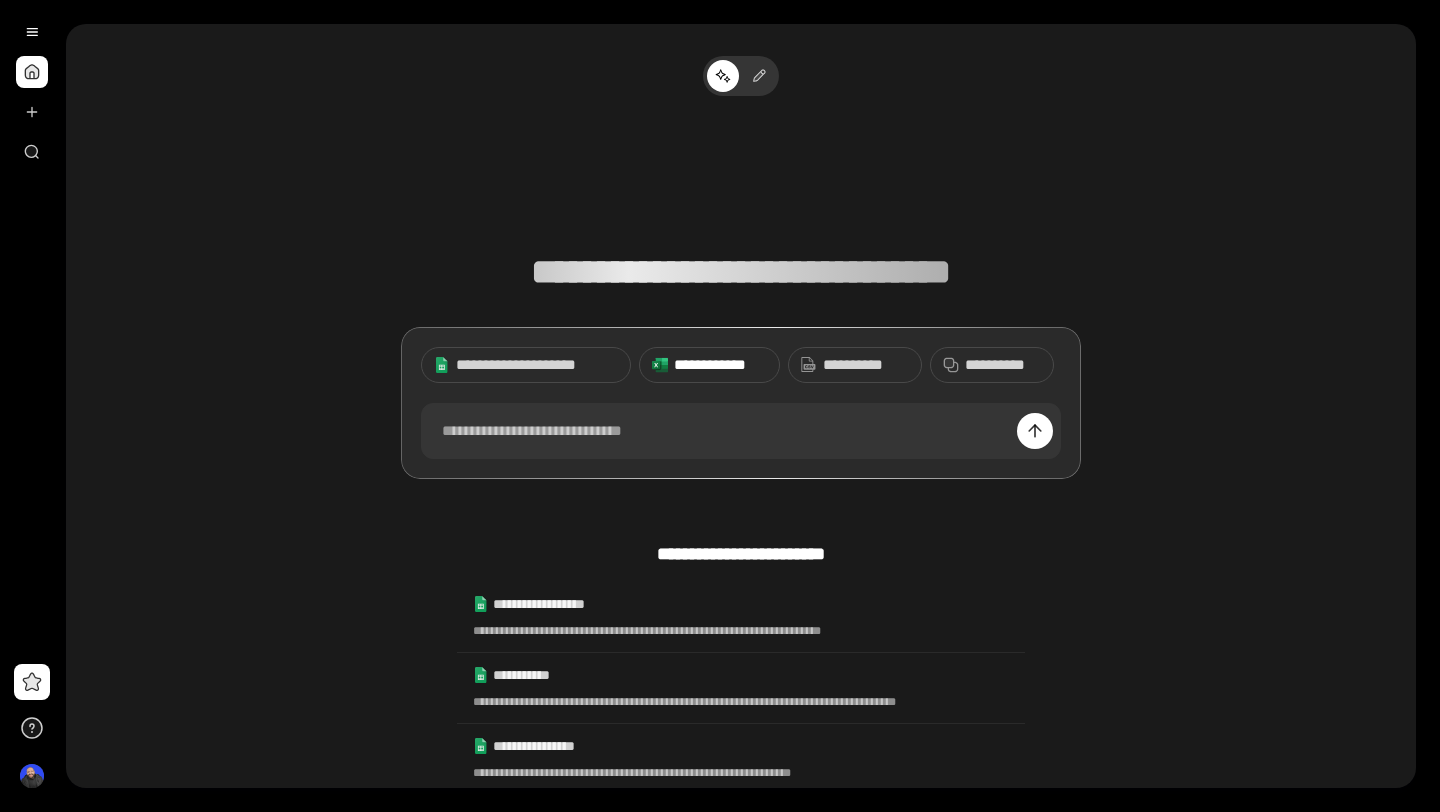 click on "**********" at bounding box center [720, 365] 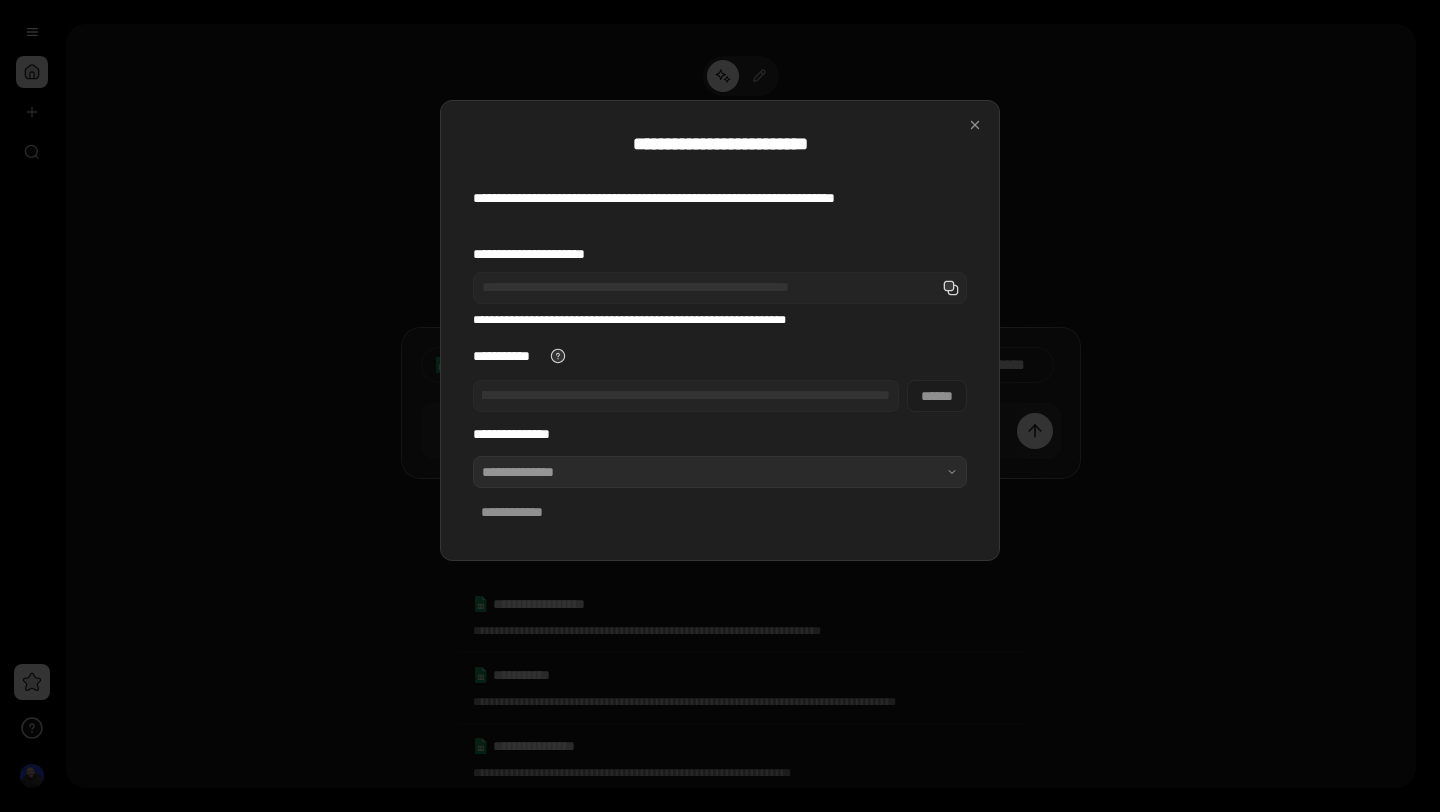 scroll, scrollTop: 0, scrollLeft: 0, axis: both 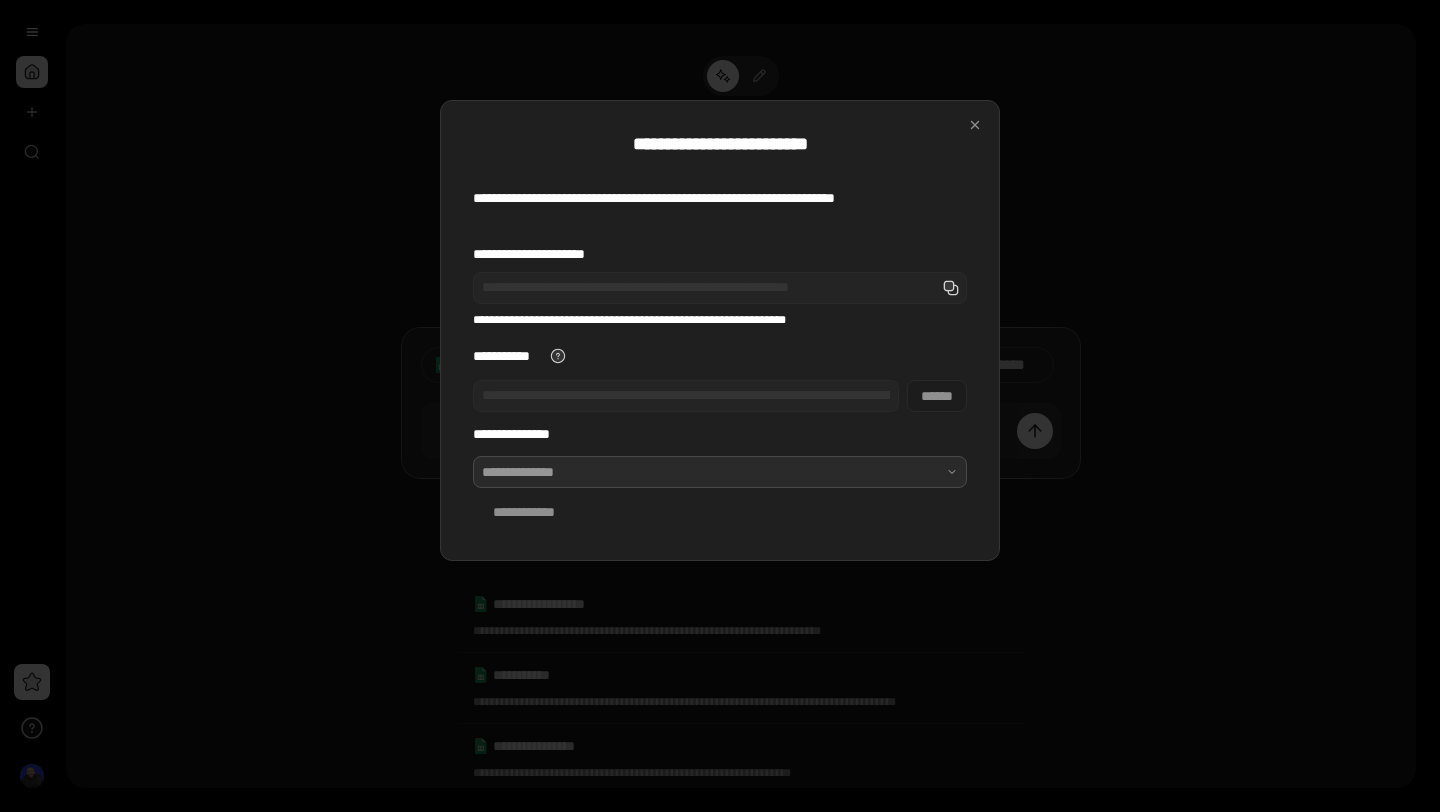 click at bounding box center [720, 472] 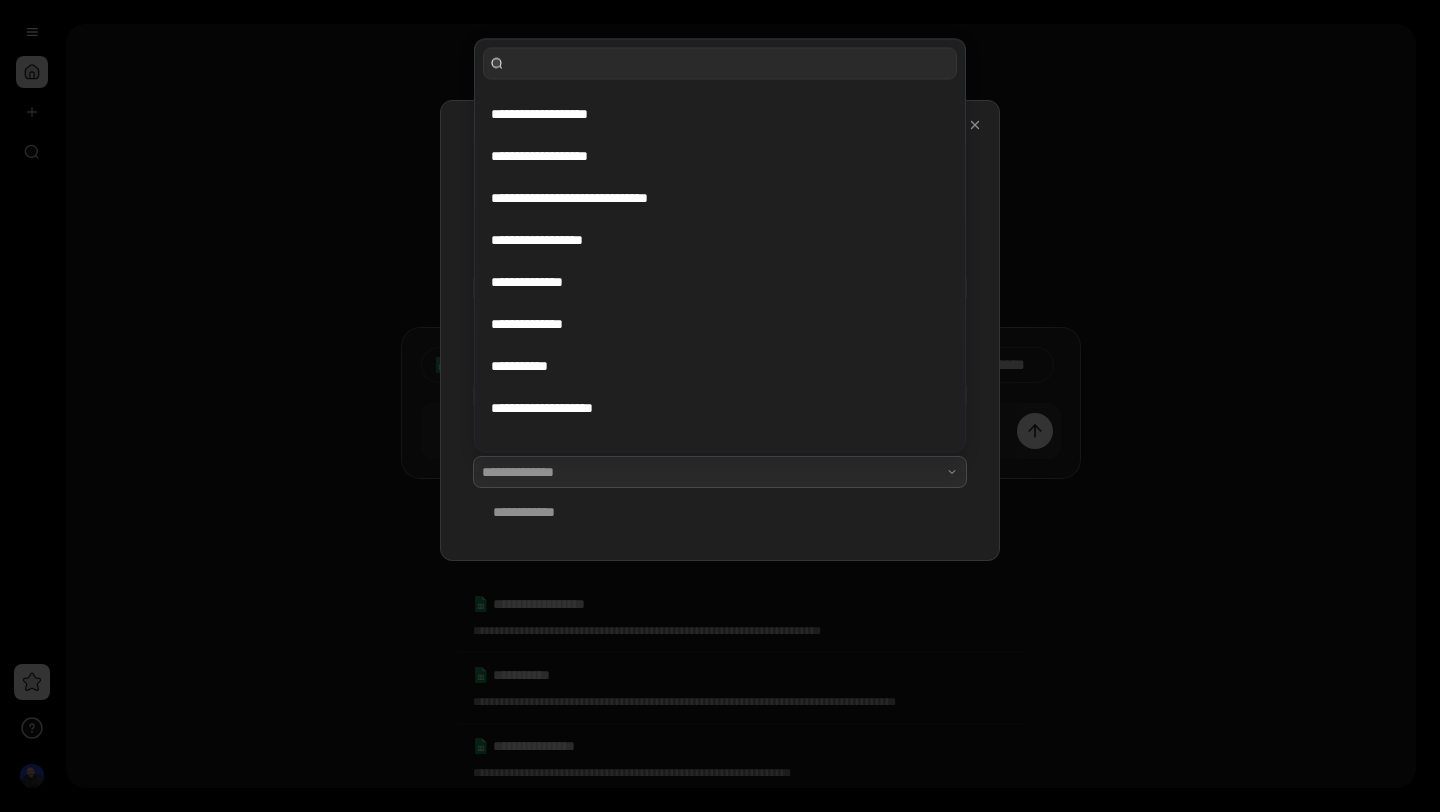 scroll, scrollTop: 6, scrollLeft: 0, axis: vertical 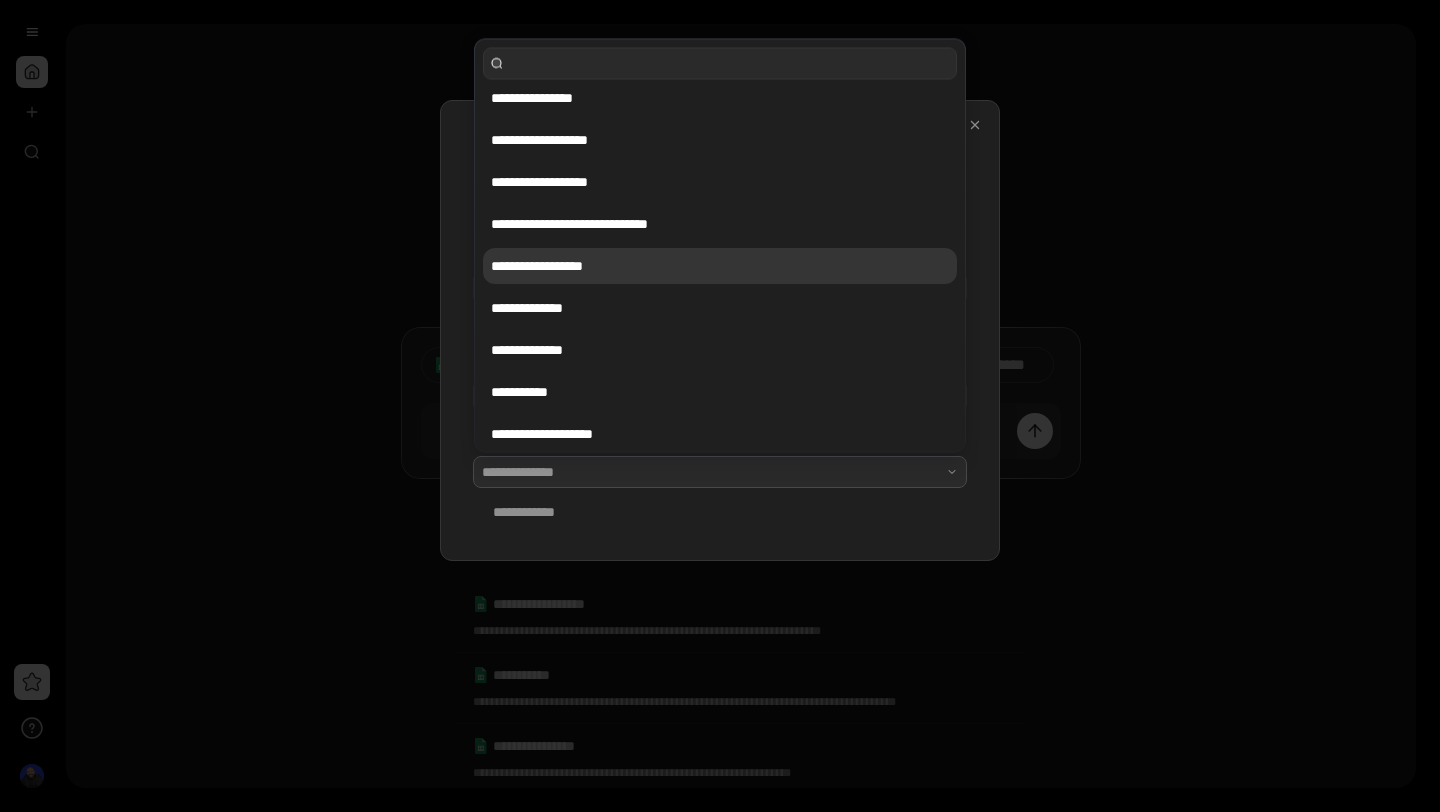click on "**********" at bounding box center [720, 266] 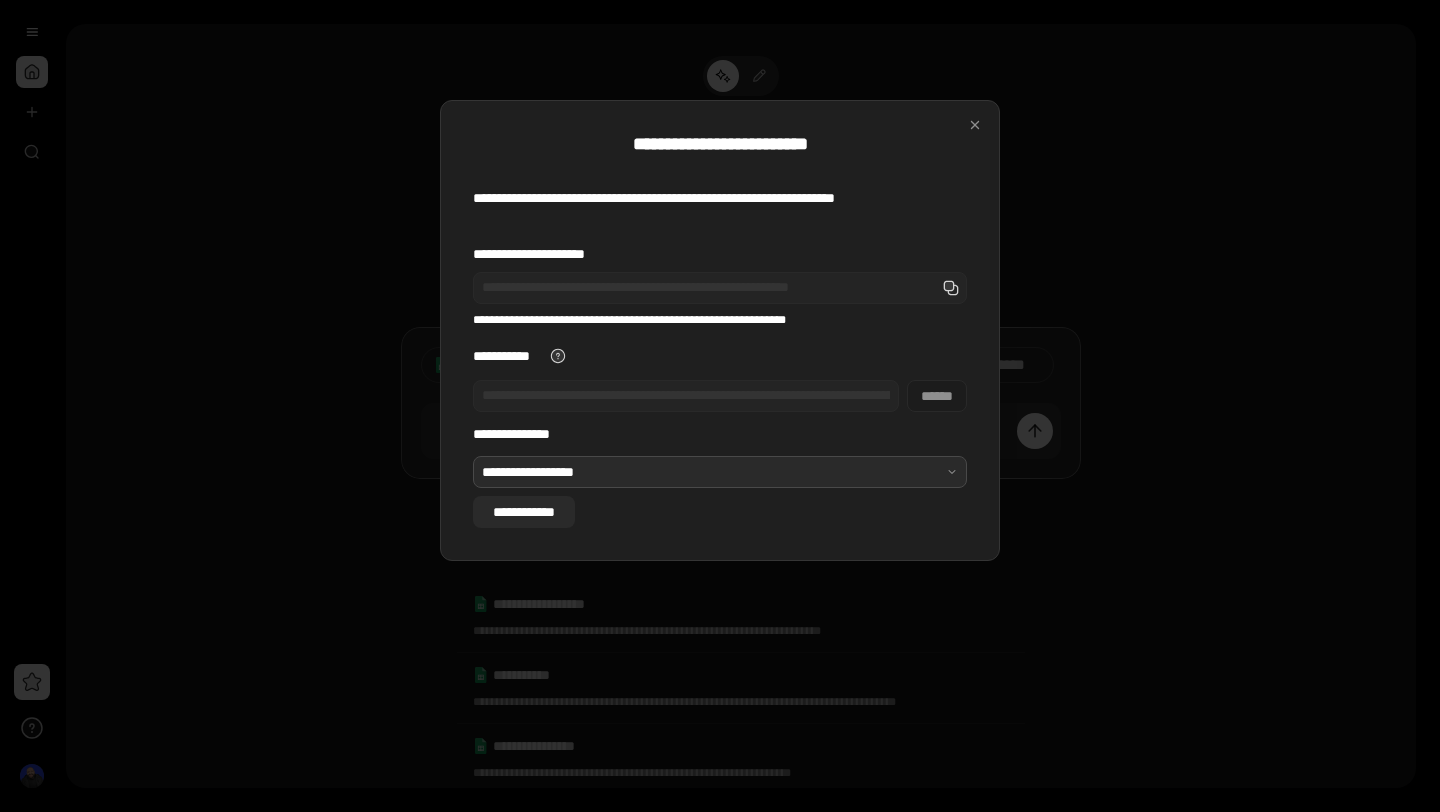 click on "**********" at bounding box center [524, 512] 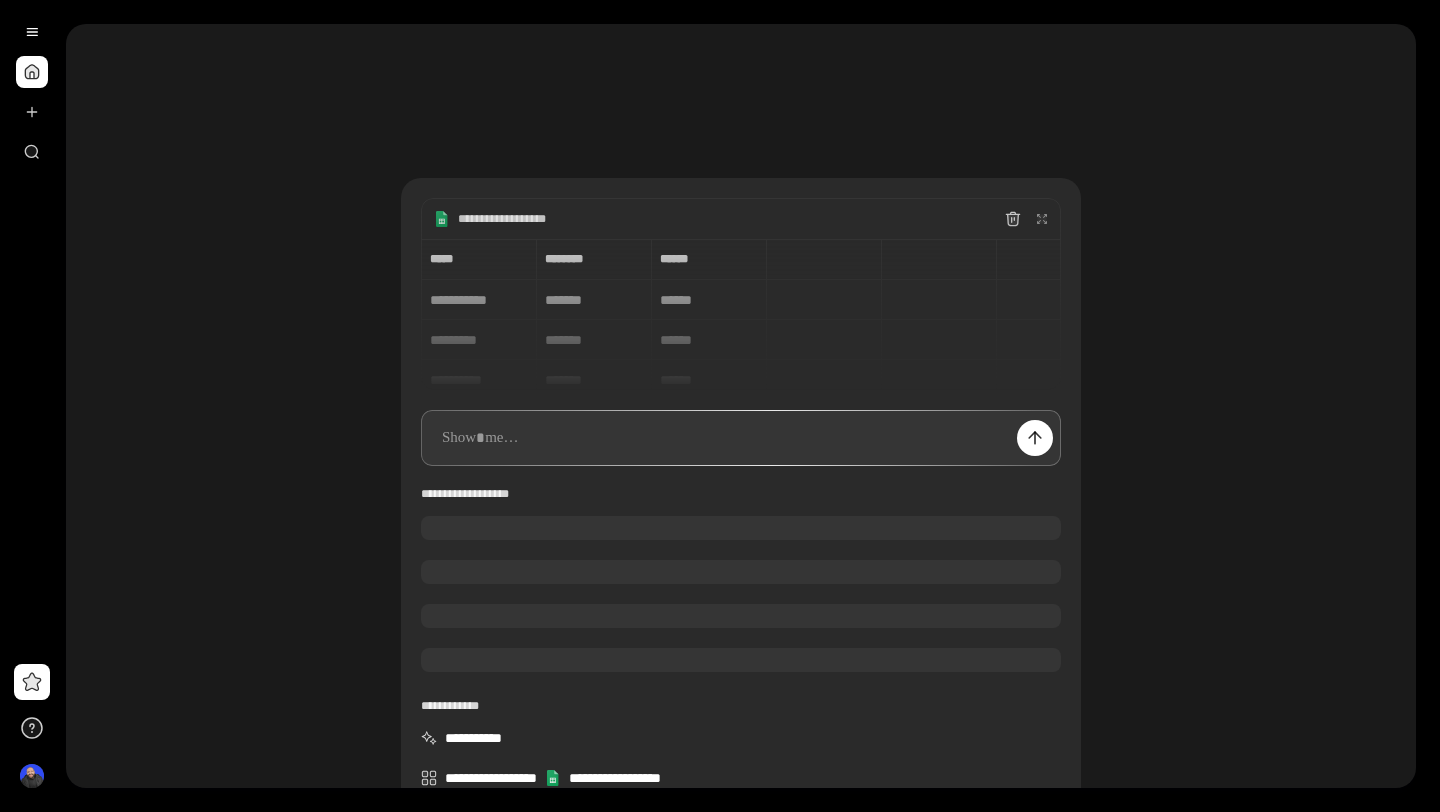 click at bounding box center [741, 528] 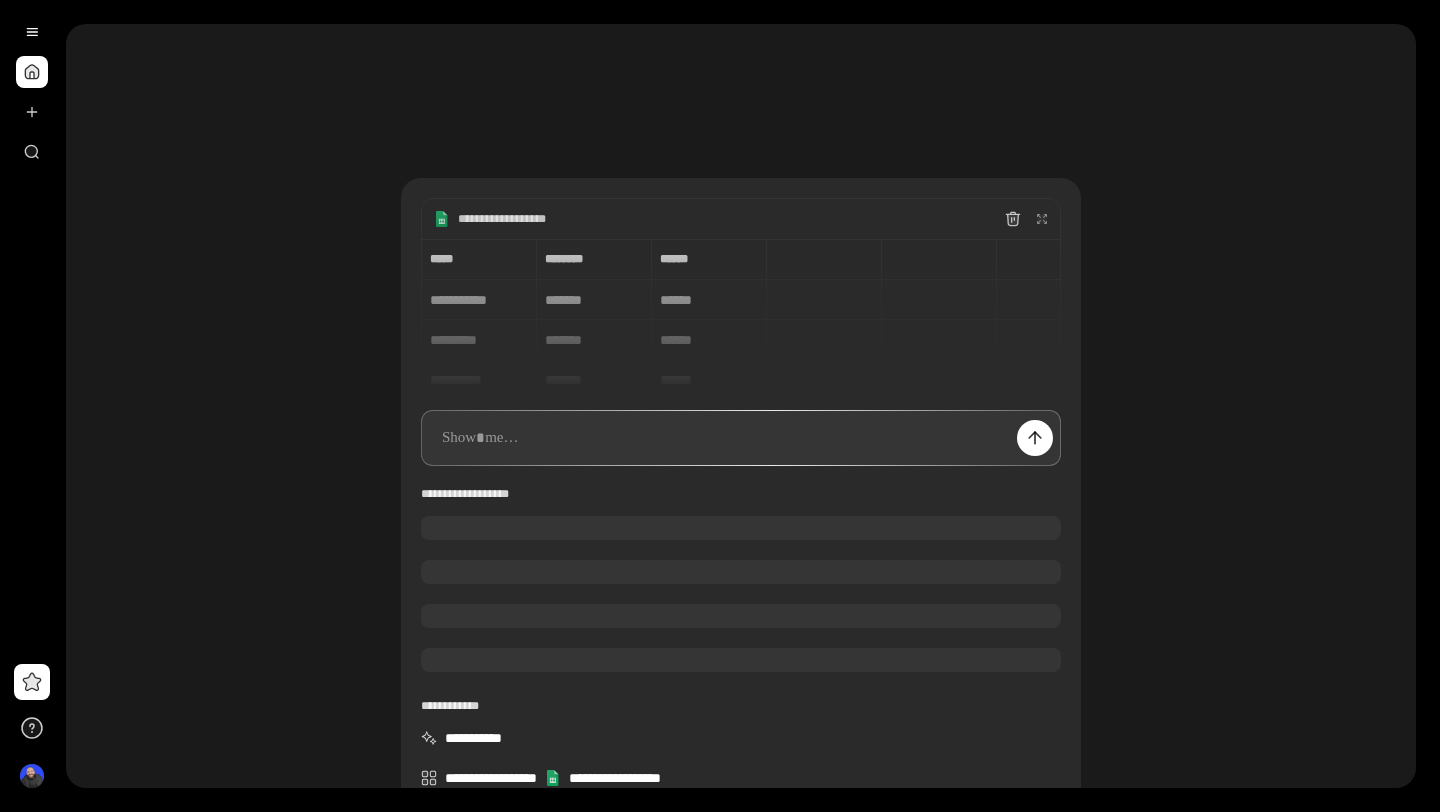 scroll, scrollTop: 15, scrollLeft: 0, axis: vertical 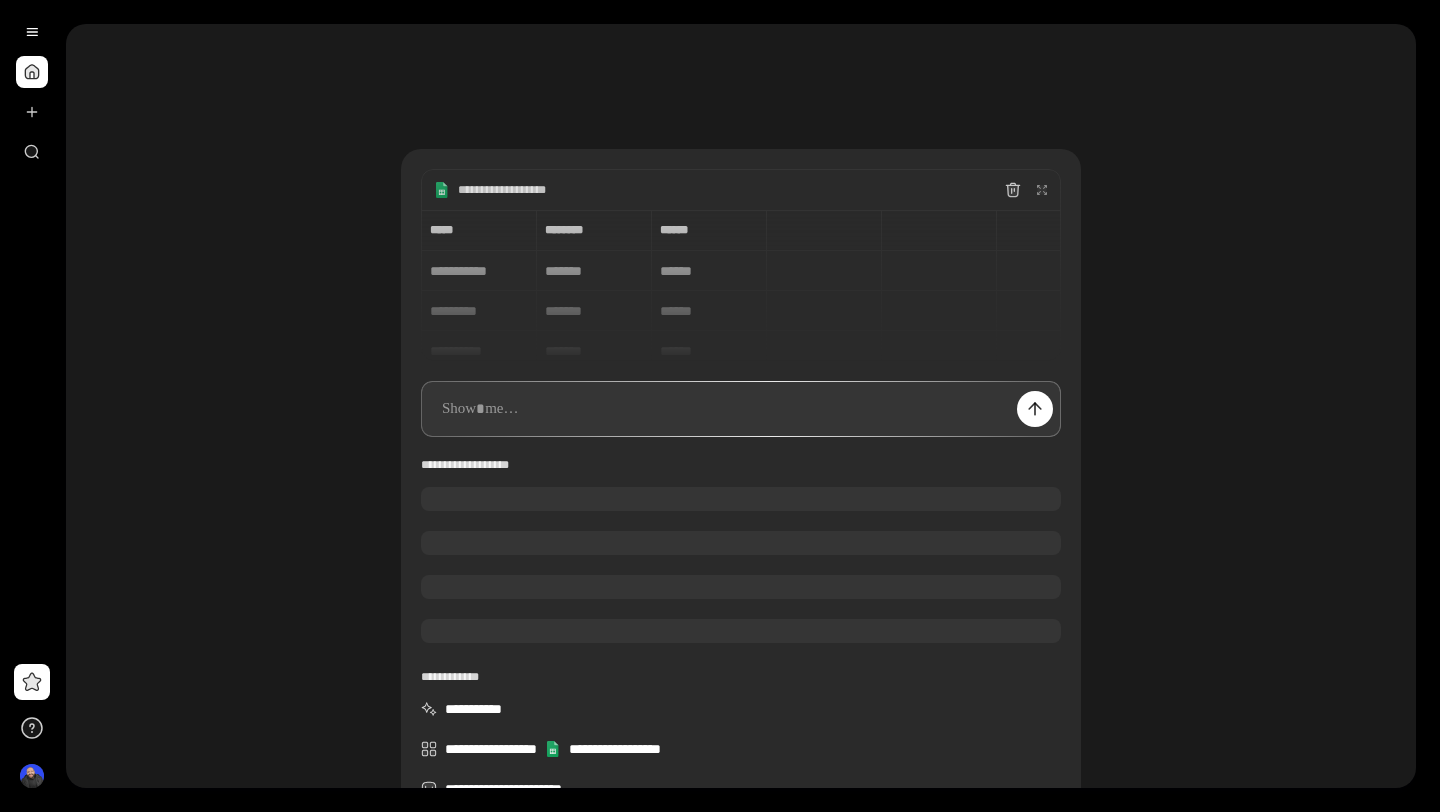 type 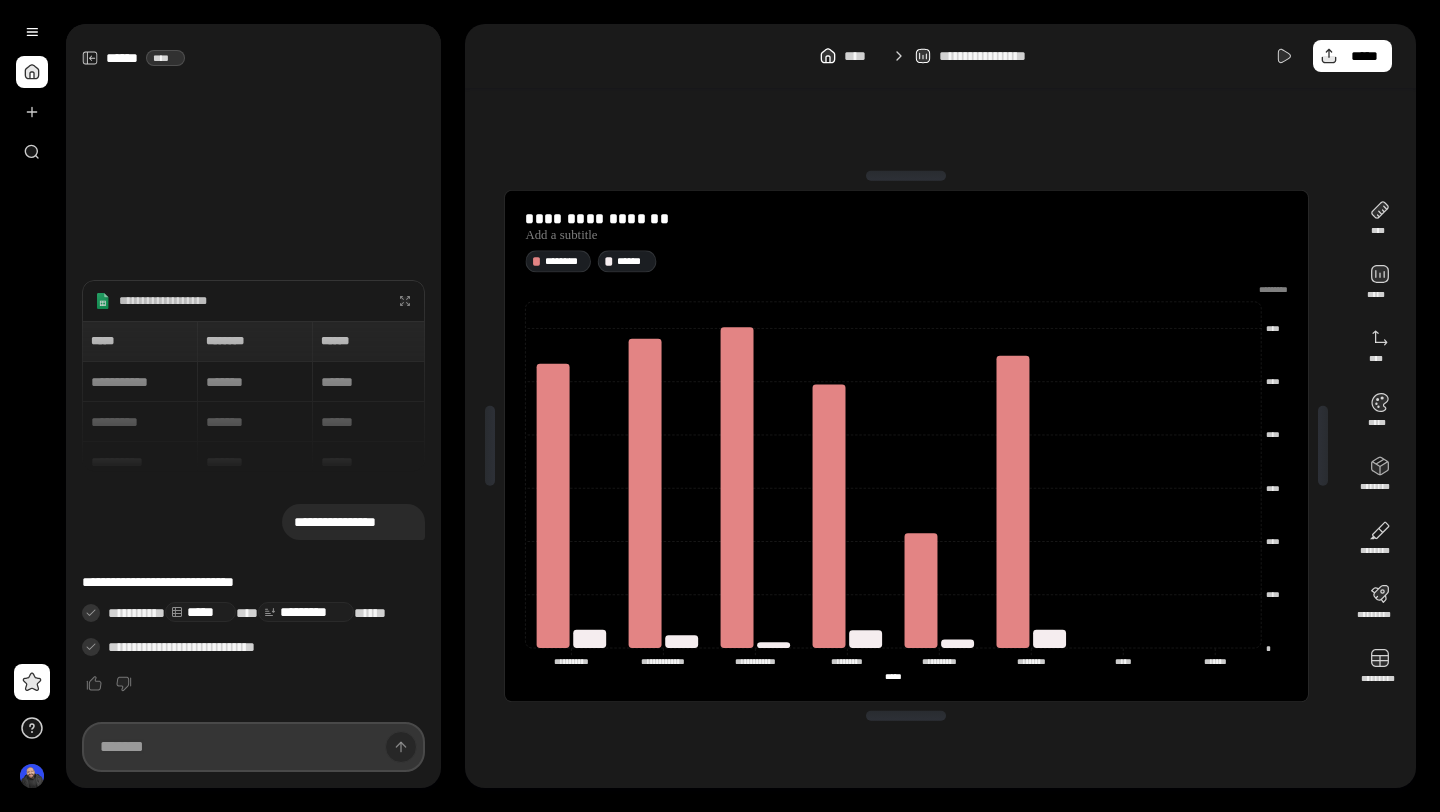 click at bounding box center [253, 747] 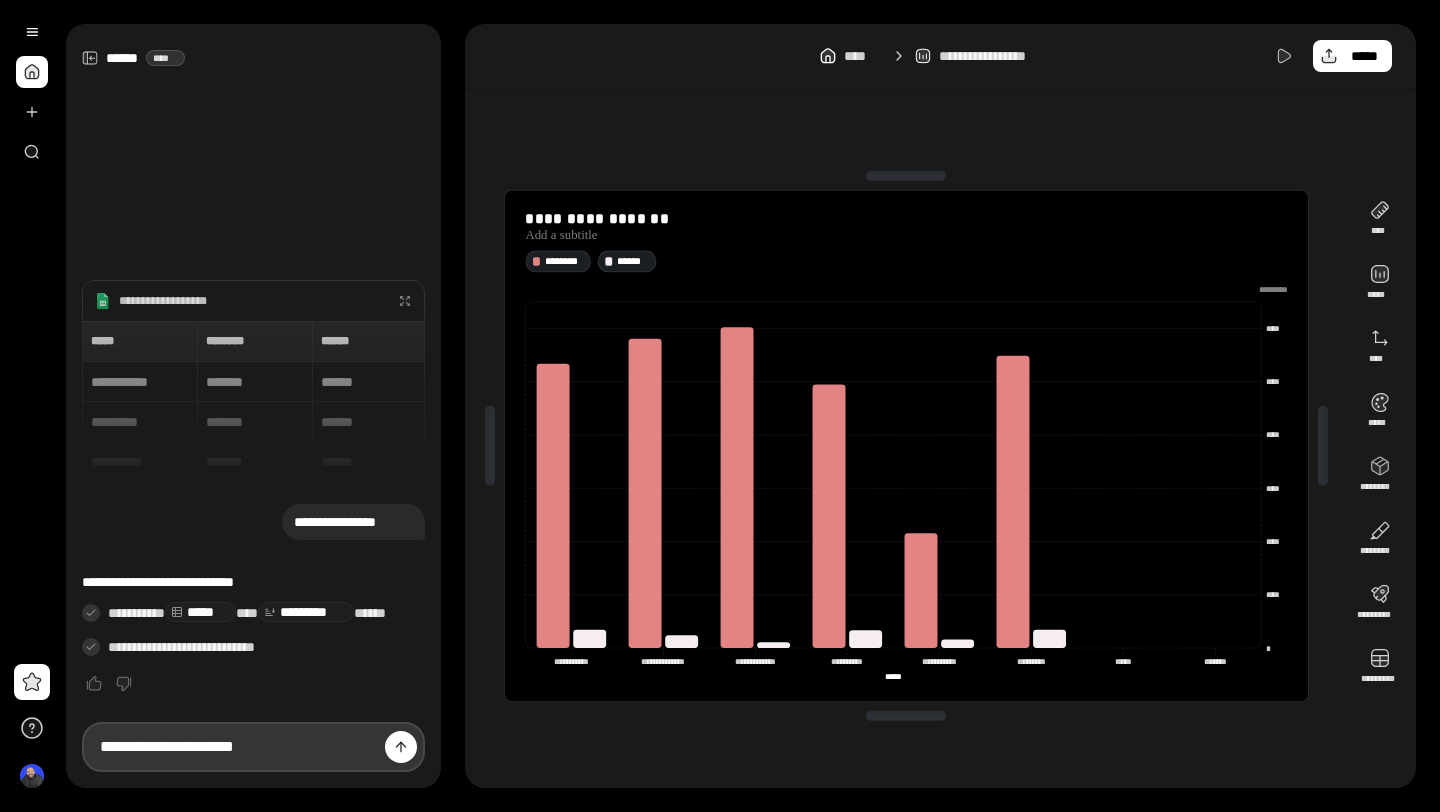 type on "**********" 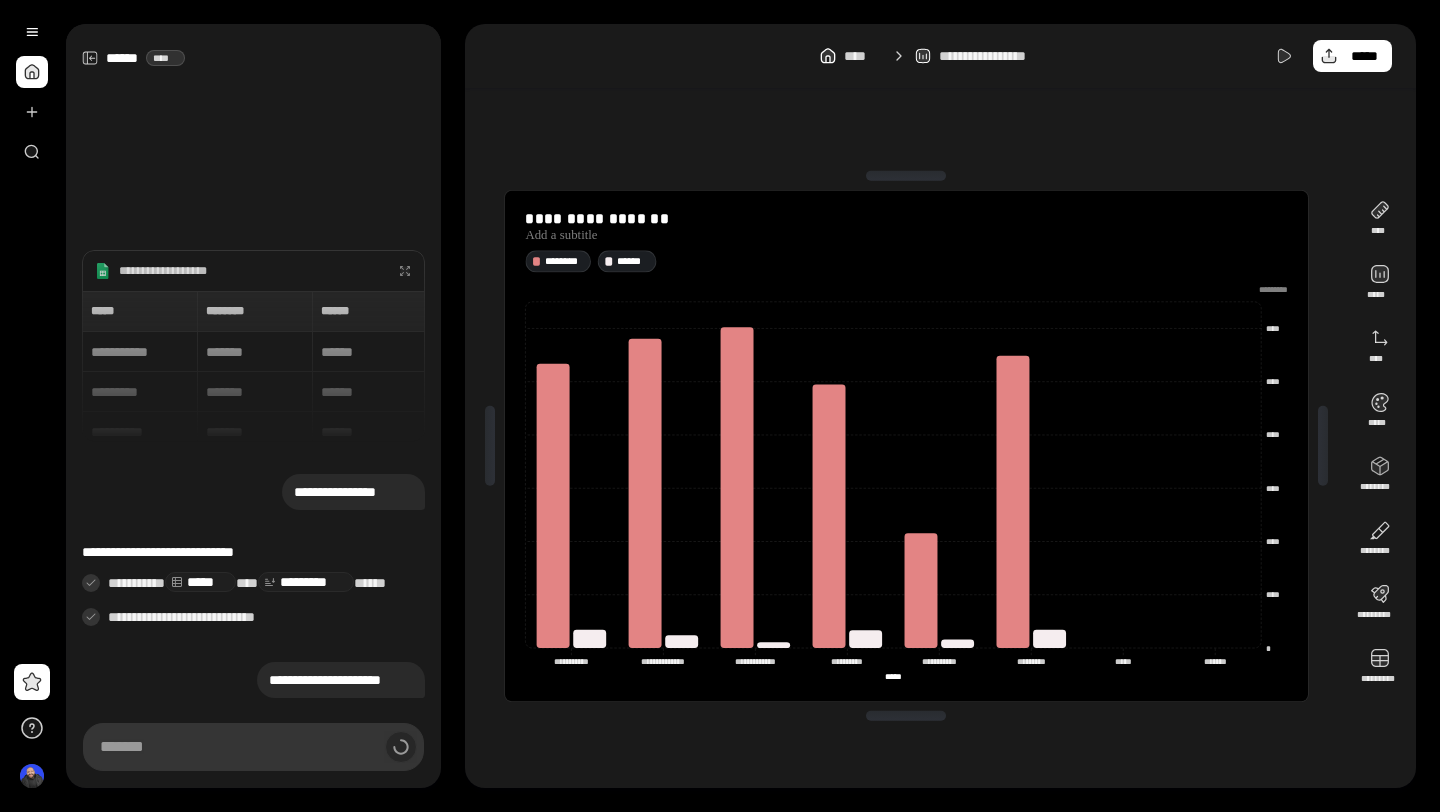 click on "**********" at bounding box center (237, 271) 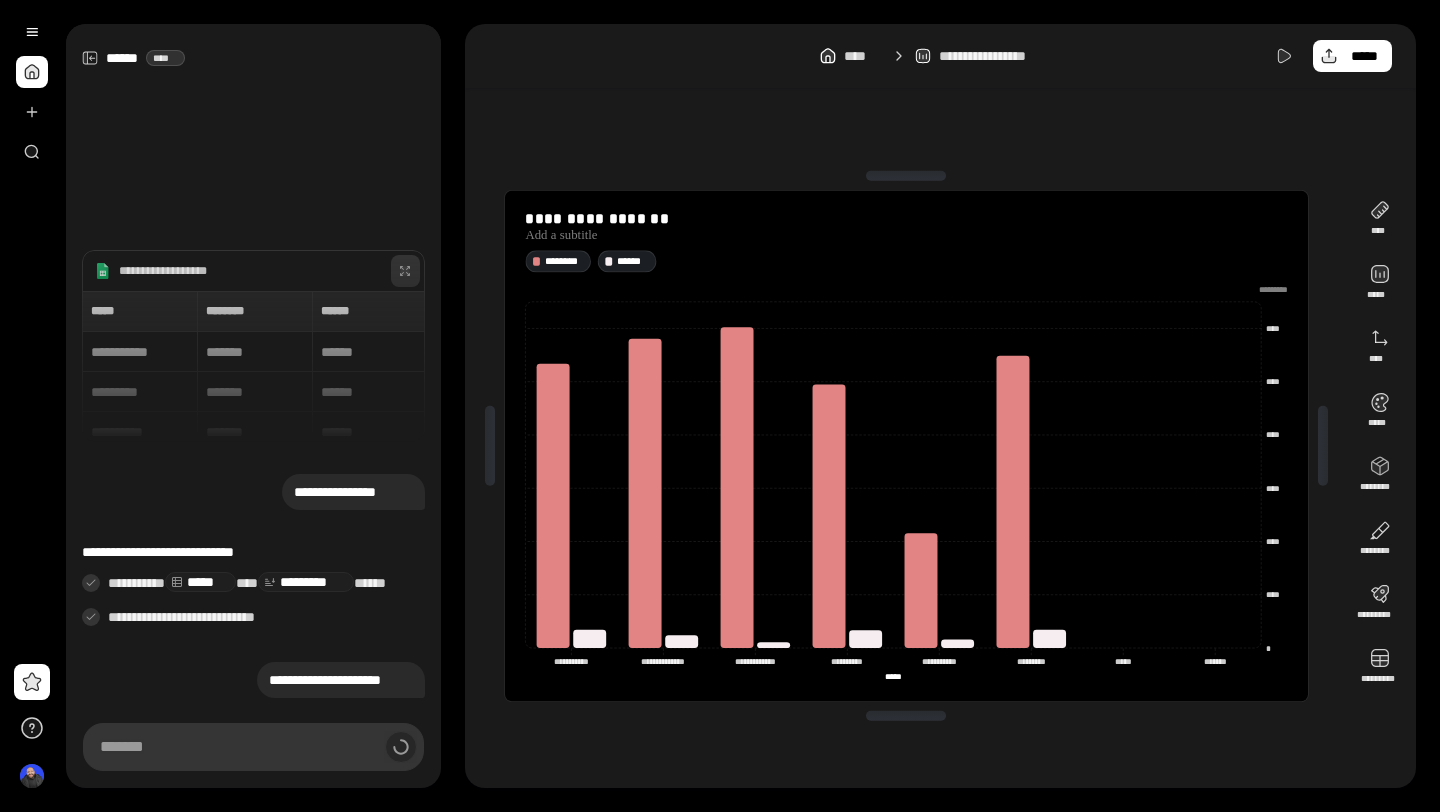 click 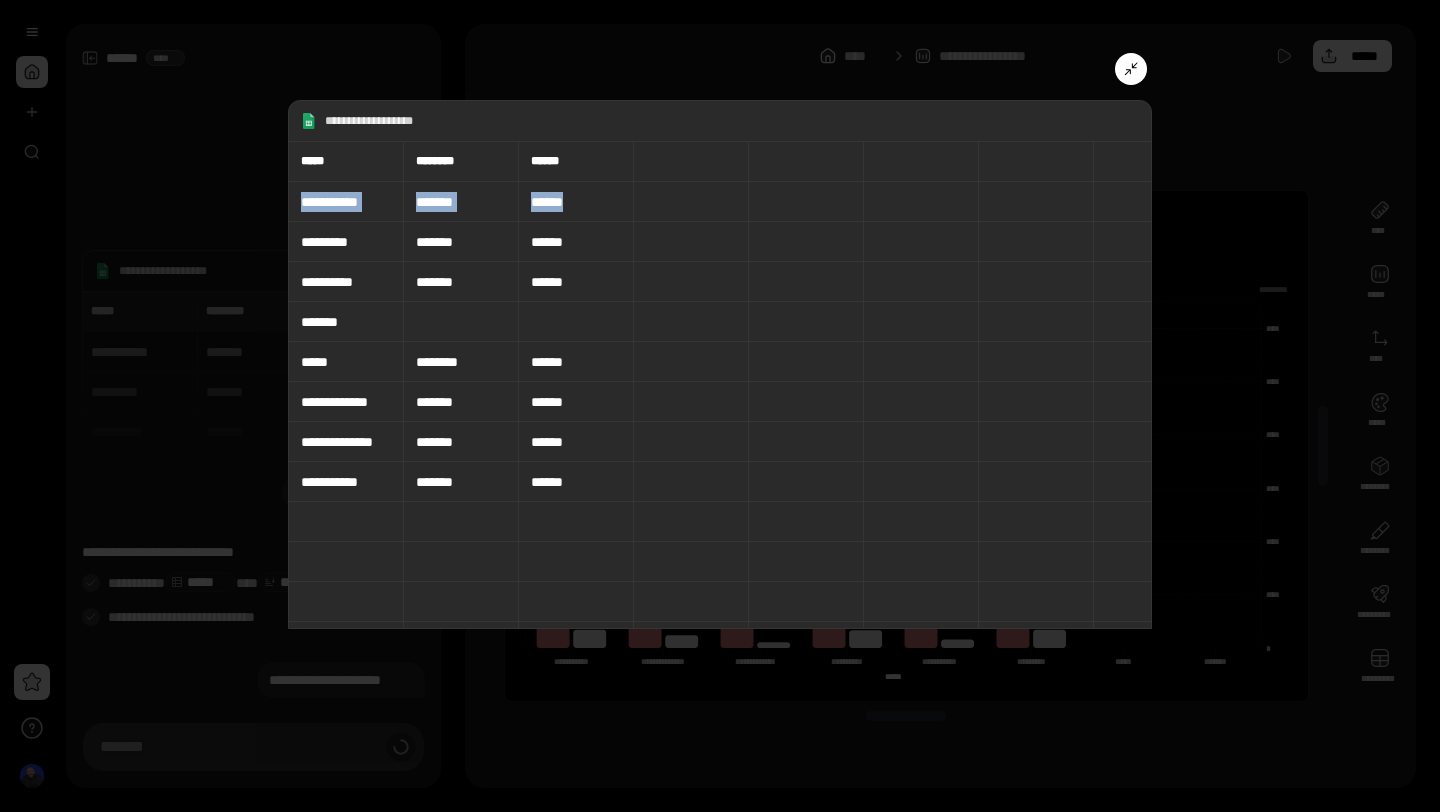 drag, startPoint x: 355, startPoint y: 220, endPoint x: 355, endPoint y: 243, distance: 23 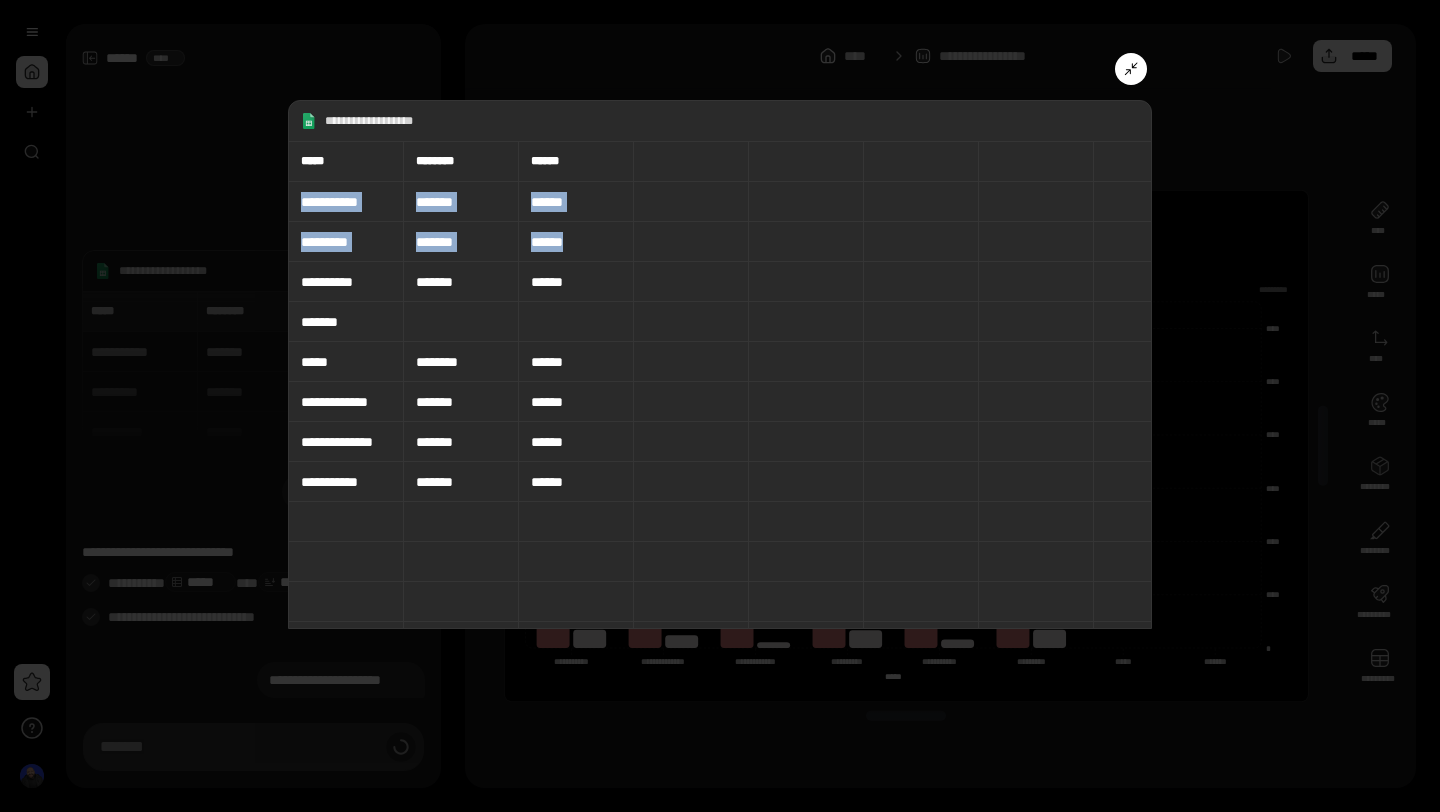 drag, startPoint x: 352, startPoint y: 265, endPoint x: 363, endPoint y: 210, distance: 56.089214 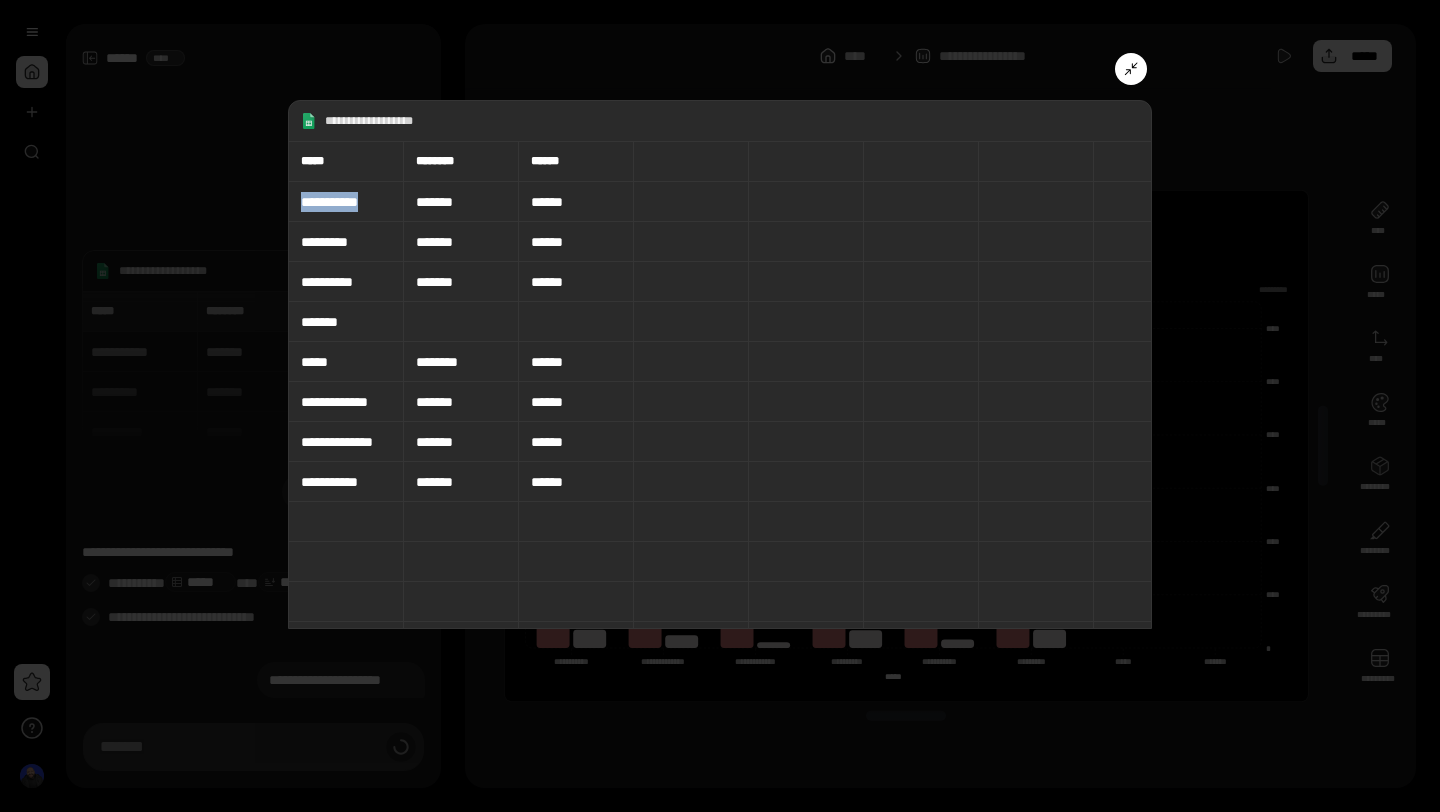 click on "**********" at bounding box center (346, 202) 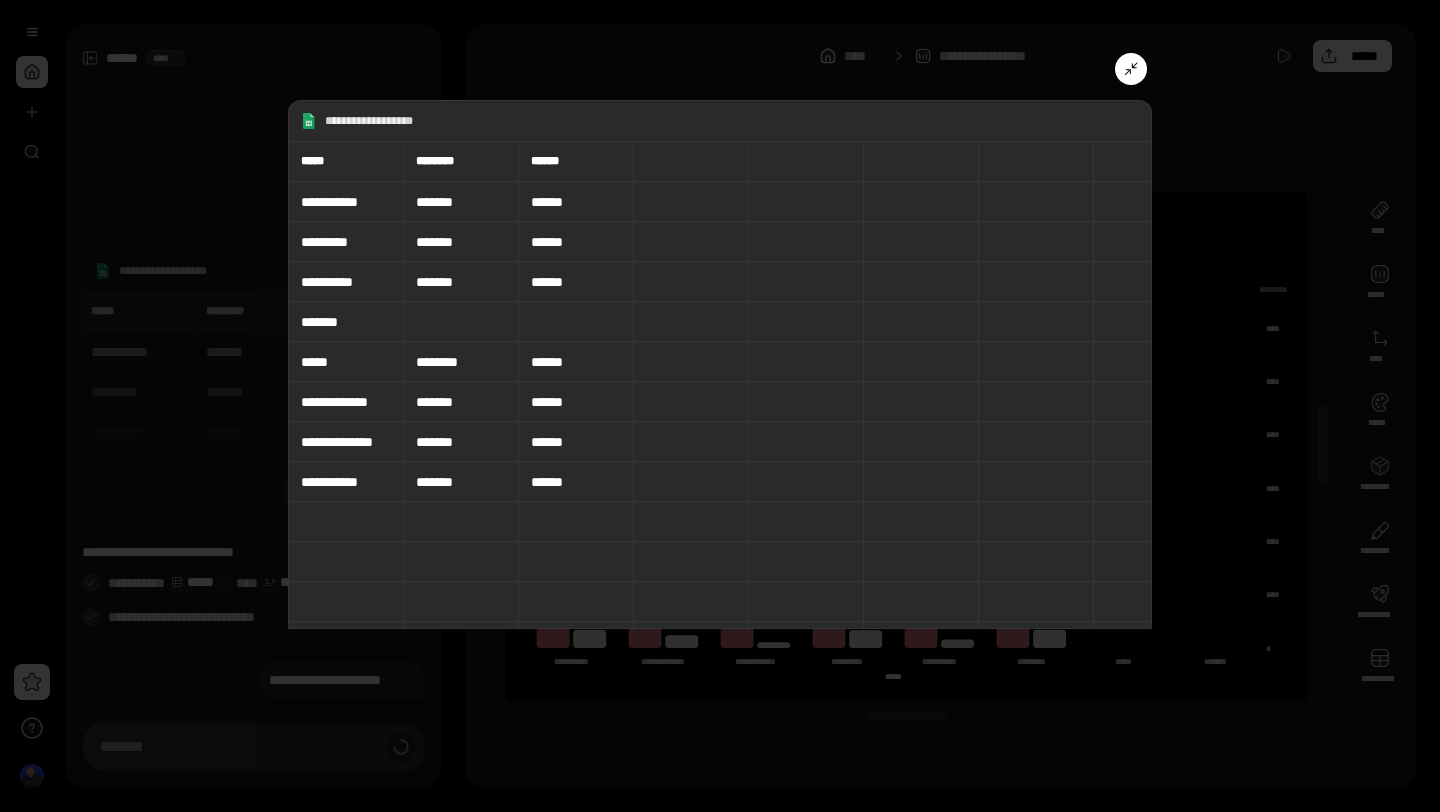 click at bounding box center [720, 406] 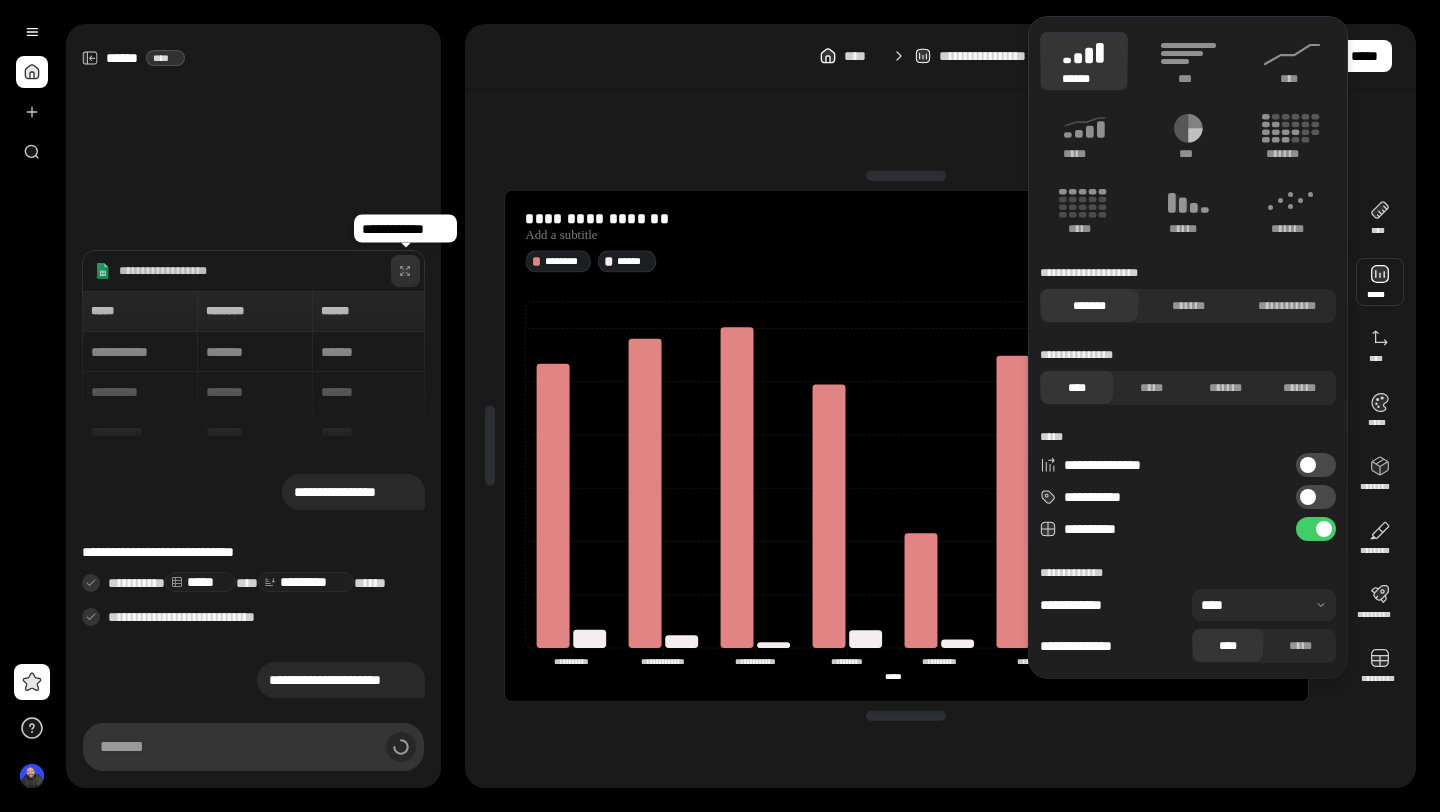 click on "**********" at bounding box center [1316, 465] 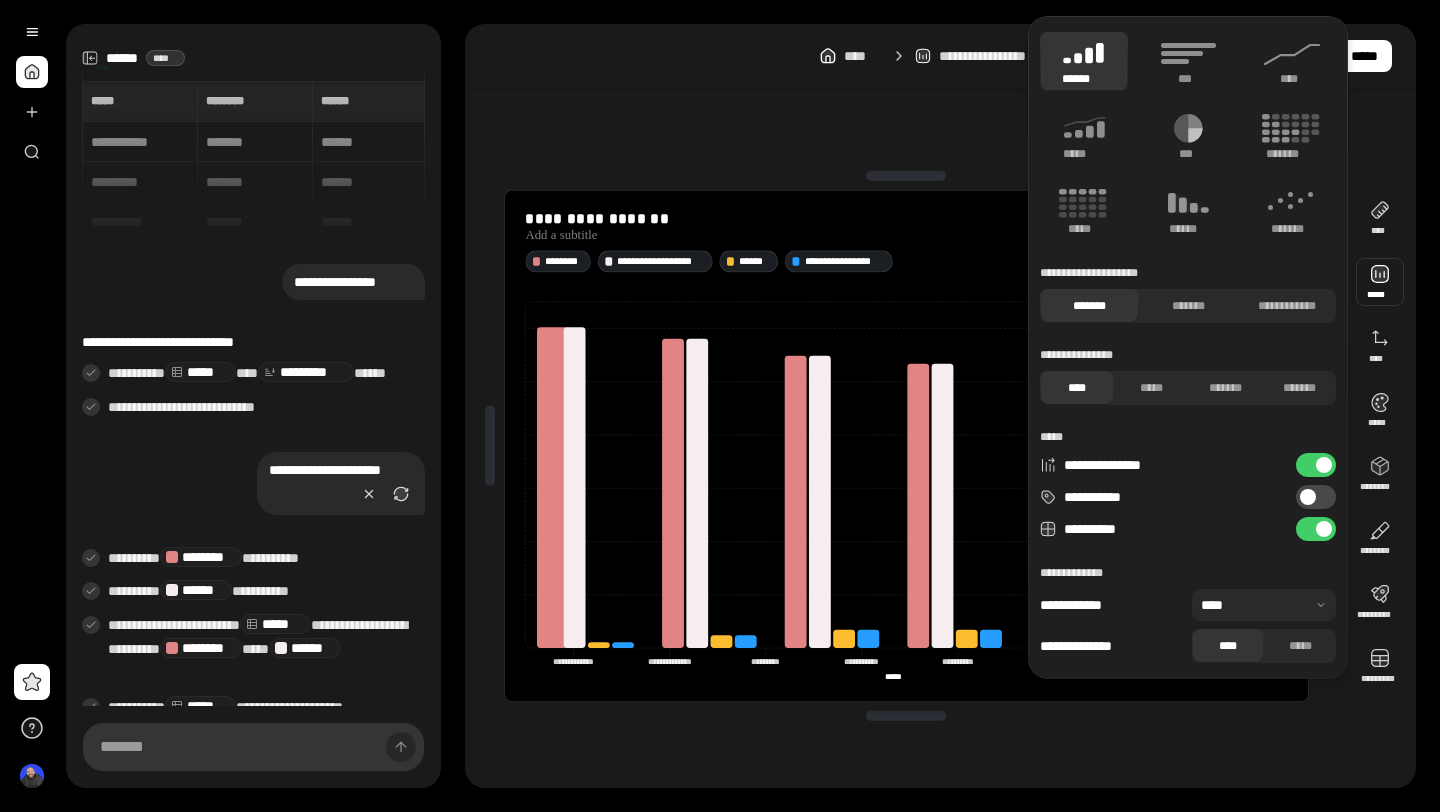 scroll, scrollTop: 58, scrollLeft: 0, axis: vertical 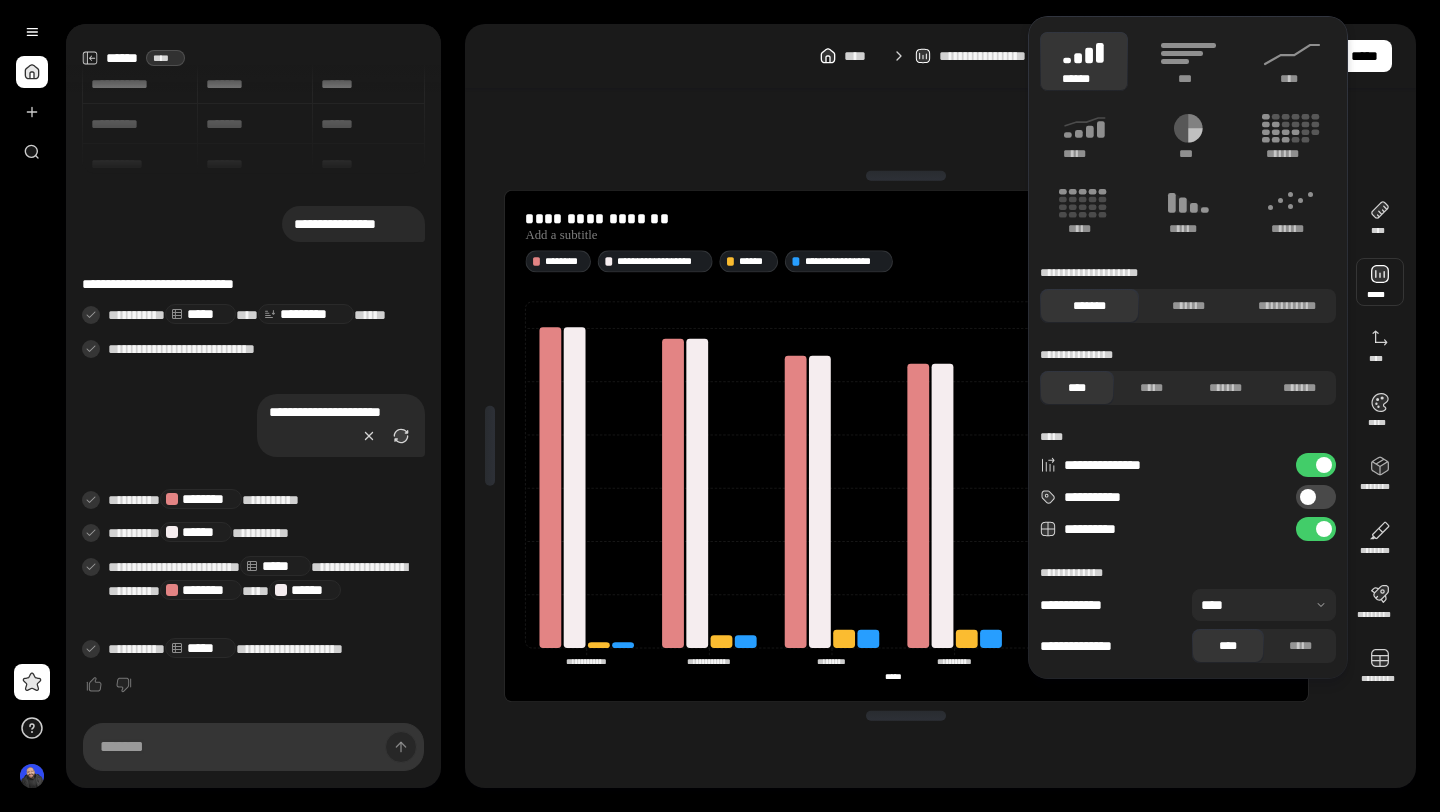 click on "**********" at bounding box center [1316, 465] 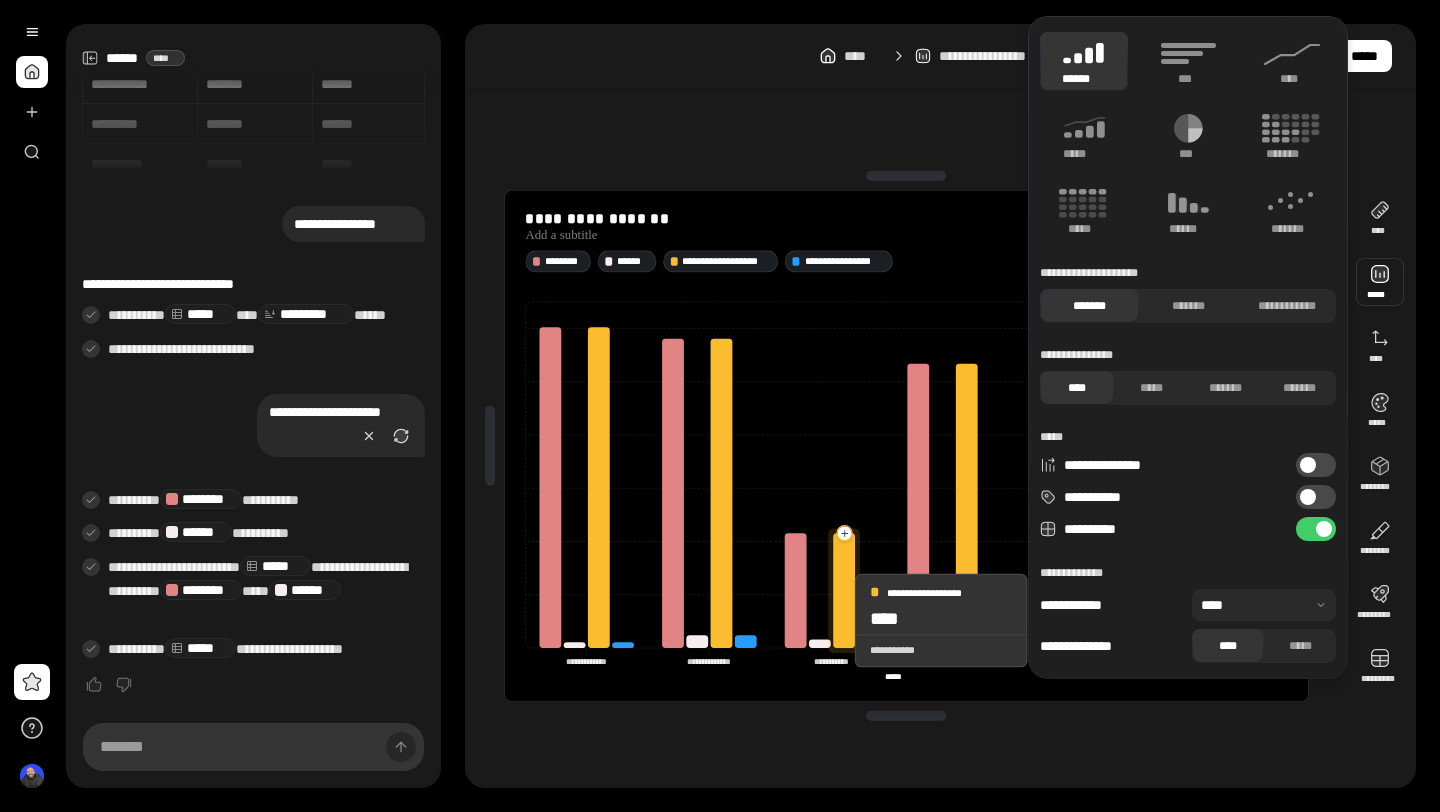 click 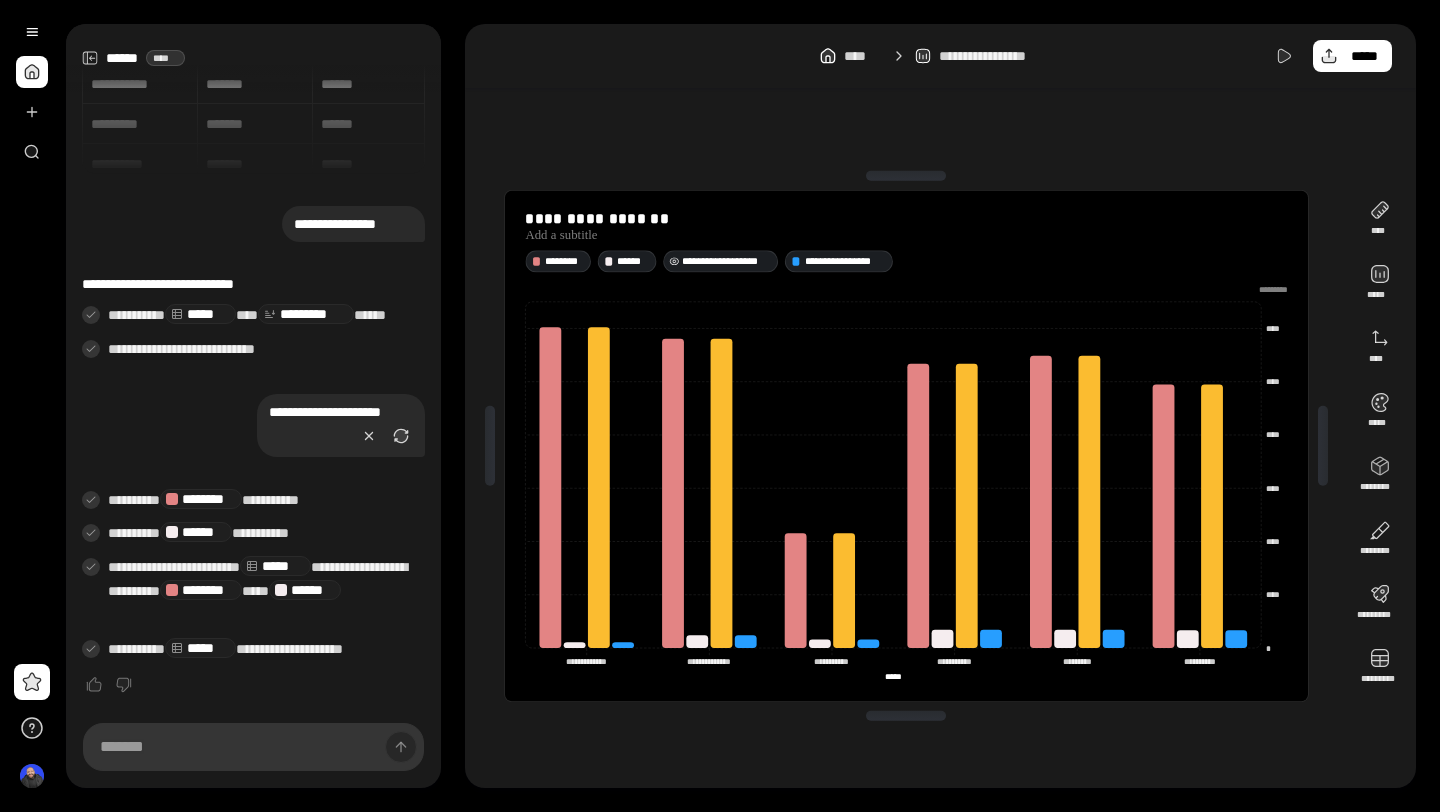 click on "**********" at bounding box center [720, 261] 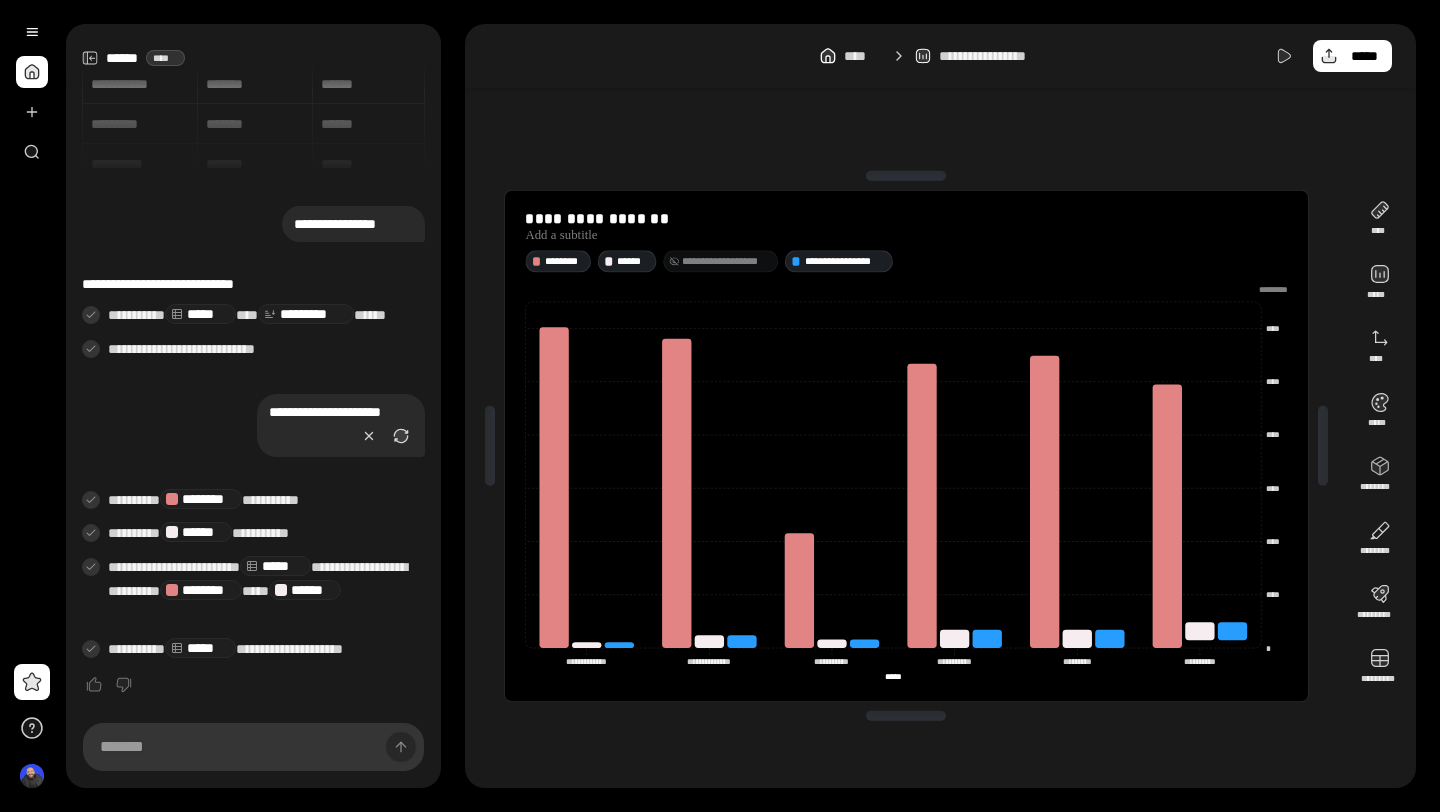 click on "**********" at bounding box center (727, 261) 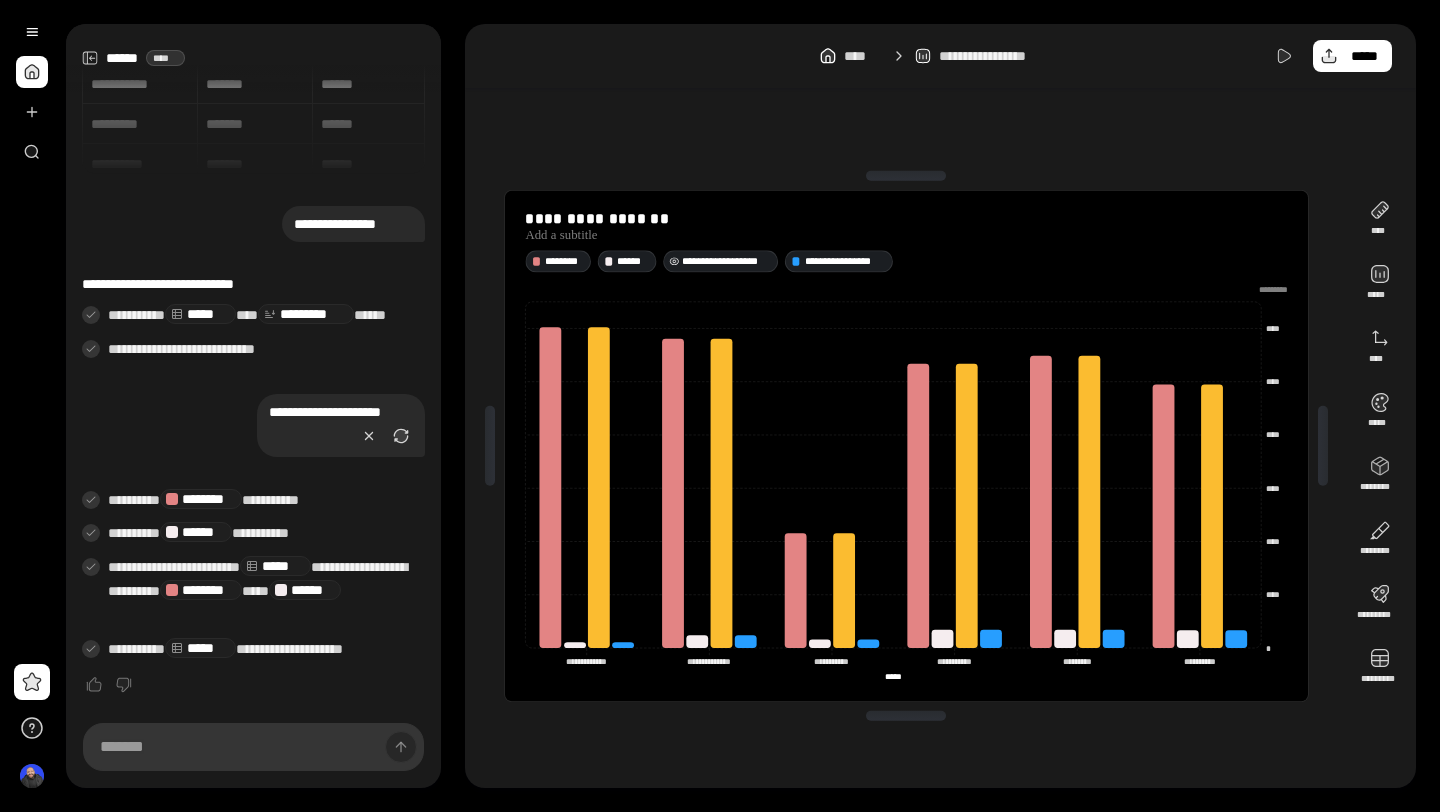 click on "**********" at bounding box center [727, 261] 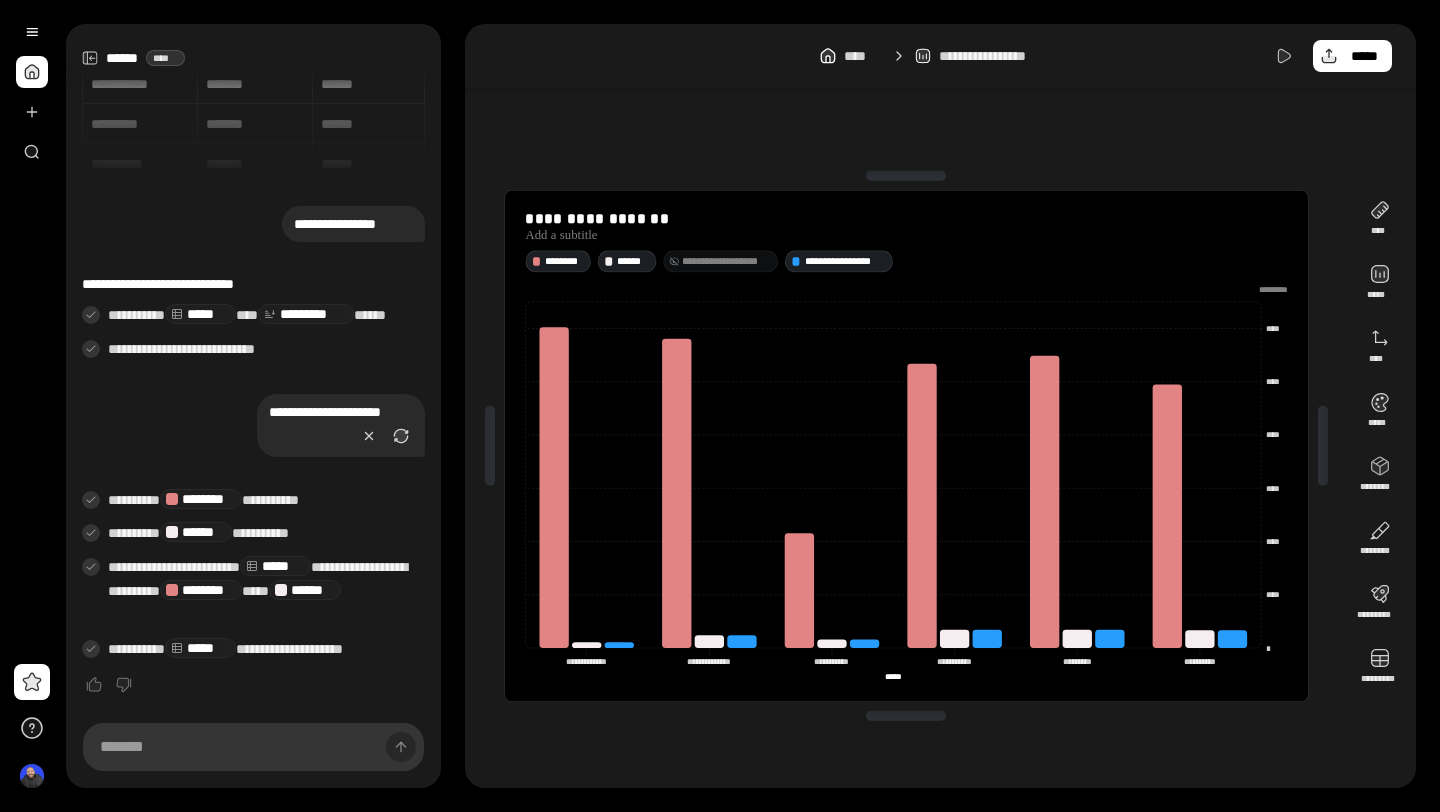 click on "**********" at bounding box center (720, 261) 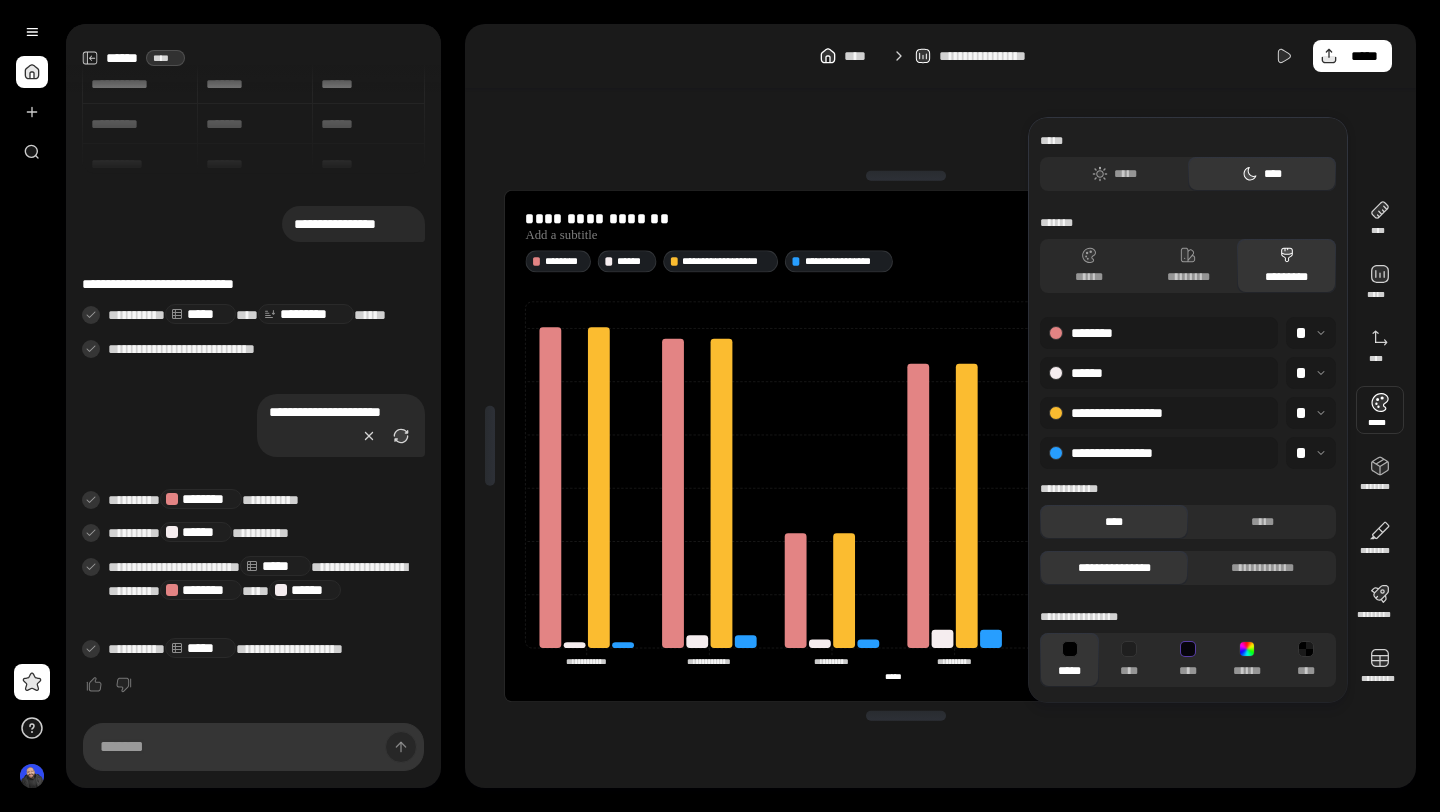 click at bounding box center [1380, 410] 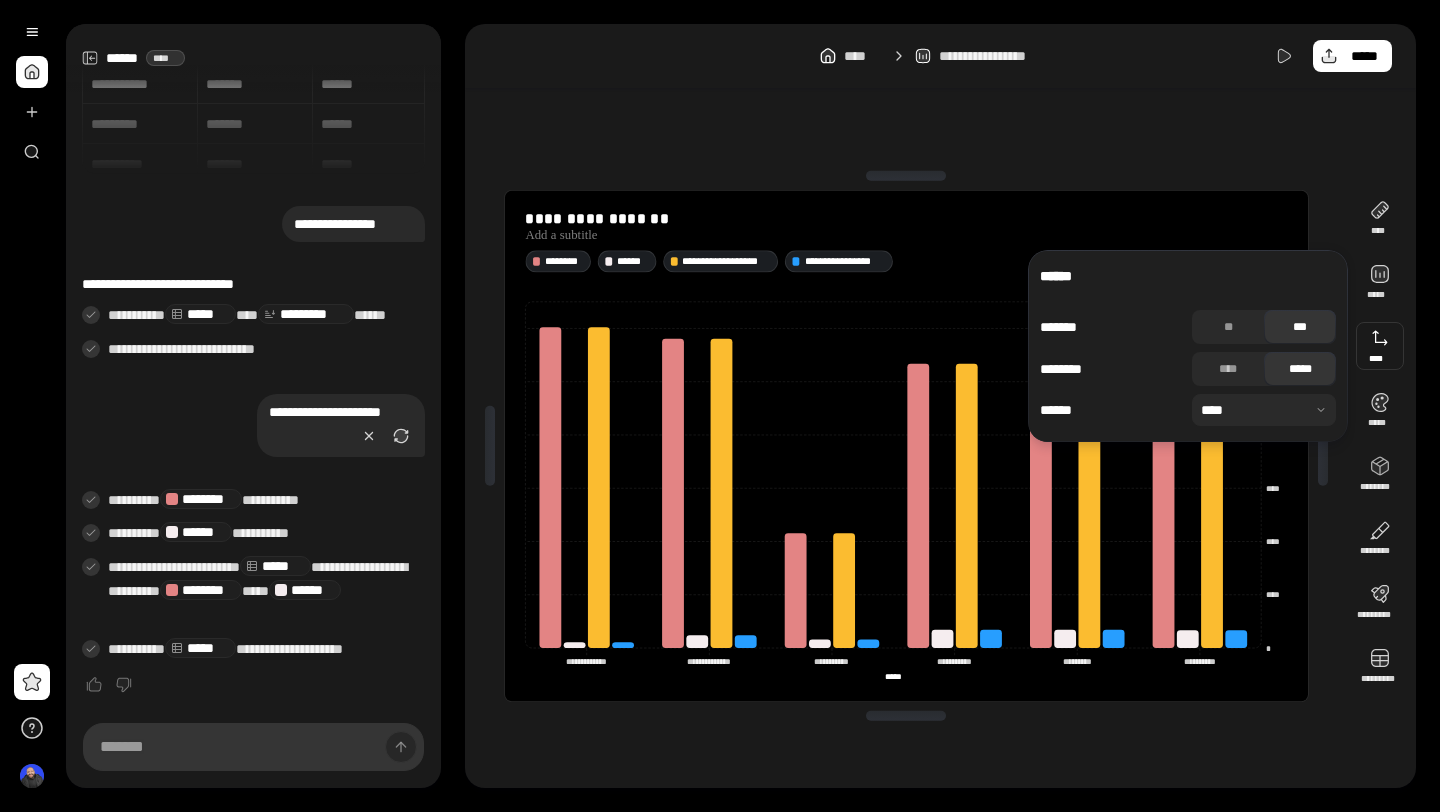 click at bounding box center [1380, 346] 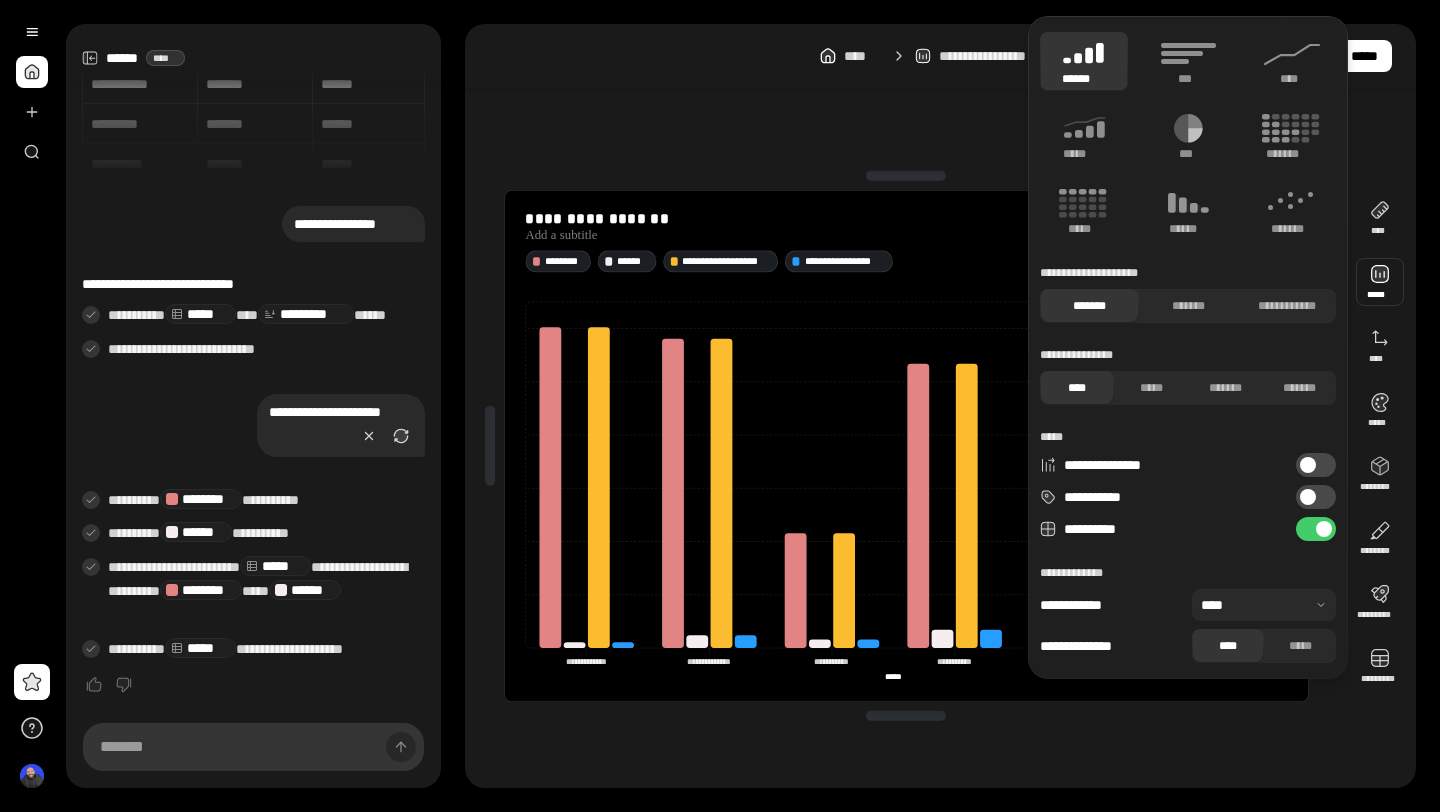 click on "**********" at bounding box center (1316, 497) 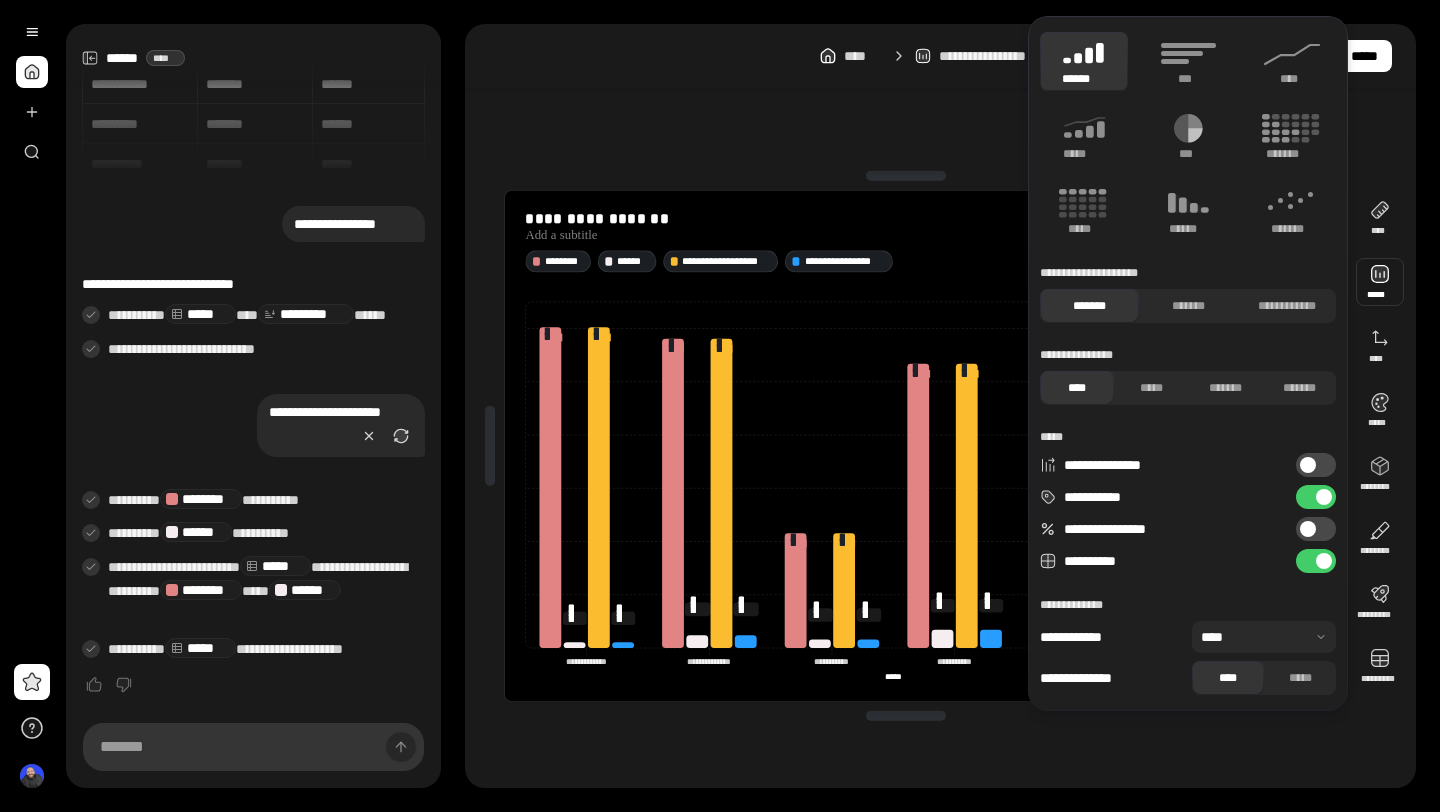 click at bounding box center [1264, 637] 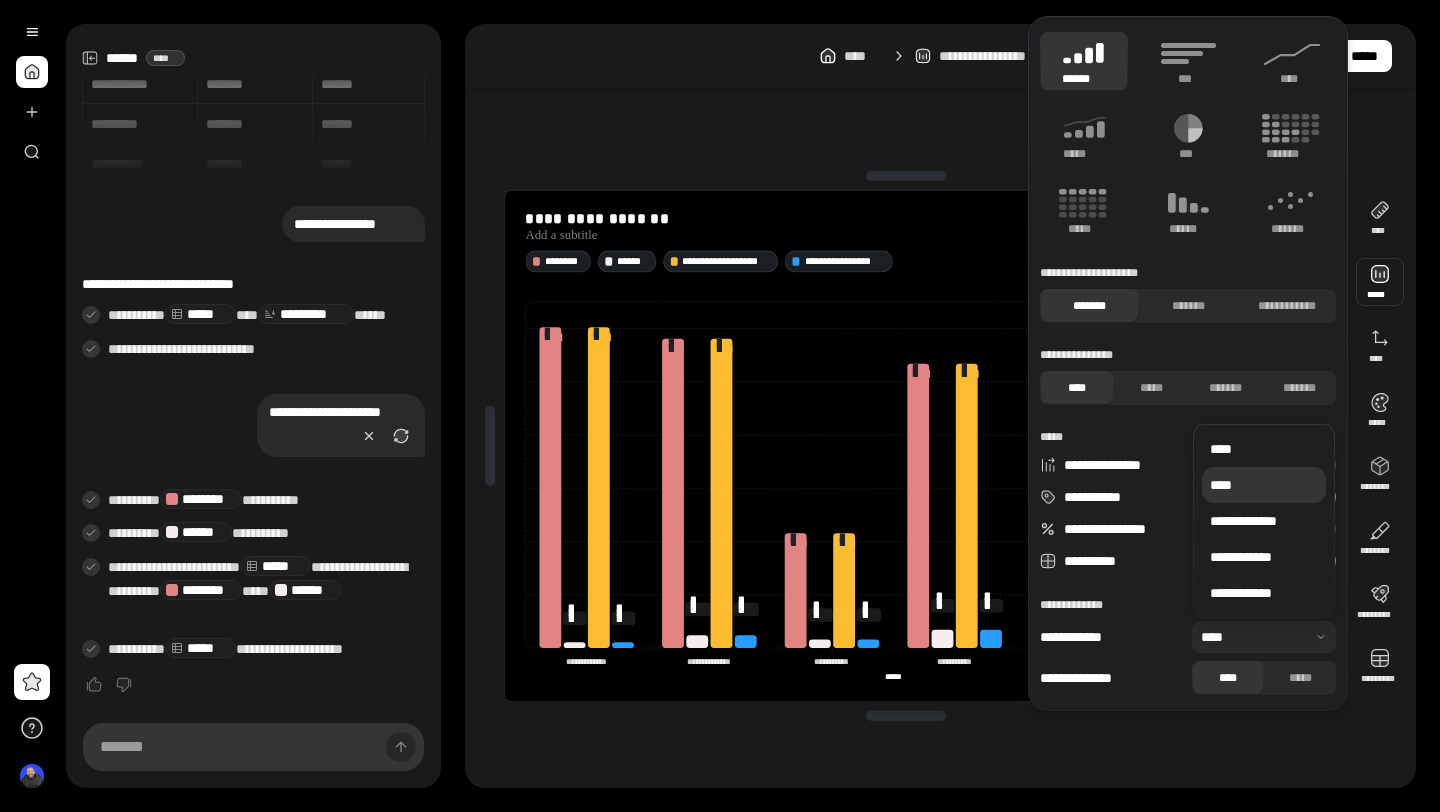 click on "****" at bounding box center [1264, 485] 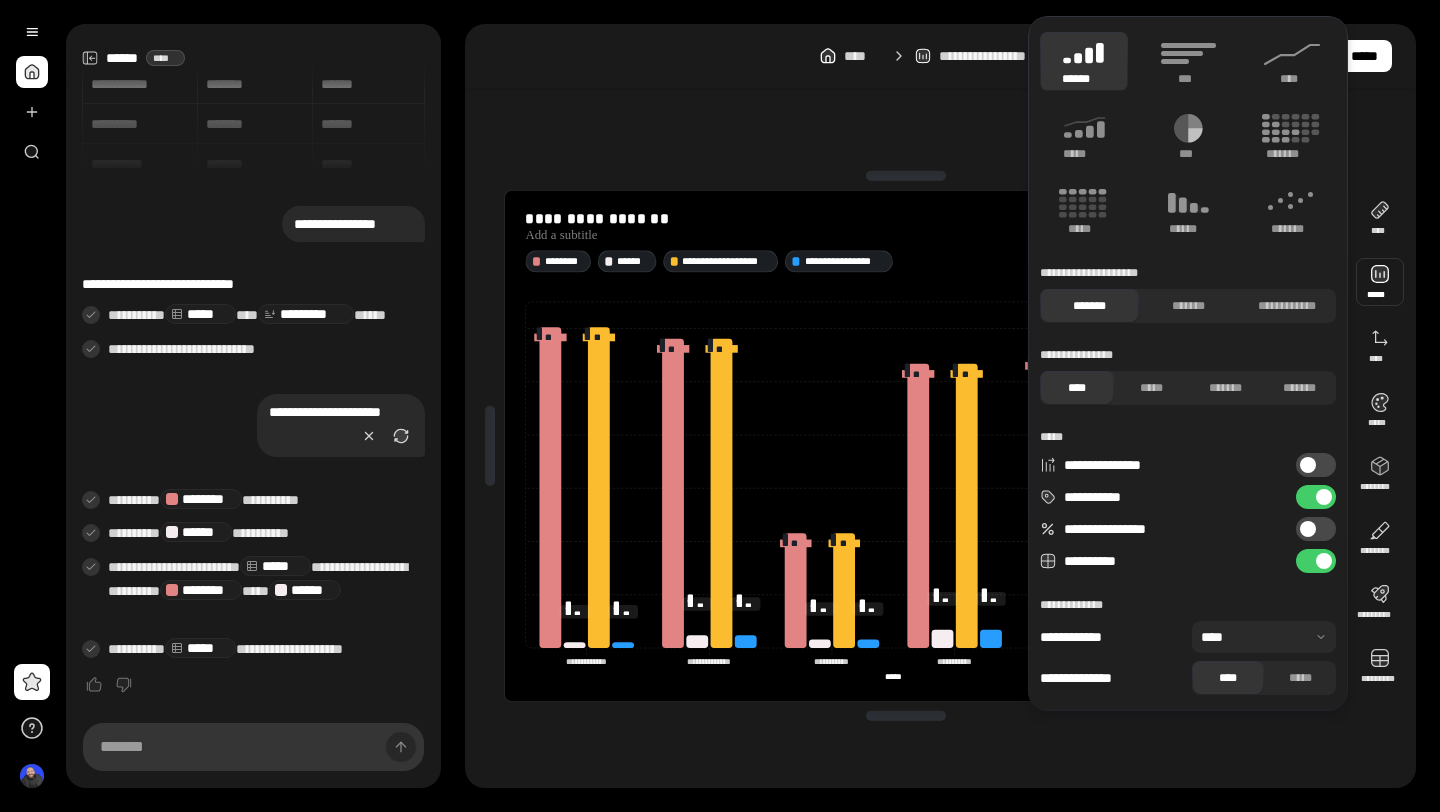 click at bounding box center (1308, 465) 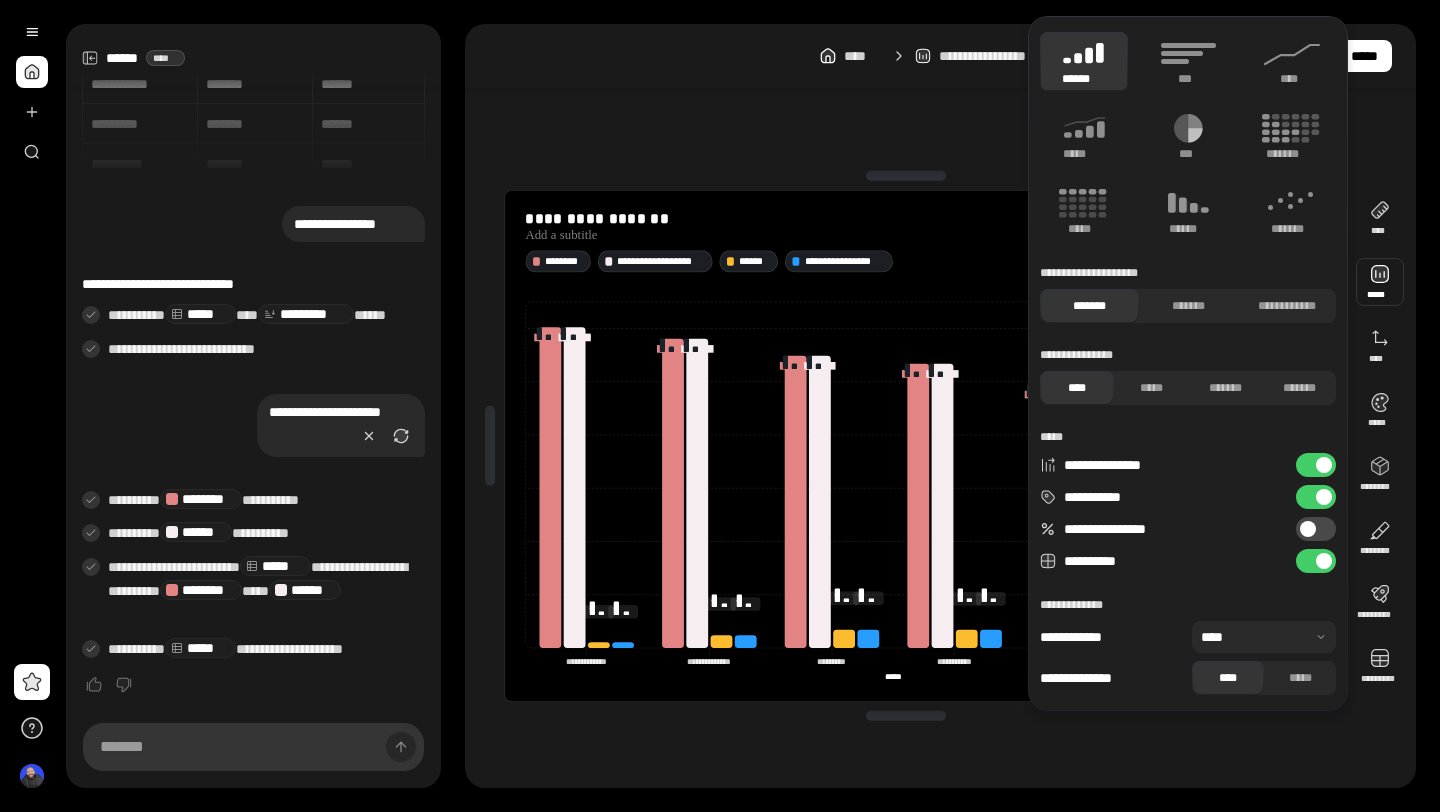 click on "**********" at bounding box center (1316, 465) 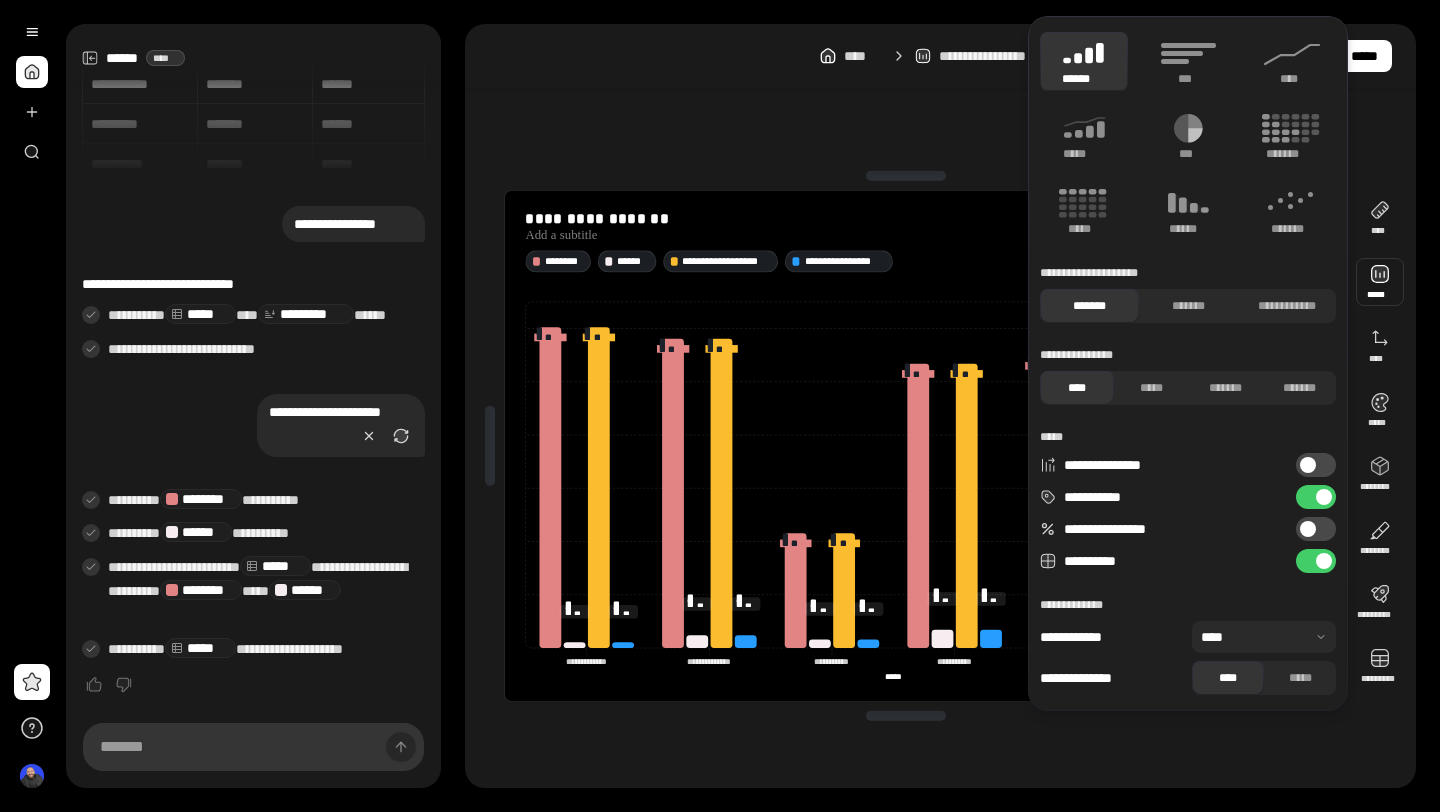 click 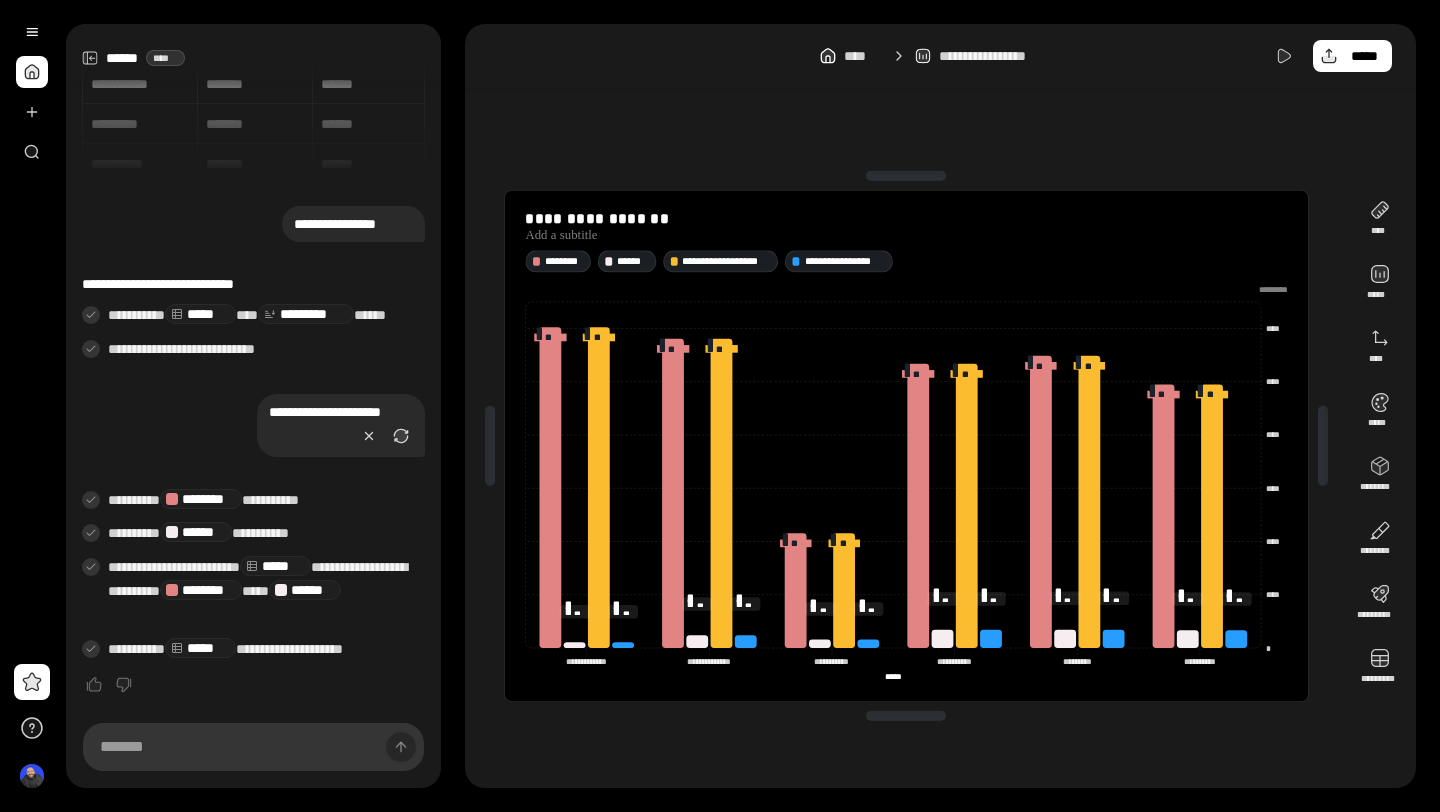 click on "**********" at bounding box center (253, 591) 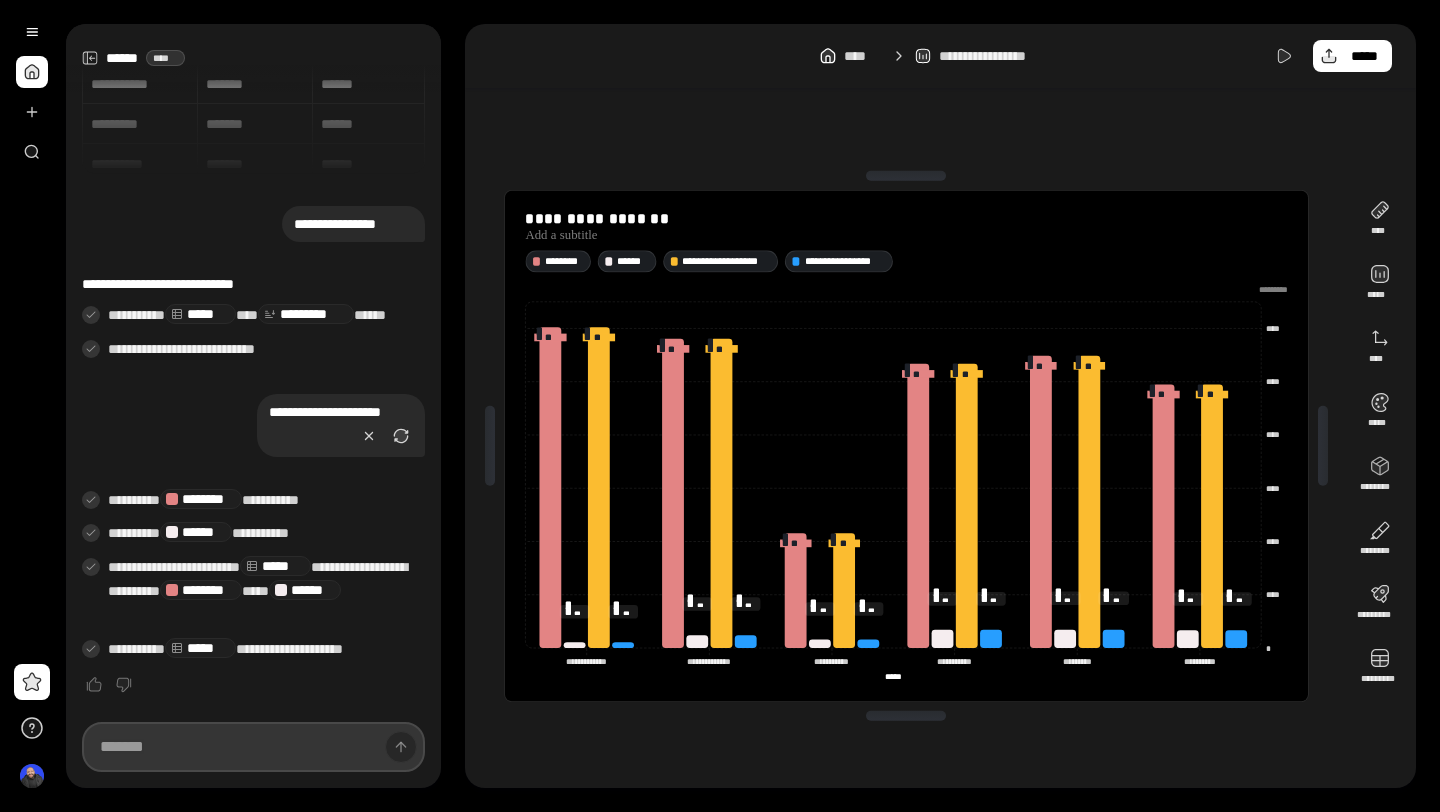 click at bounding box center [253, 747] 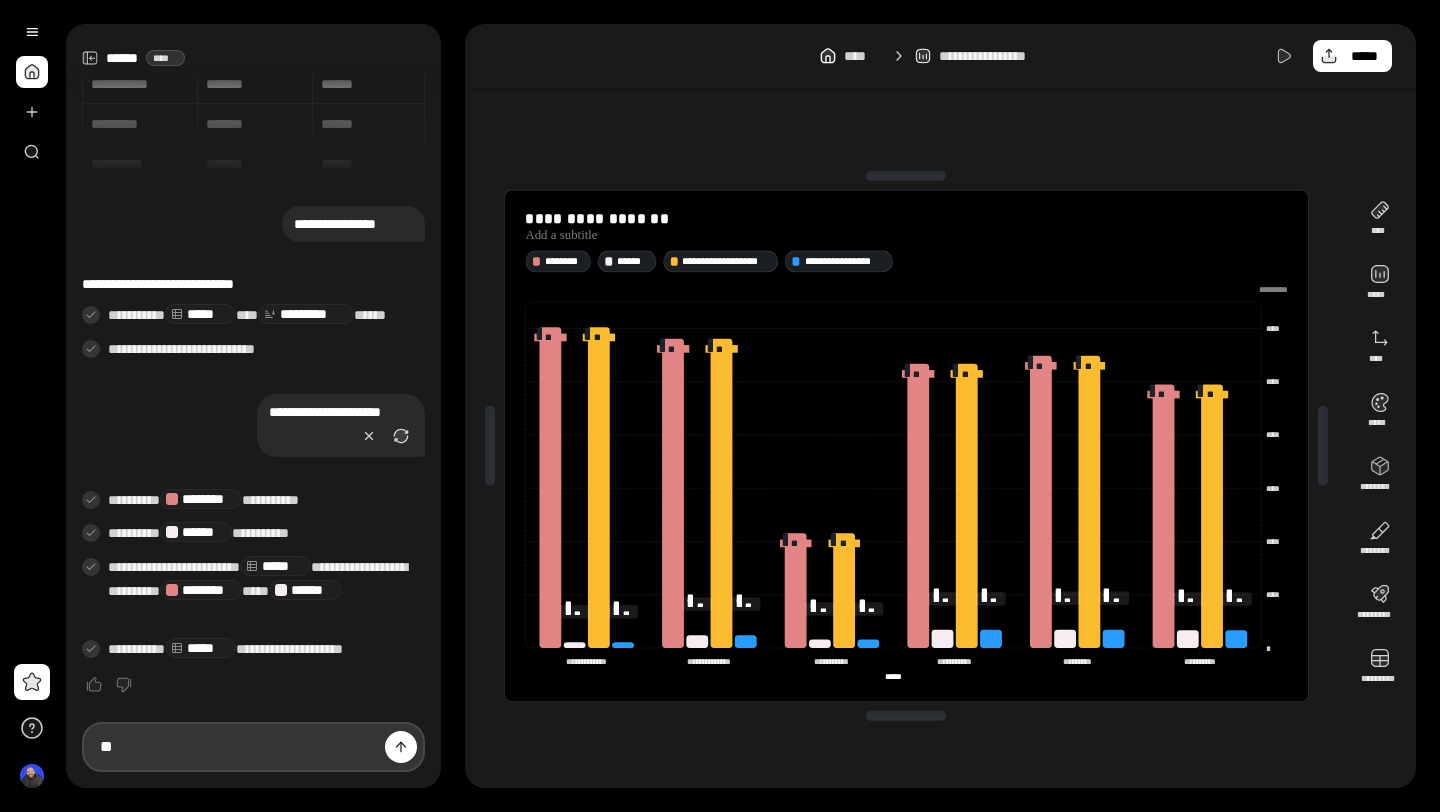 type on "*" 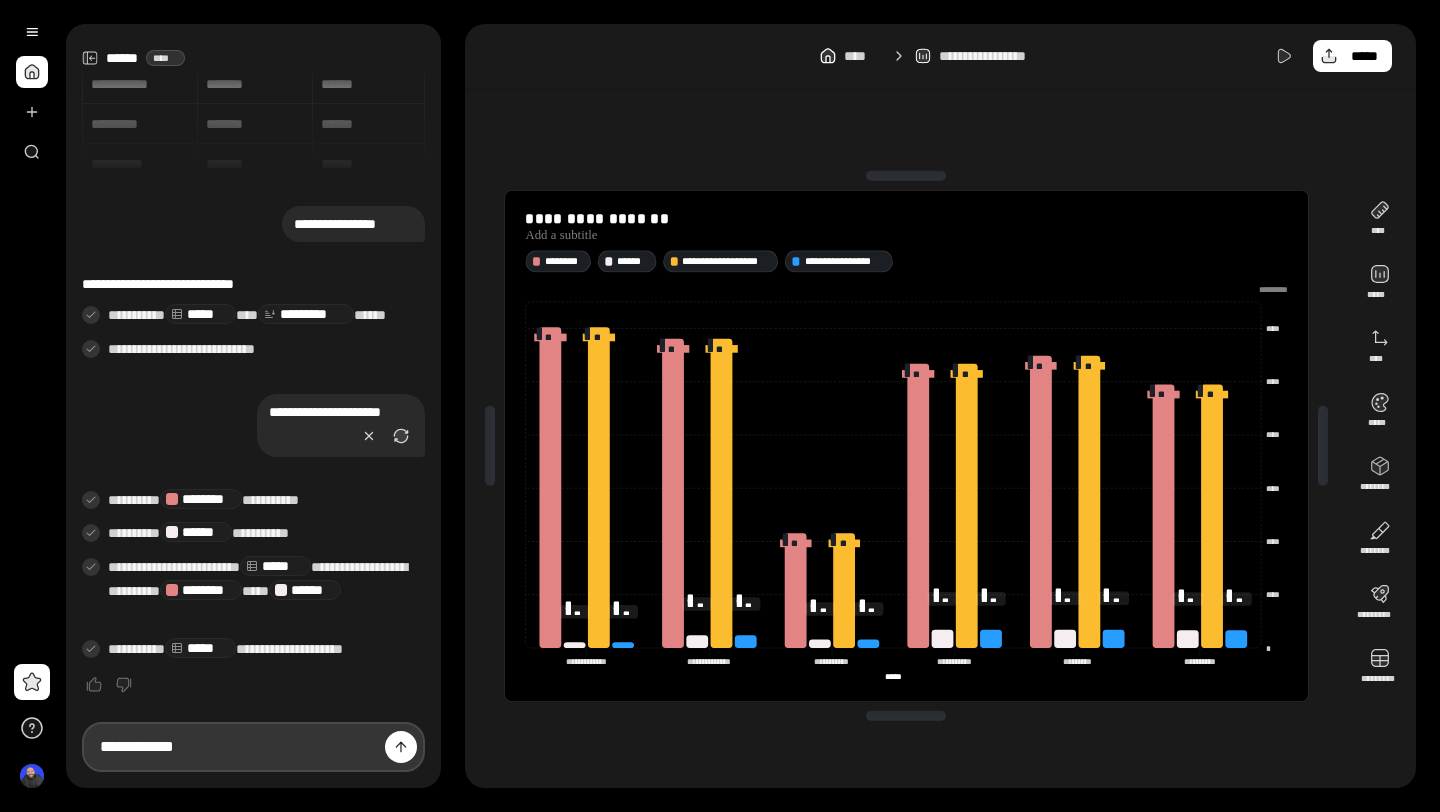 type on "**********" 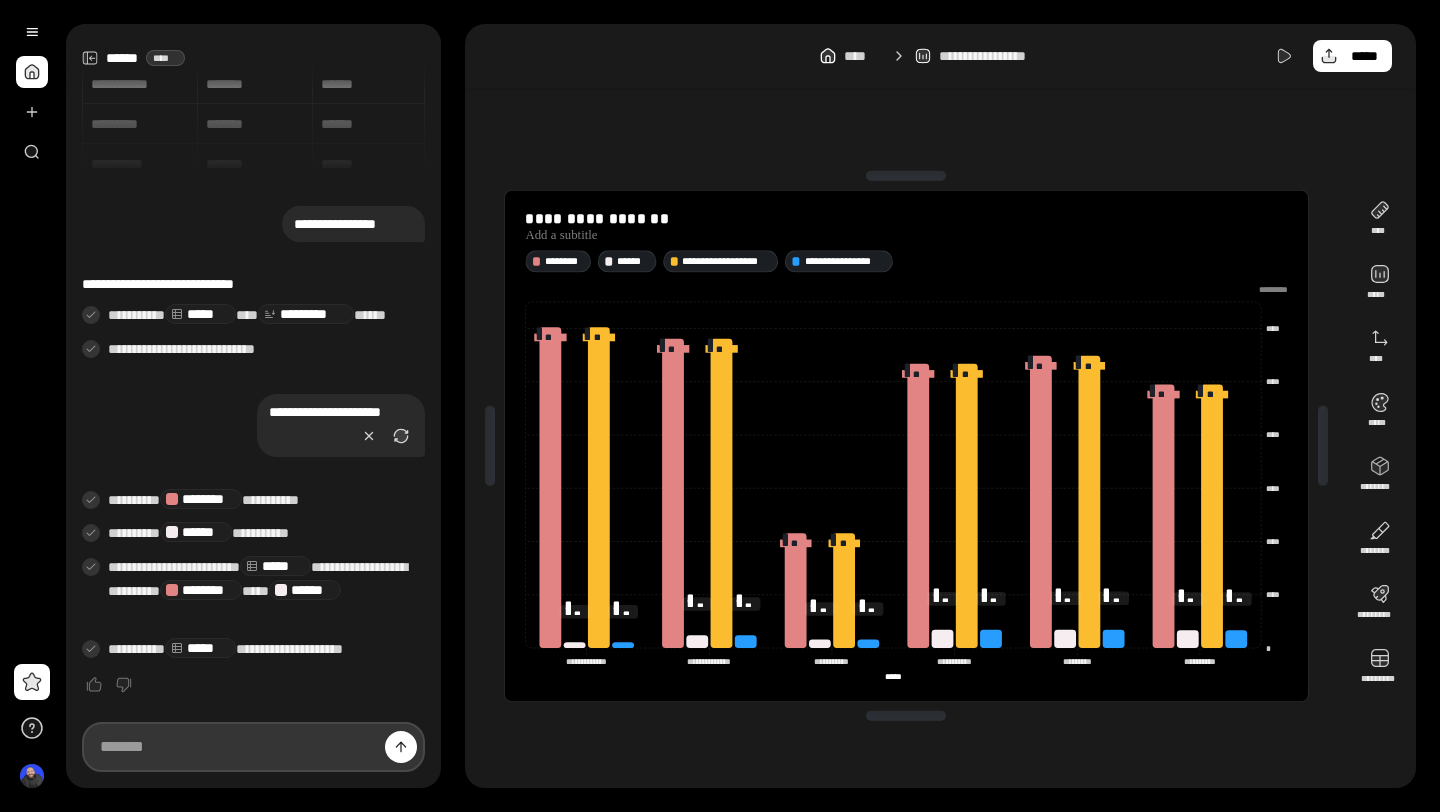 scroll, scrollTop: 62, scrollLeft: 0, axis: vertical 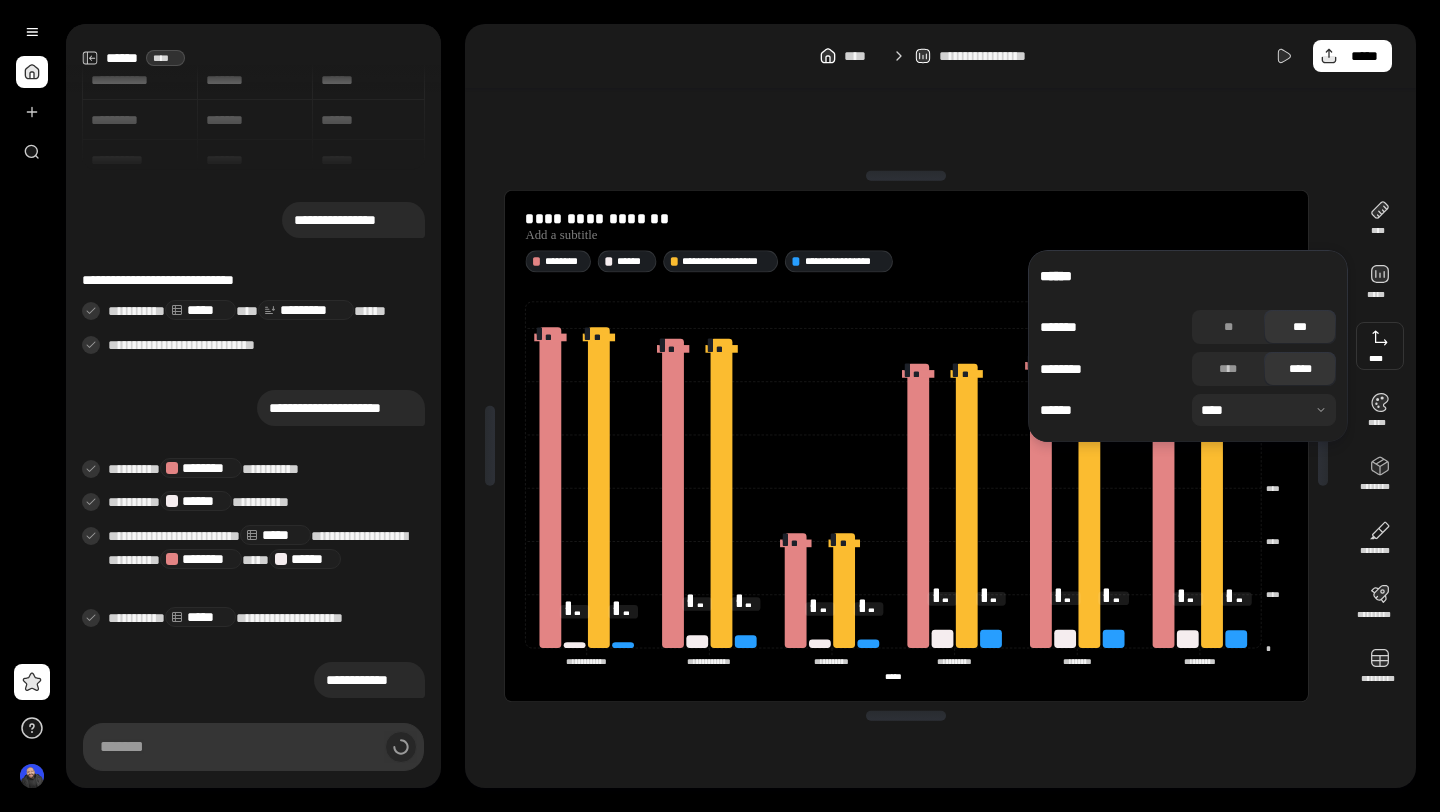 click at bounding box center (1380, 346) 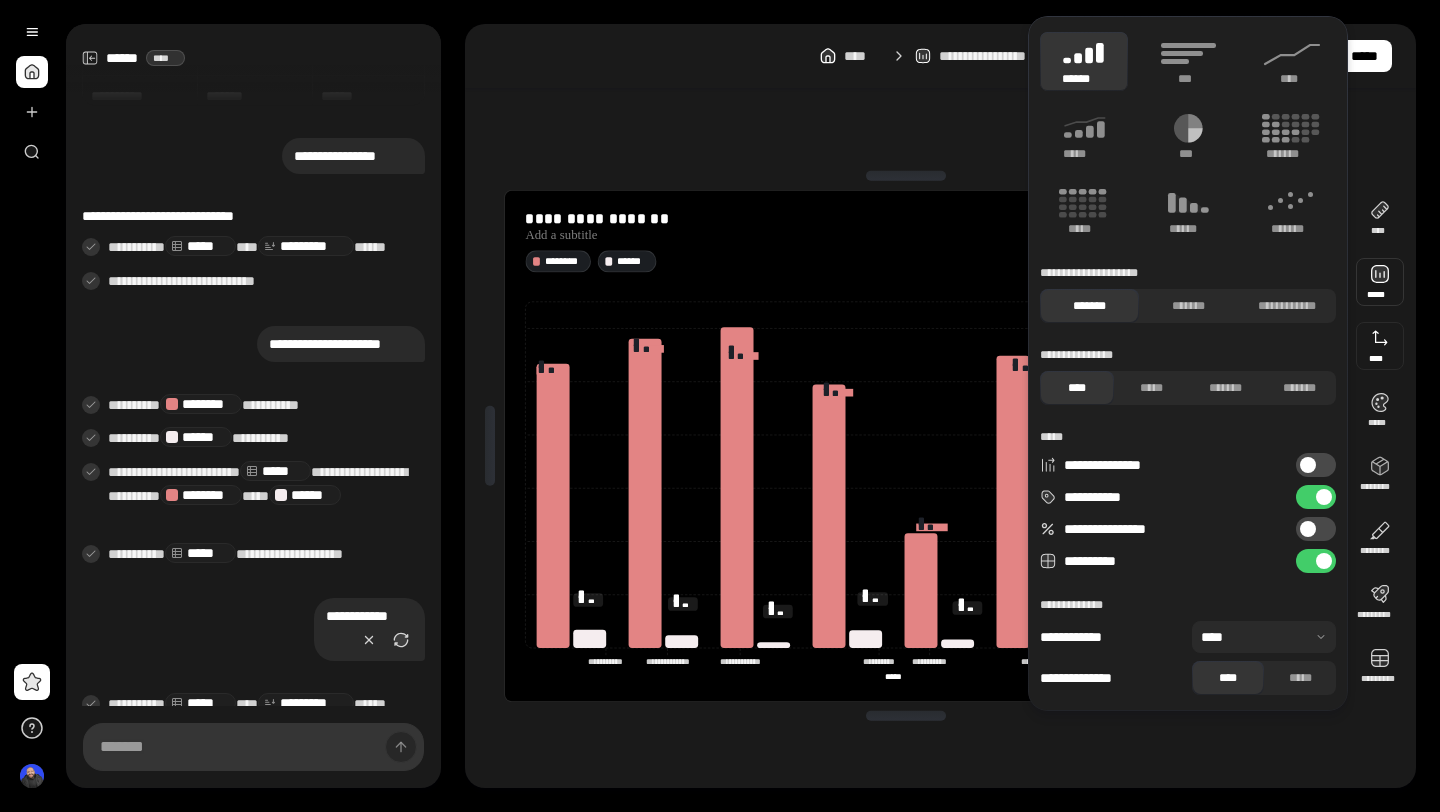 scroll, scrollTop: 182, scrollLeft: 0, axis: vertical 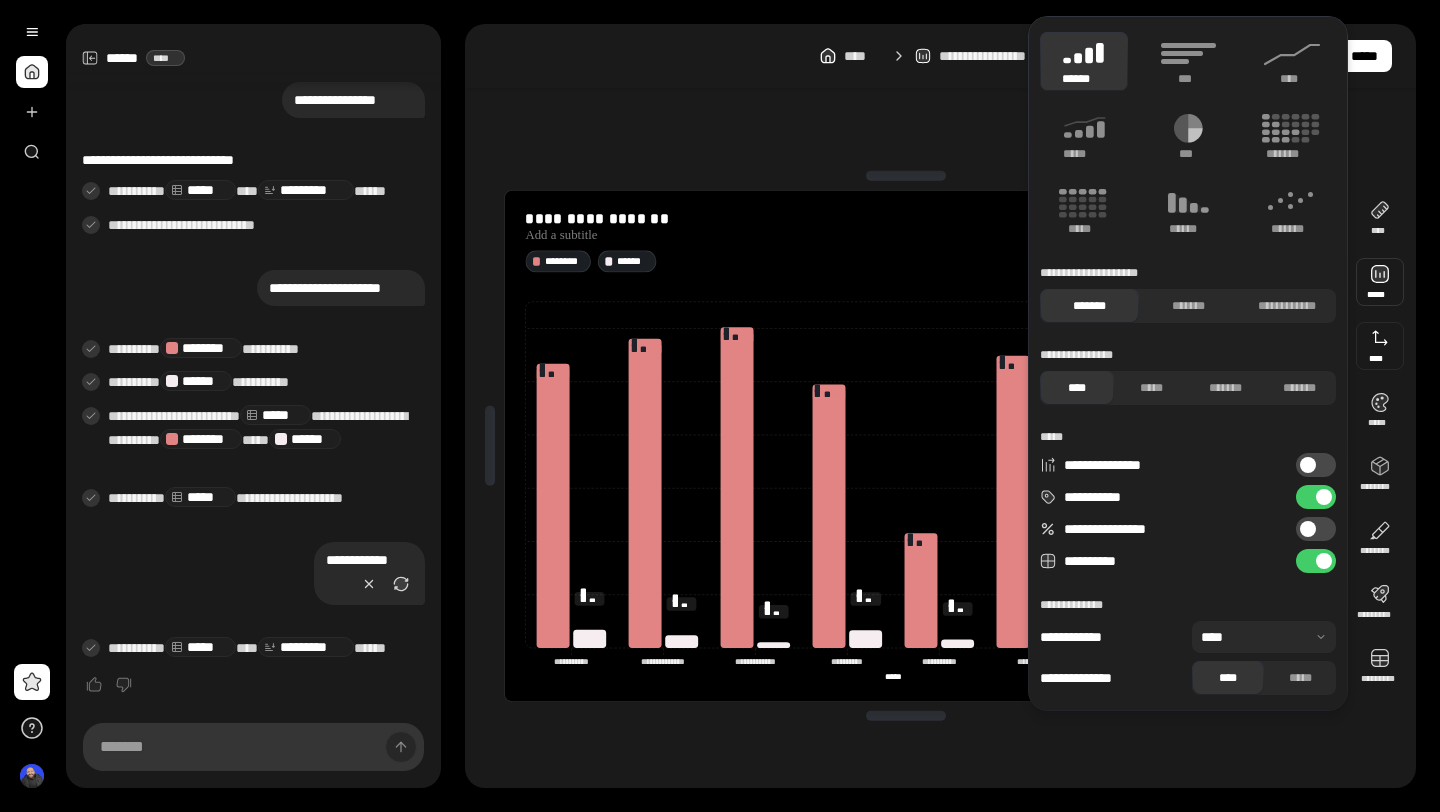 type 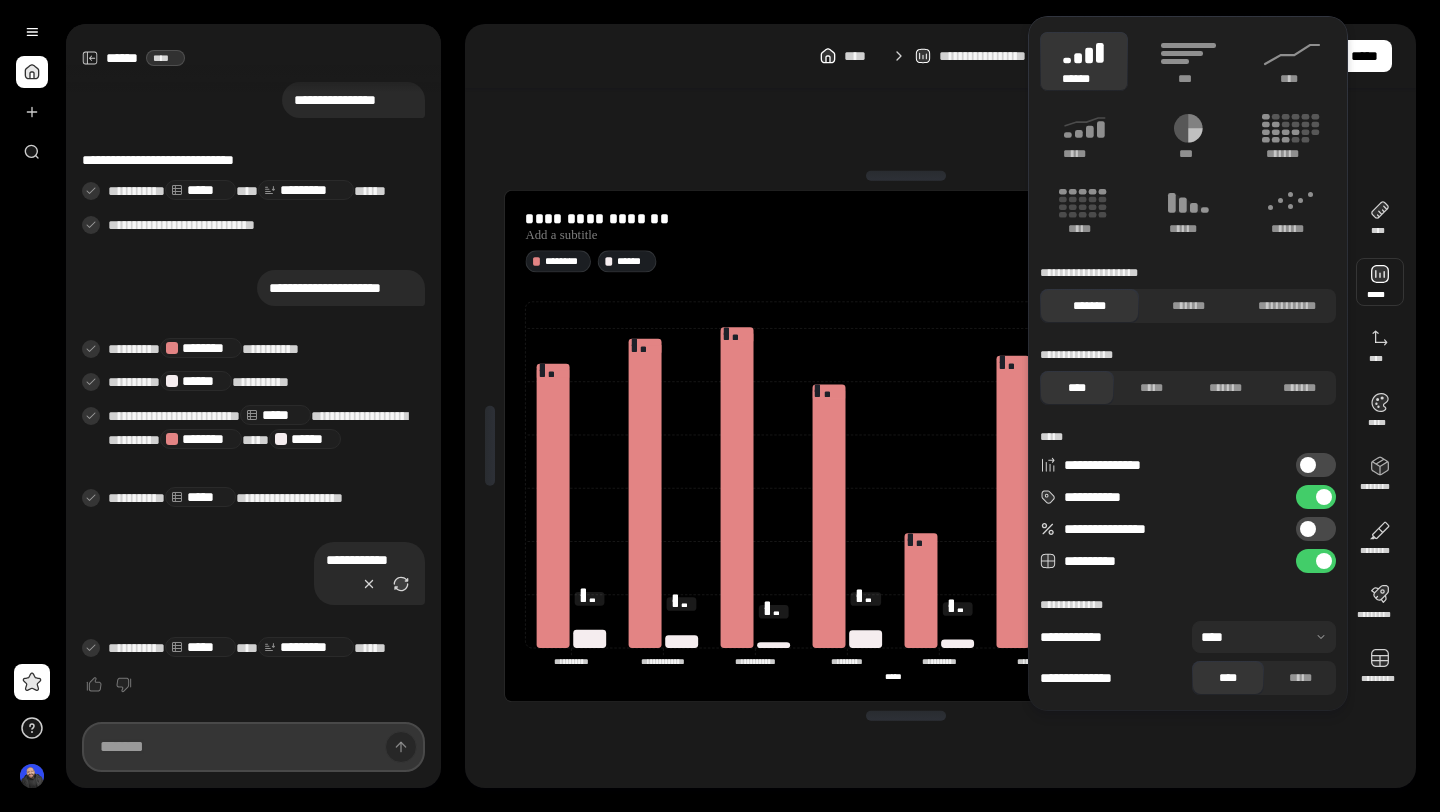 click at bounding box center [253, 747] 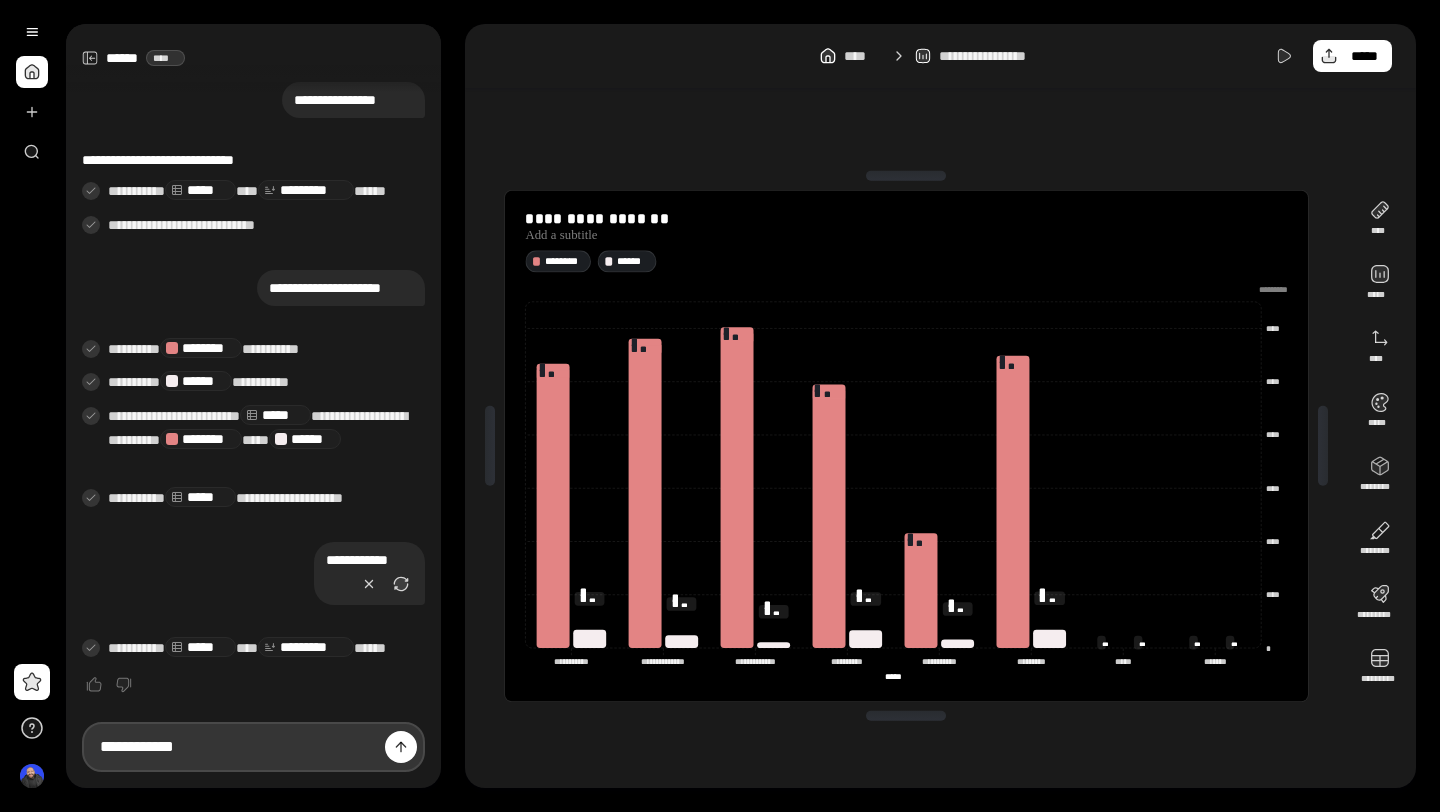 type on "**********" 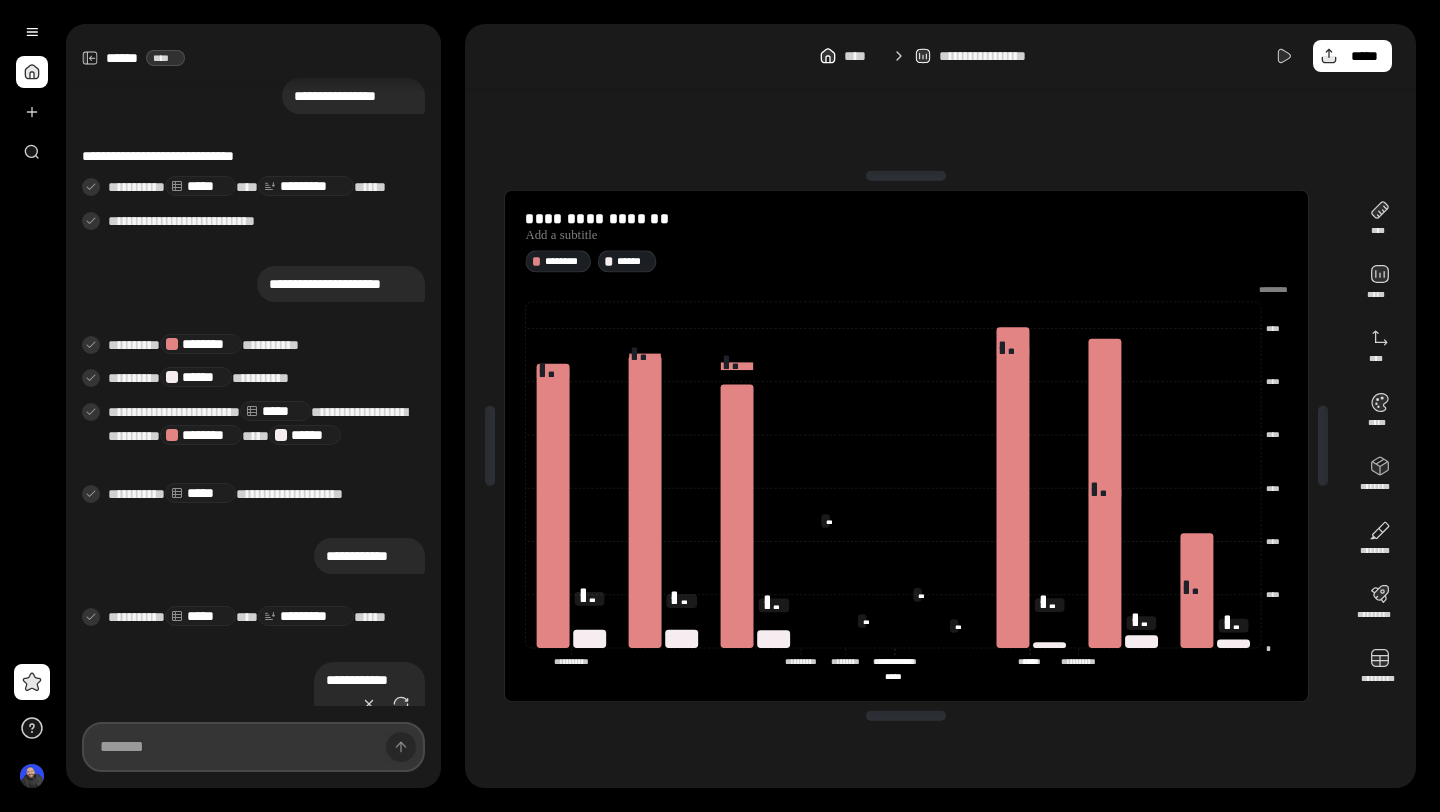 scroll, scrollTop: 213, scrollLeft: 0, axis: vertical 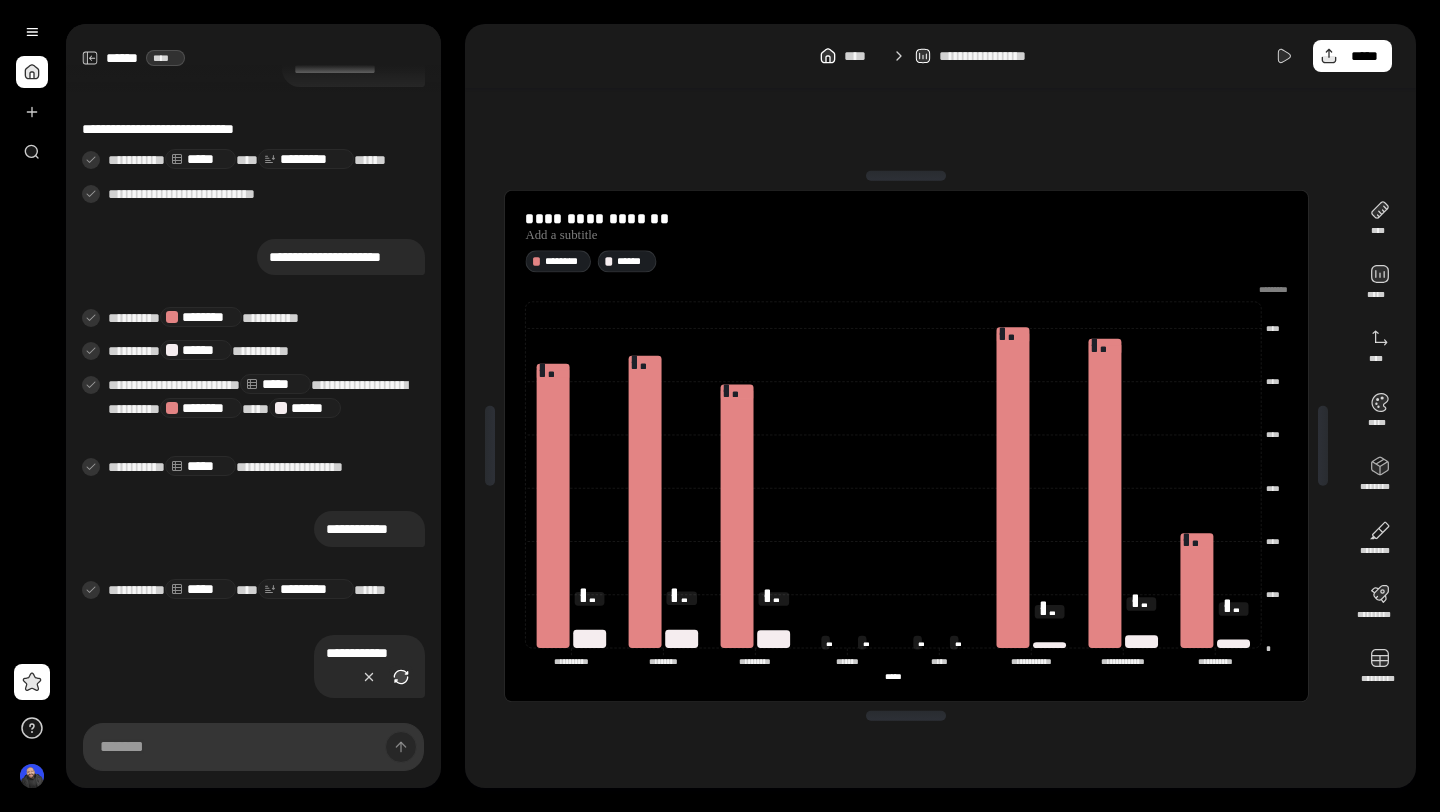 click at bounding box center (401, 677) 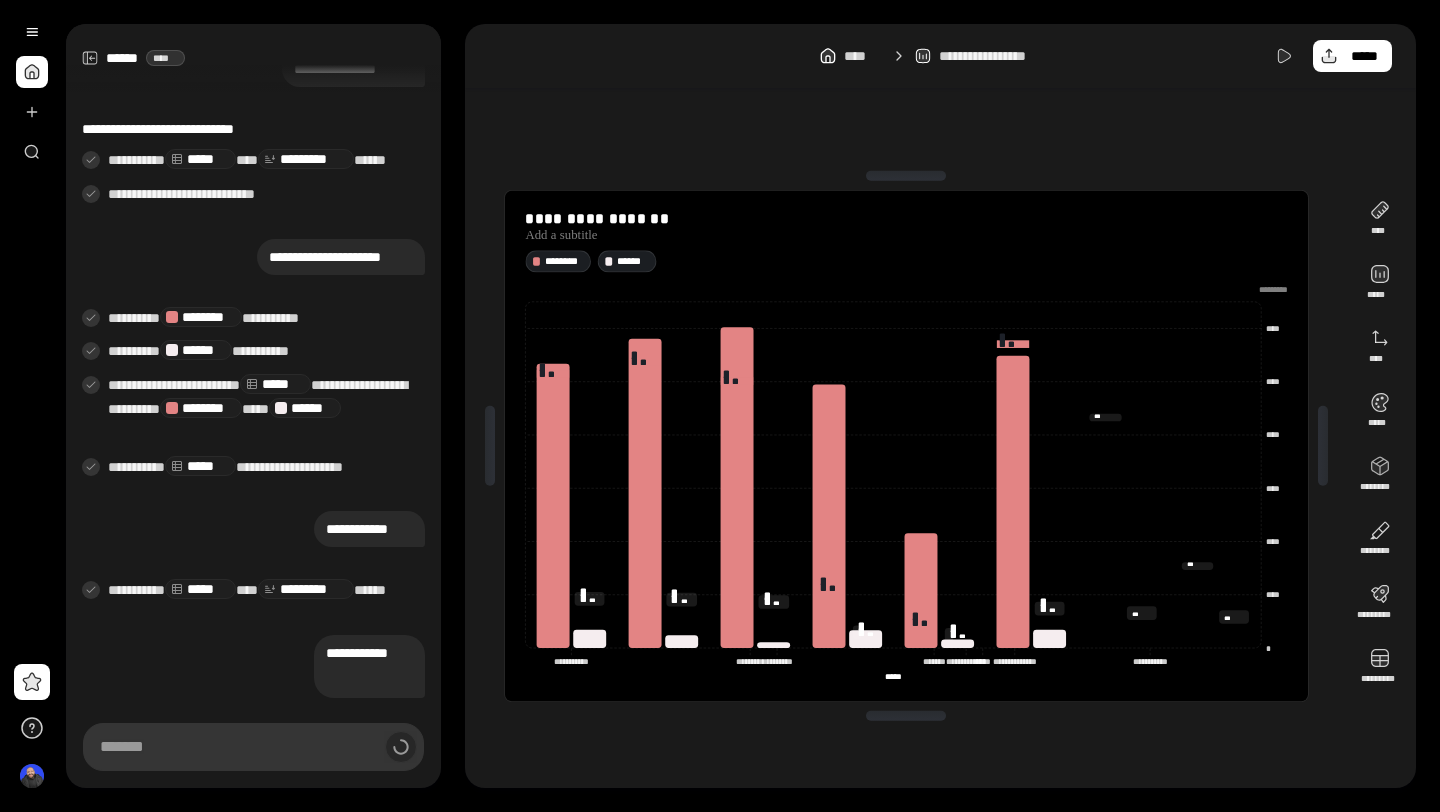 scroll, scrollTop: 186, scrollLeft: 0, axis: vertical 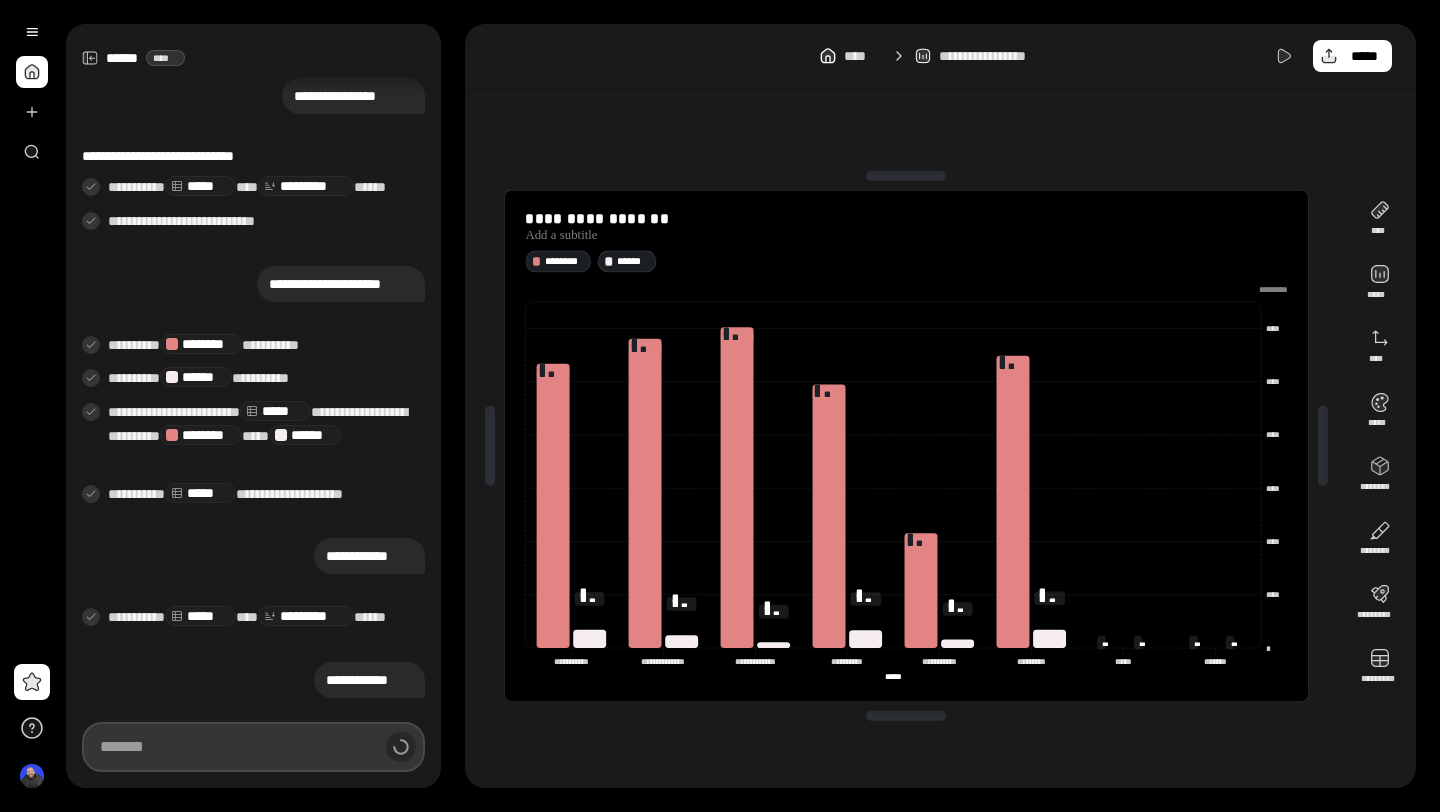 click at bounding box center [253, 747] 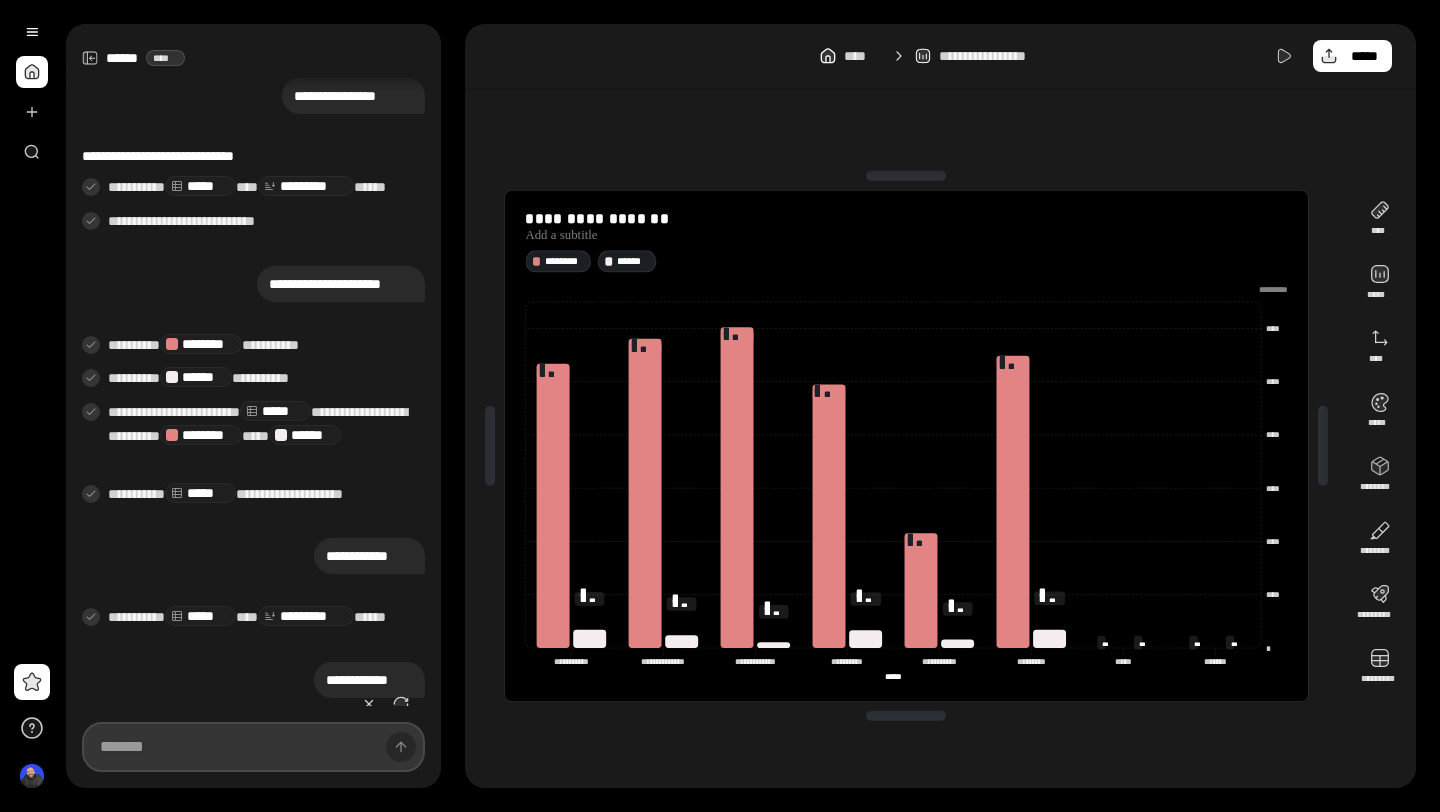 scroll, scrollTop: 213, scrollLeft: 0, axis: vertical 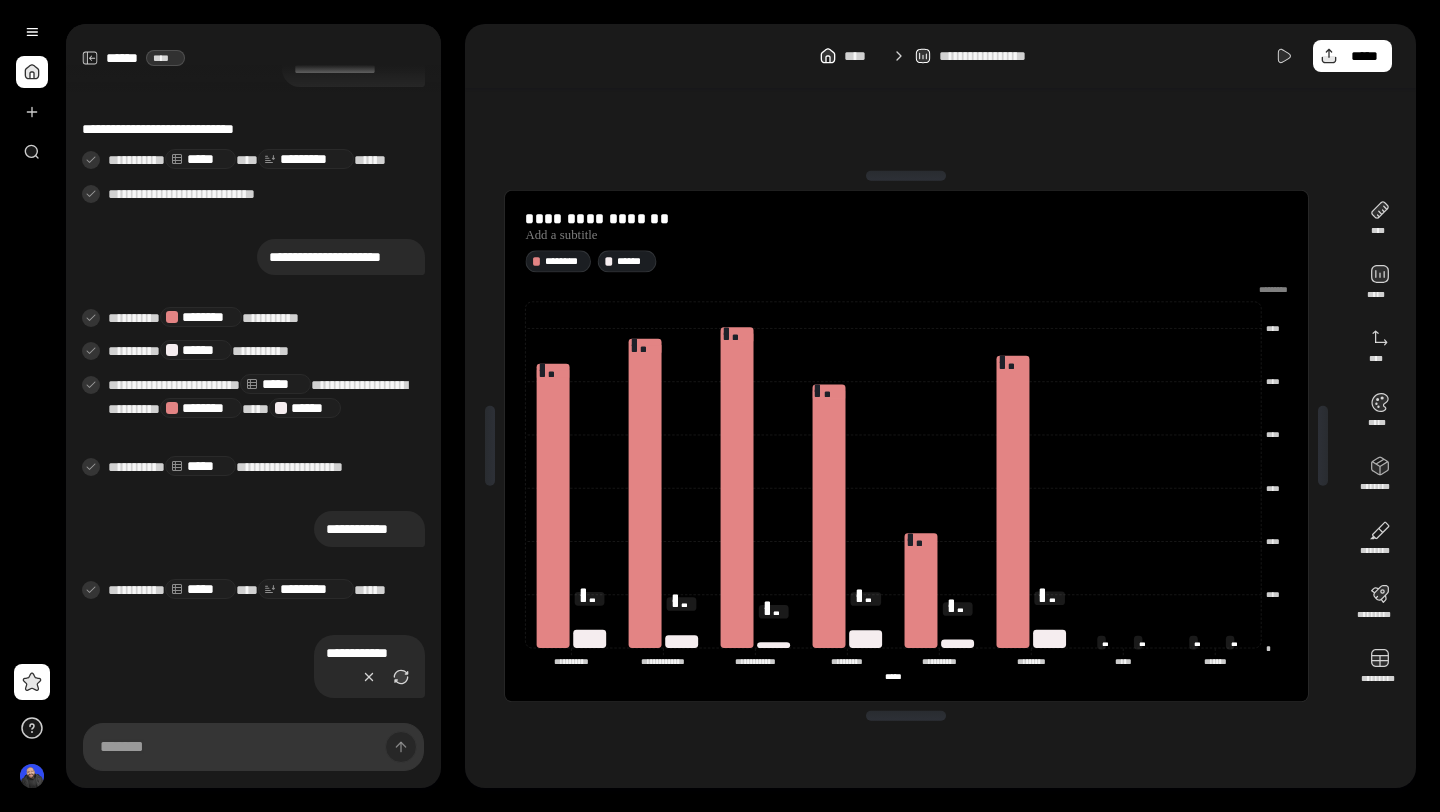 click on "**********" at bounding box center (752, 406) 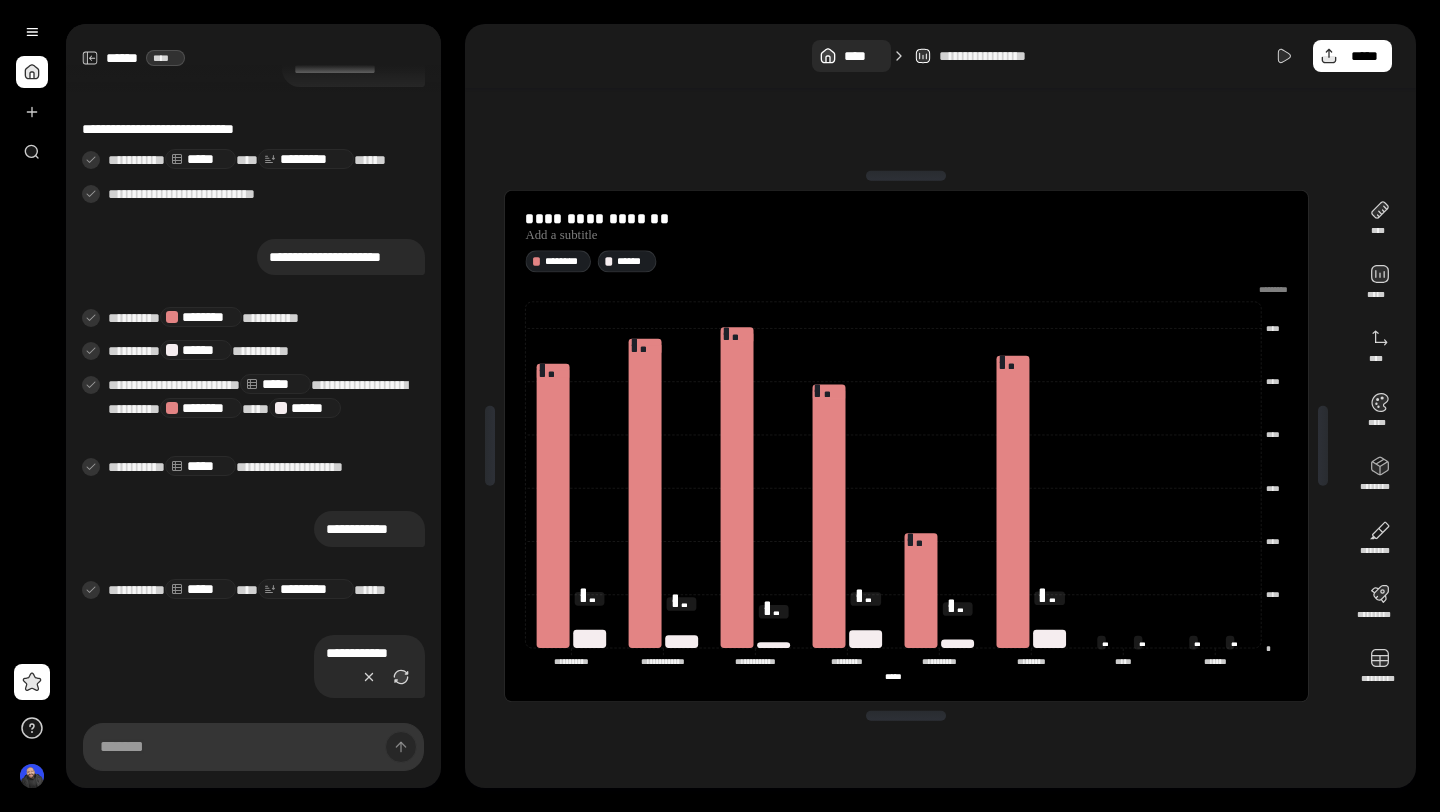 click on "****" at bounding box center [863, 56] 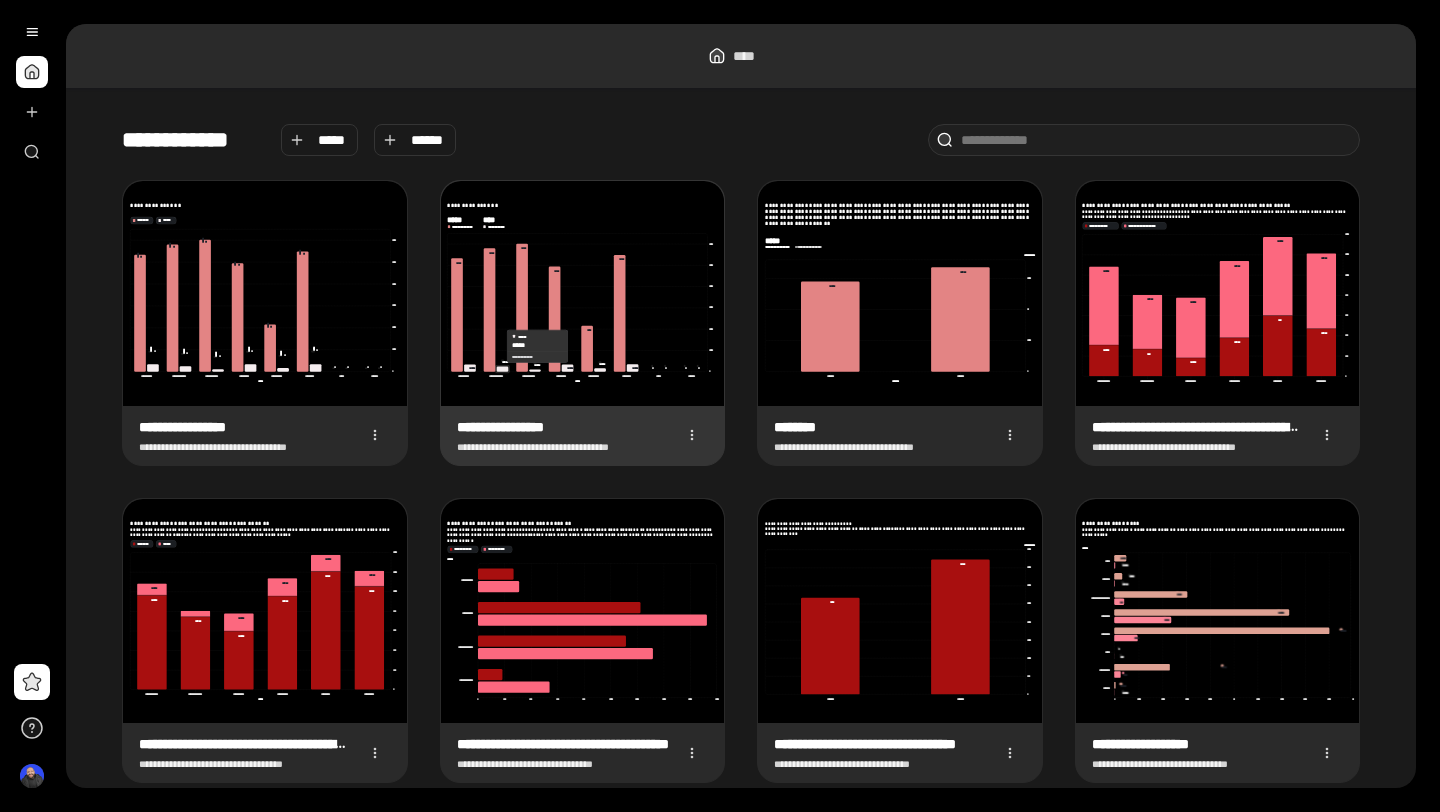 click 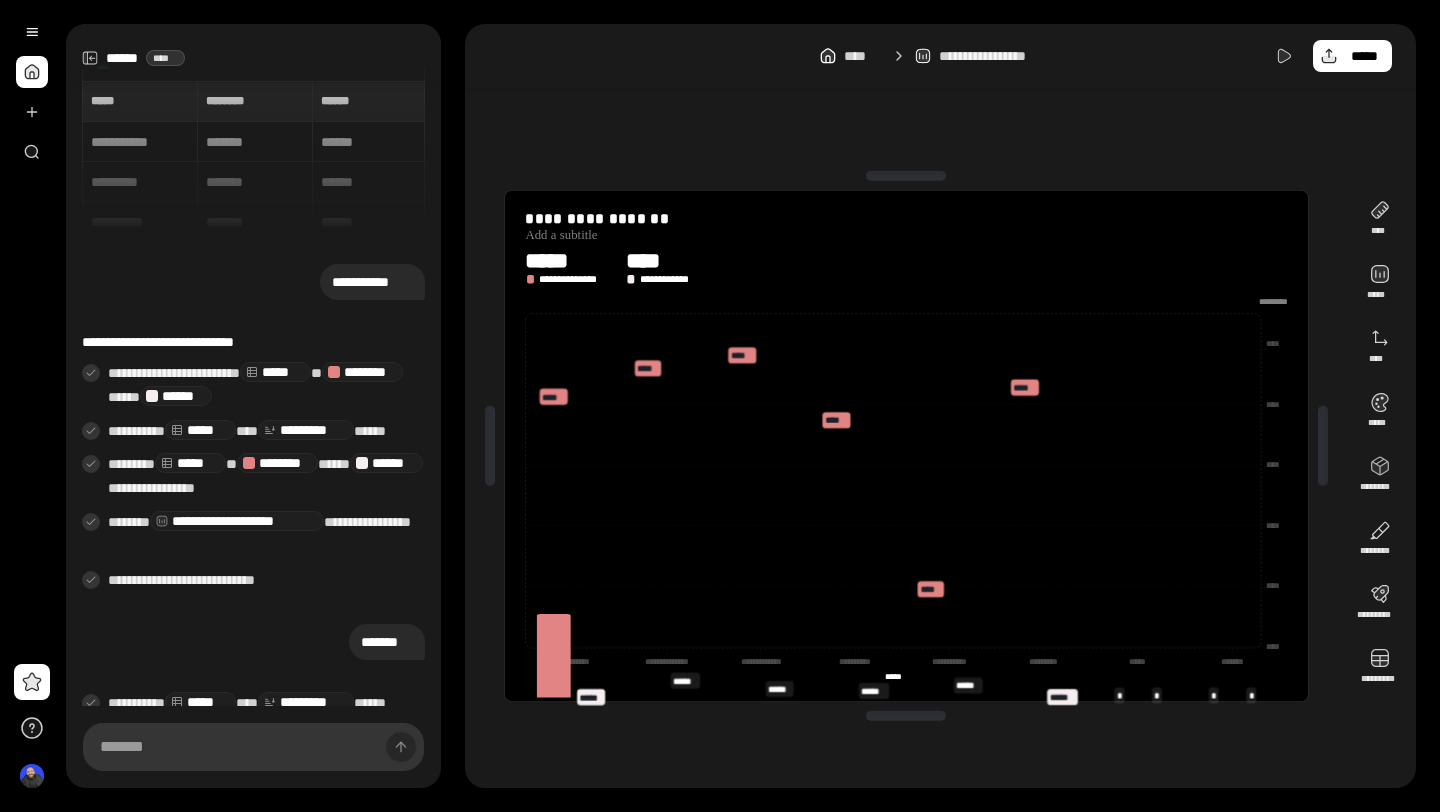 scroll, scrollTop: 562, scrollLeft: 0, axis: vertical 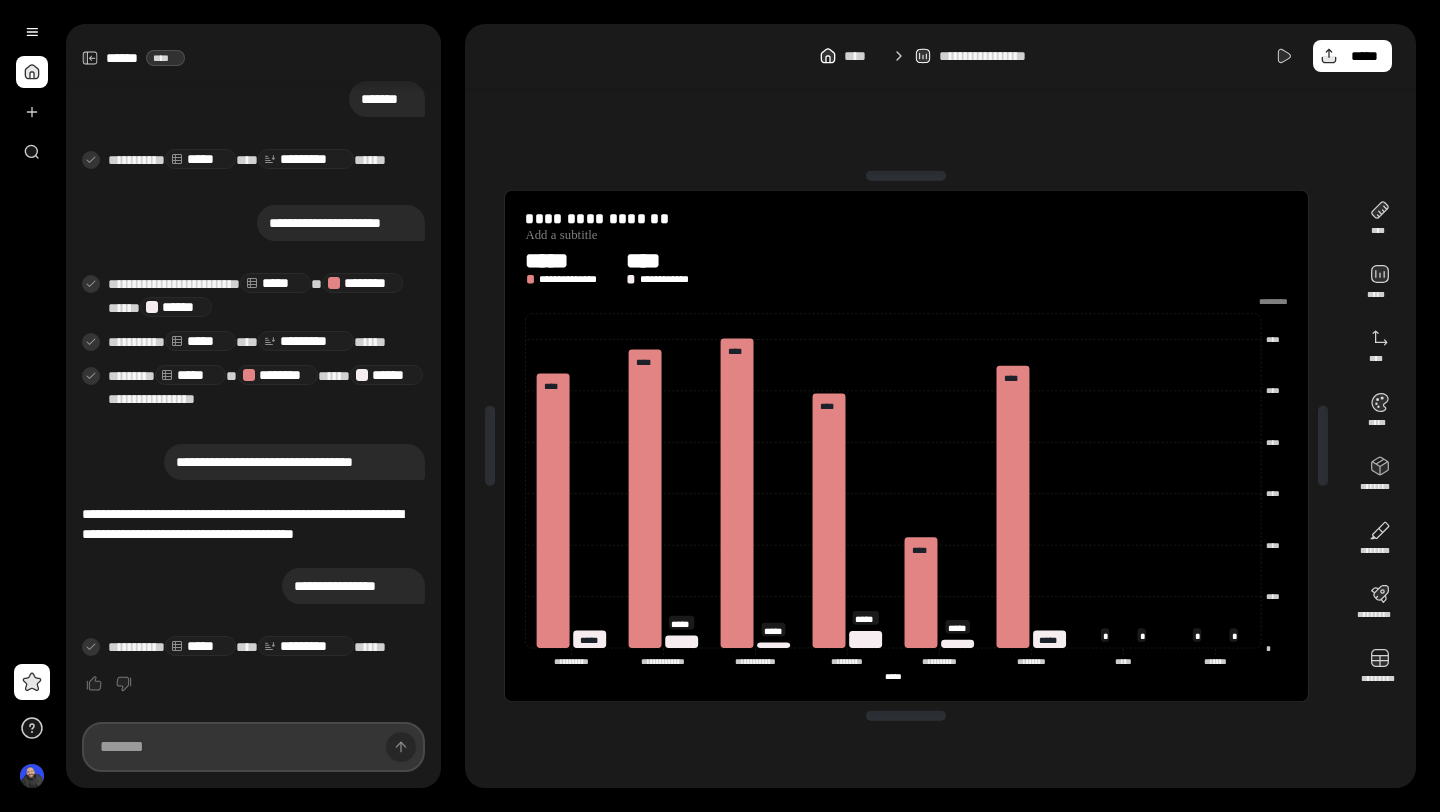 click at bounding box center [253, 747] 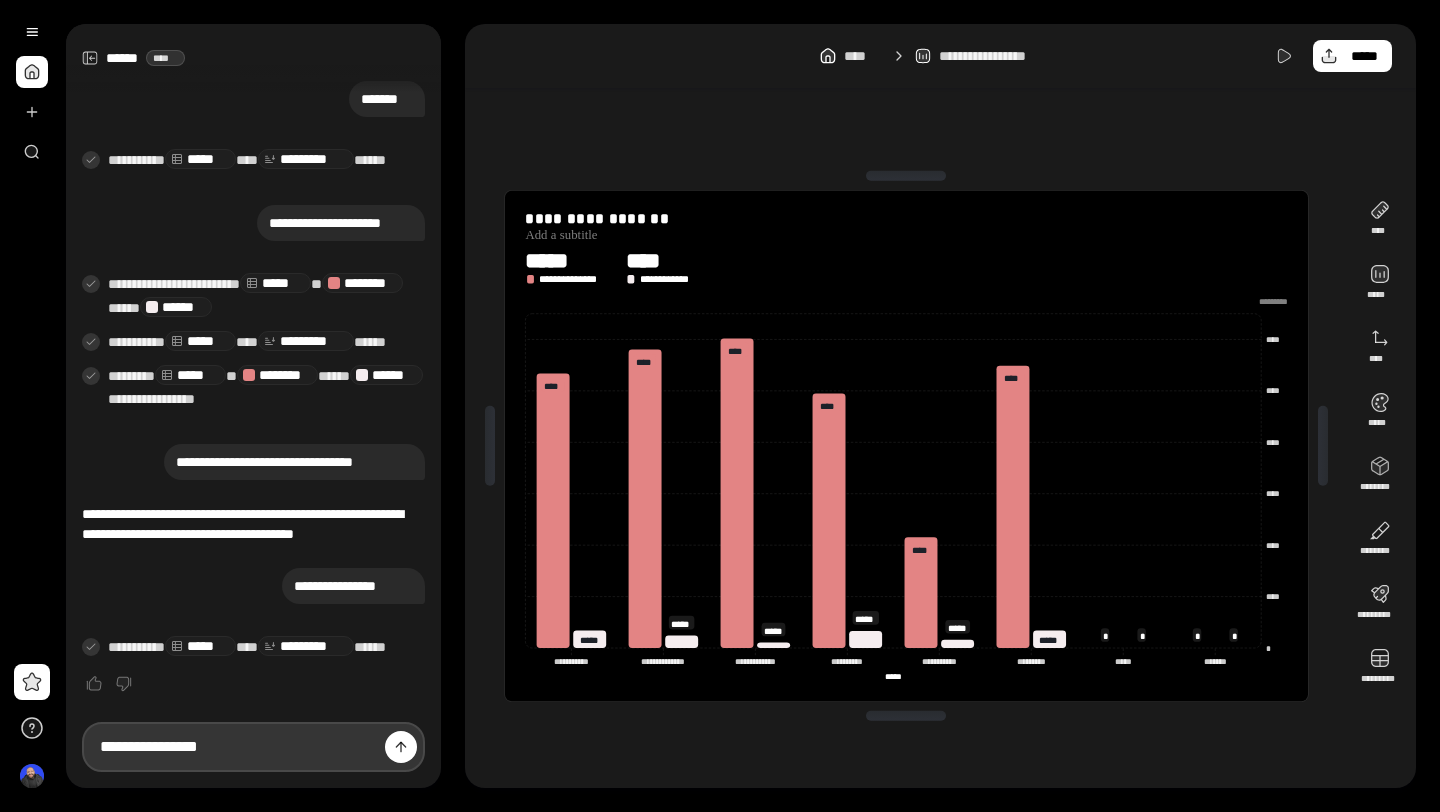 type on "**********" 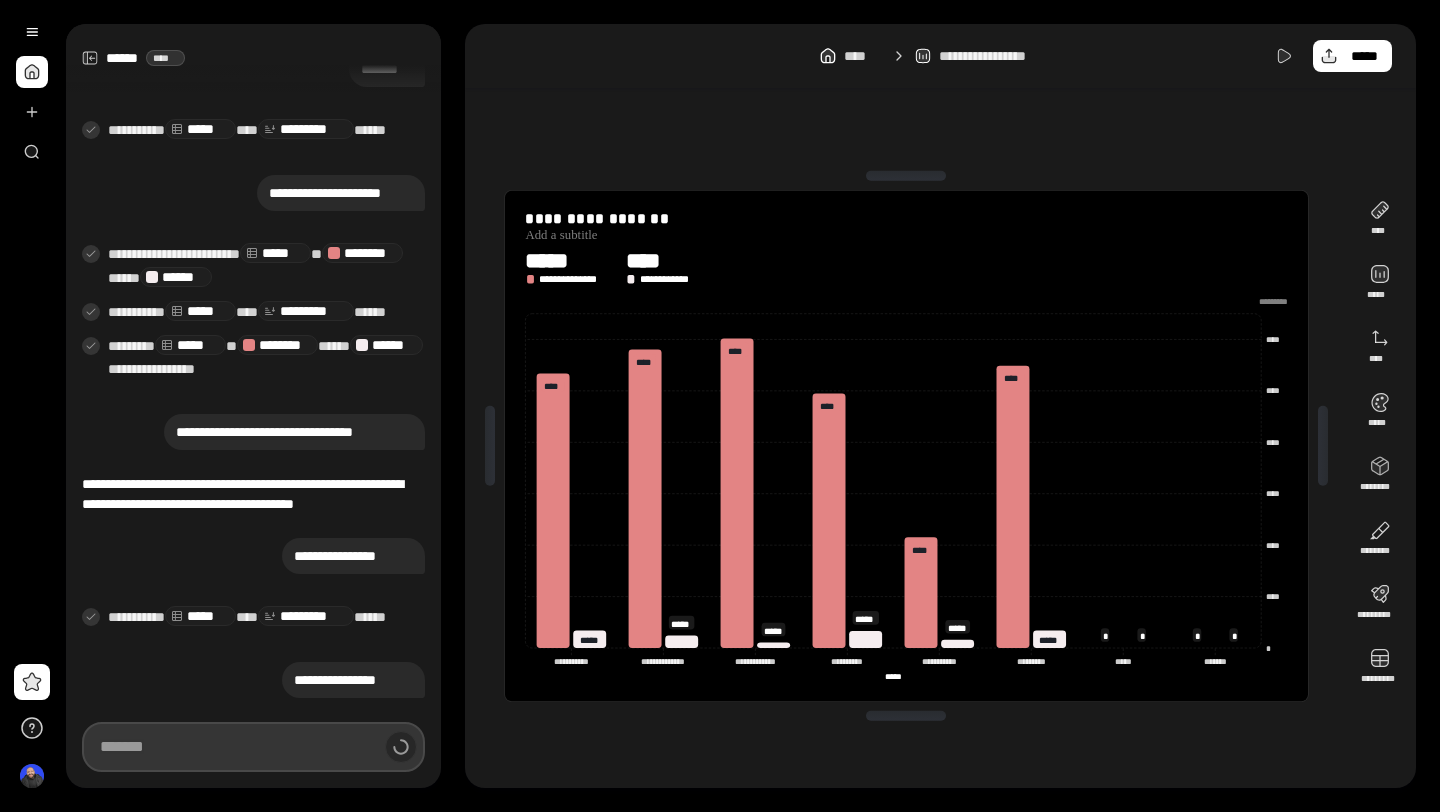 scroll, scrollTop: 593, scrollLeft: 0, axis: vertical 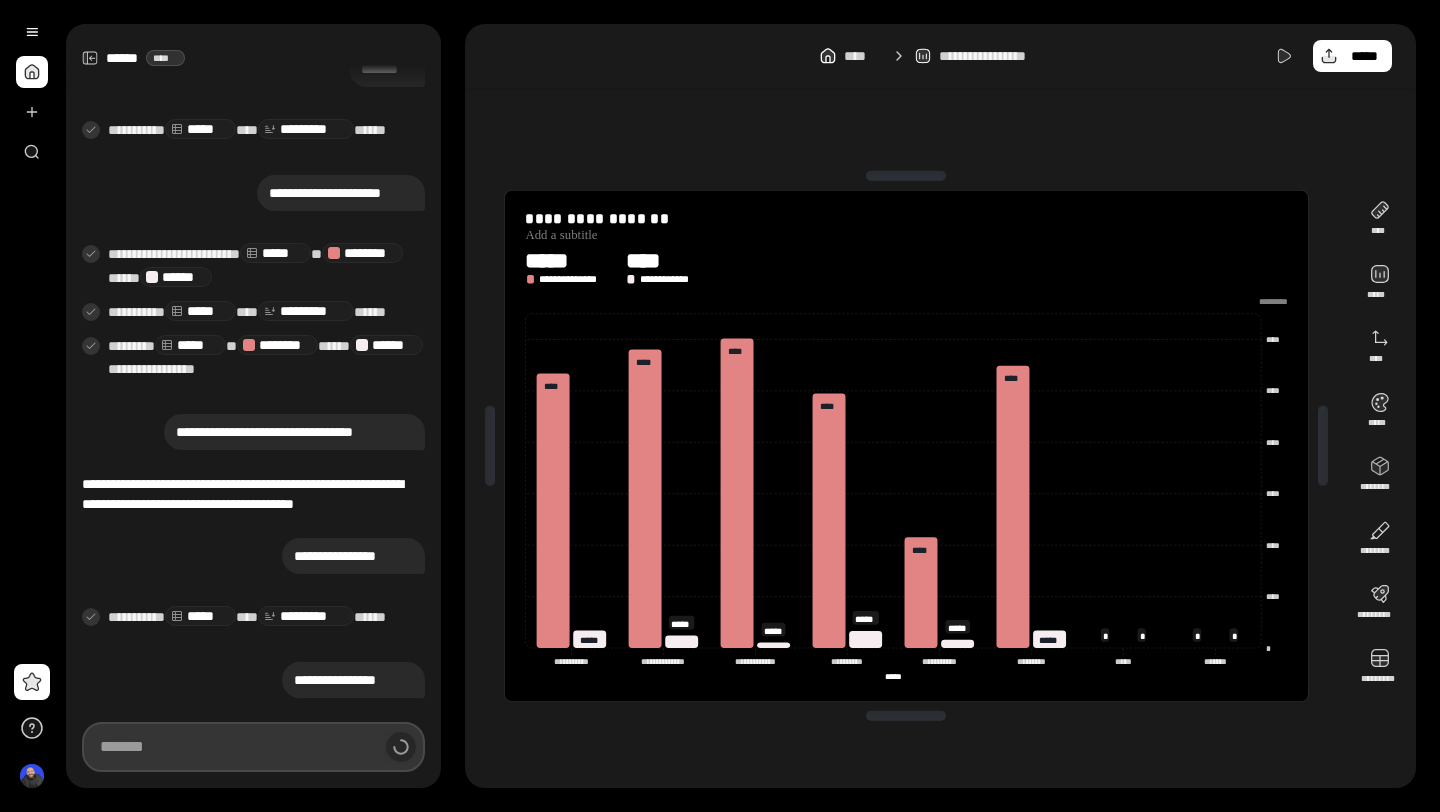 click at bounding box center (253, 747) 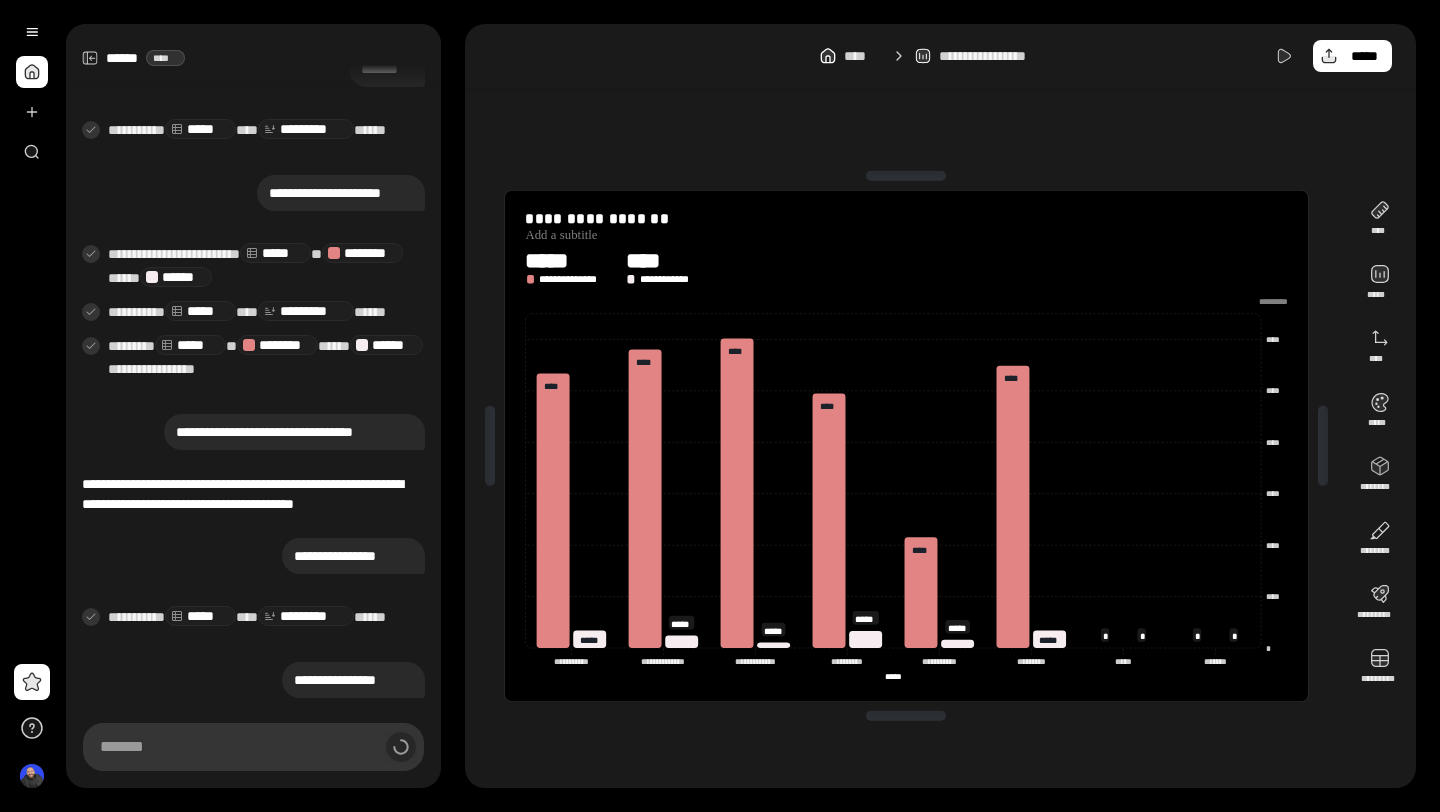 click on "*****" at bounding box center (200, 616) 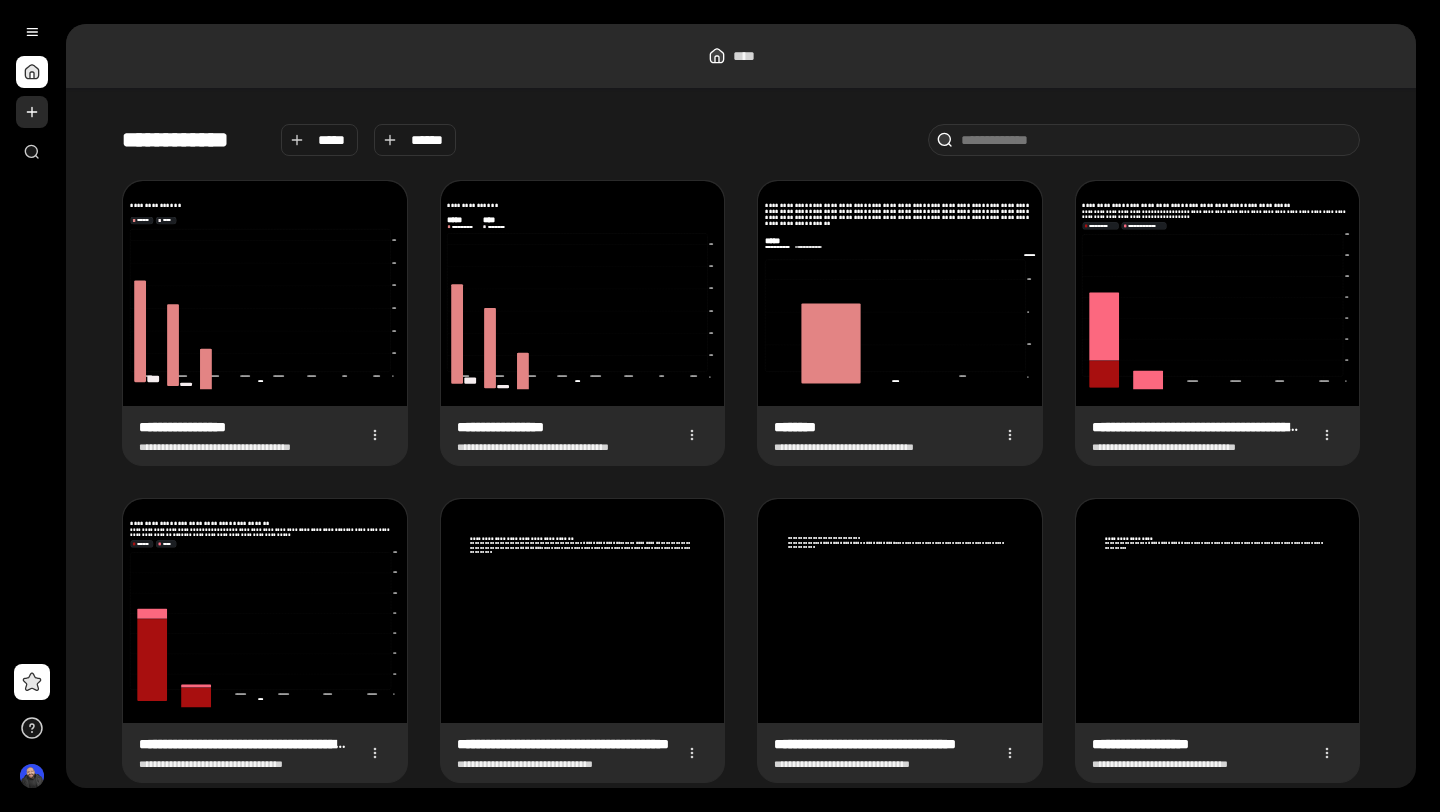click at bounding box center [32, 112] 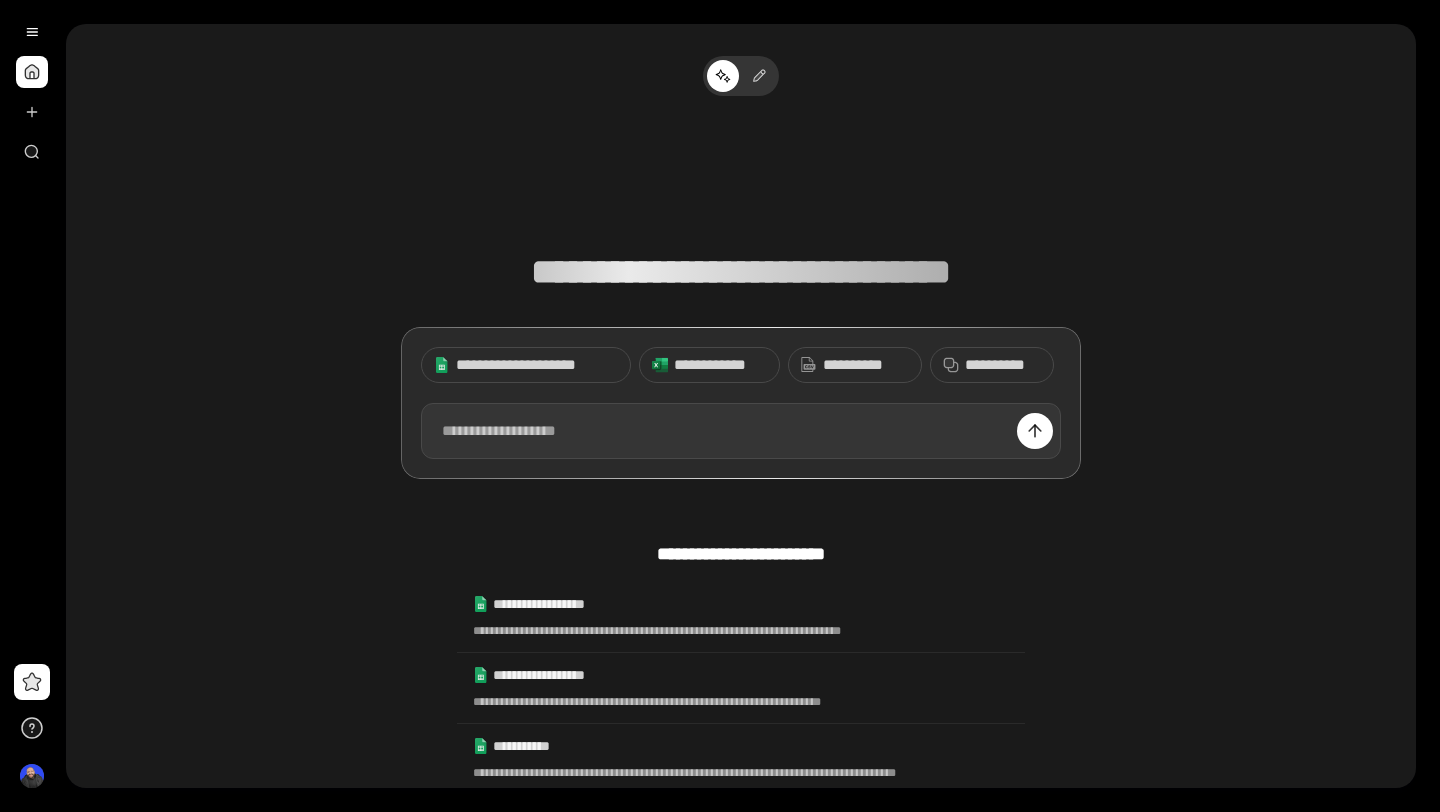 click at bounding box center (741, 431) 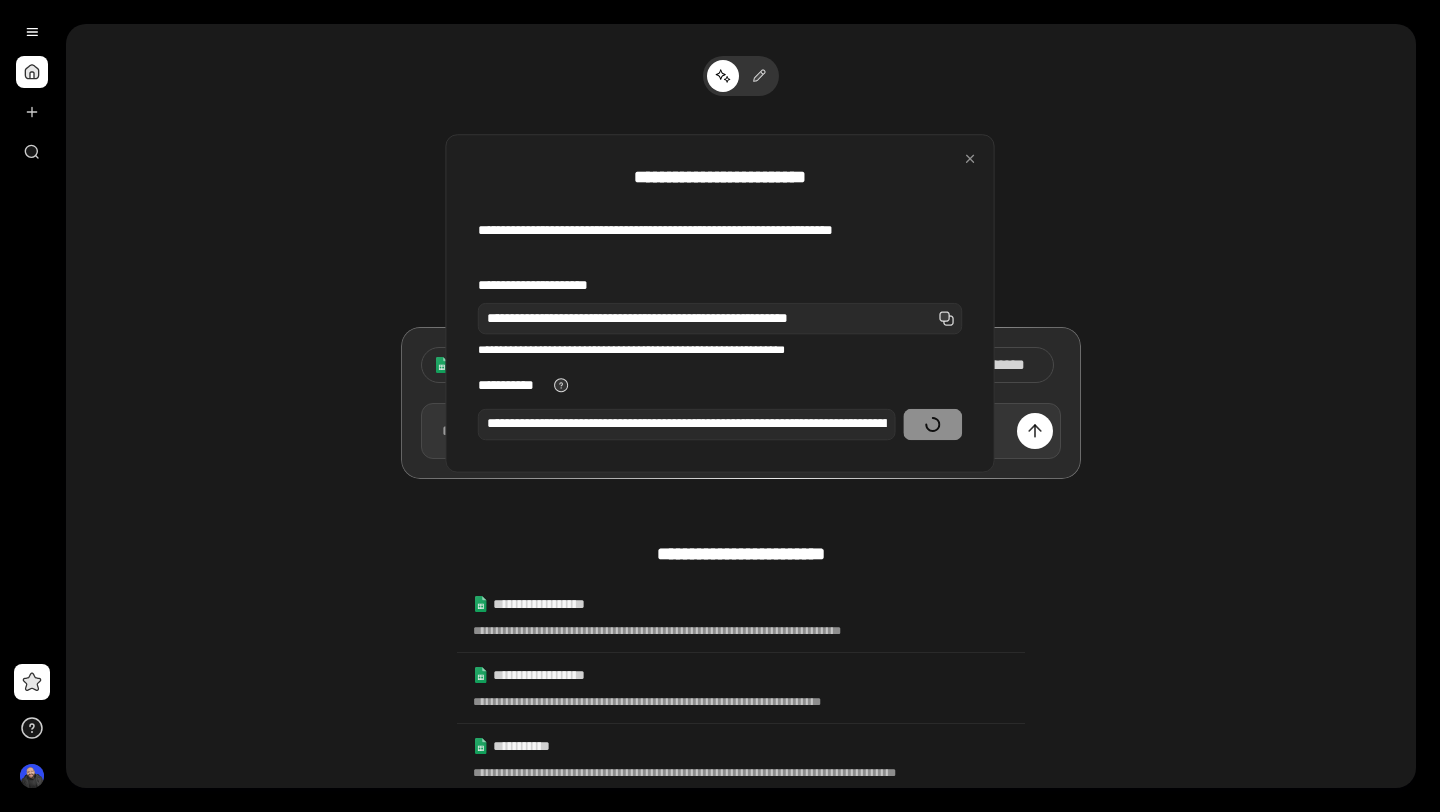 scroll, scrollTop: 0, scrollLeft: 530, axis: horizontal 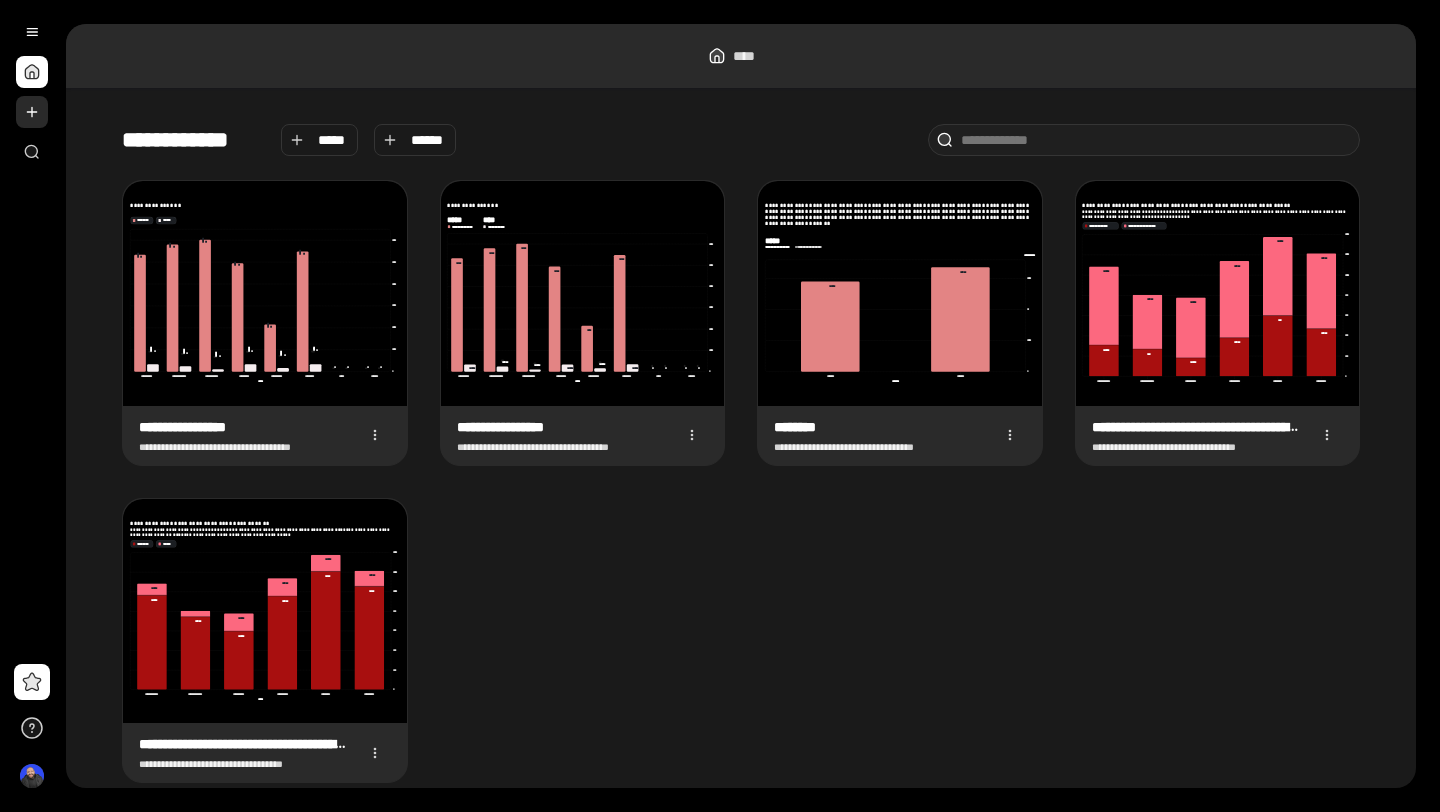 click at bounding box center [32, 112] 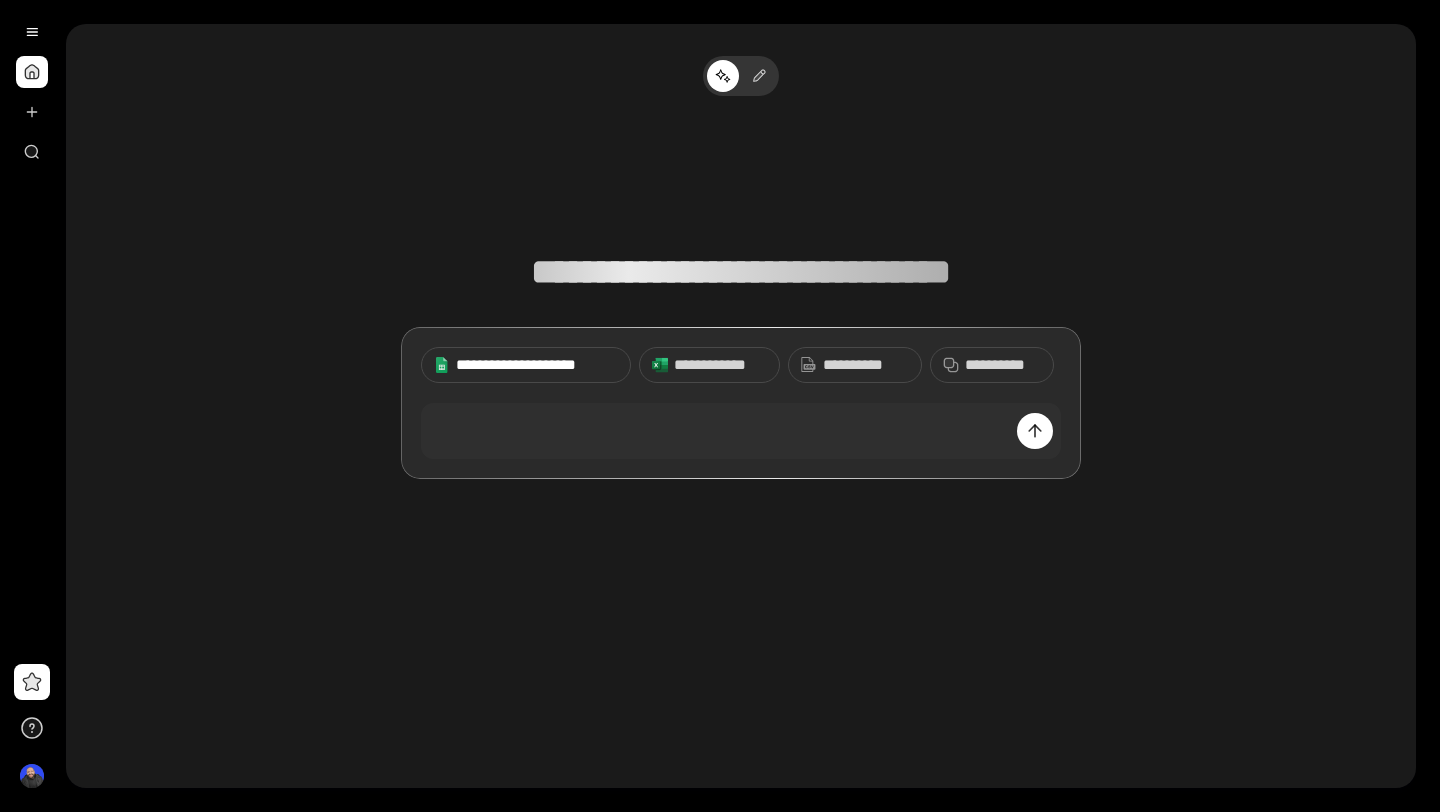 click on "**********" at bounding box center [537, 365] 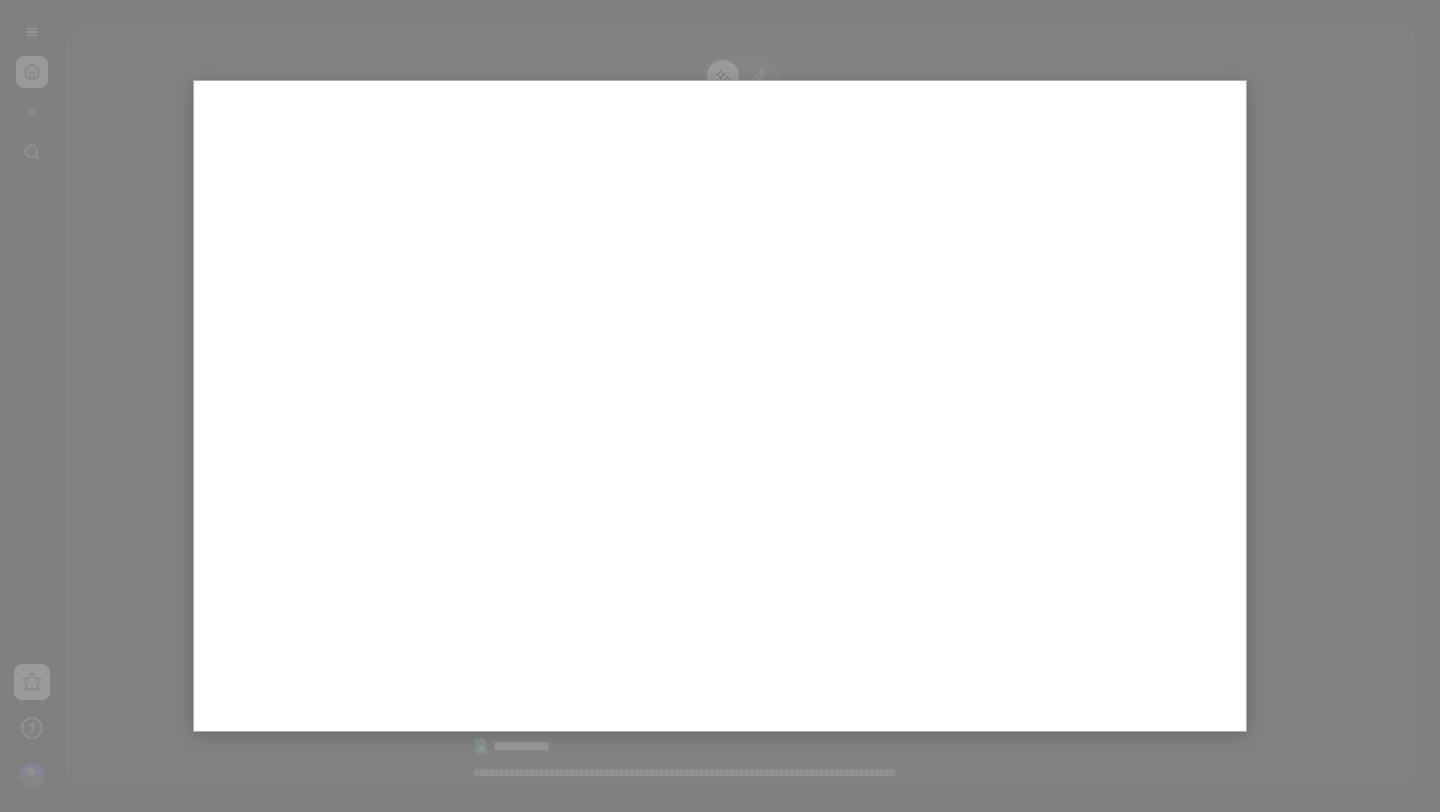 click at bounding box center (720, 406) 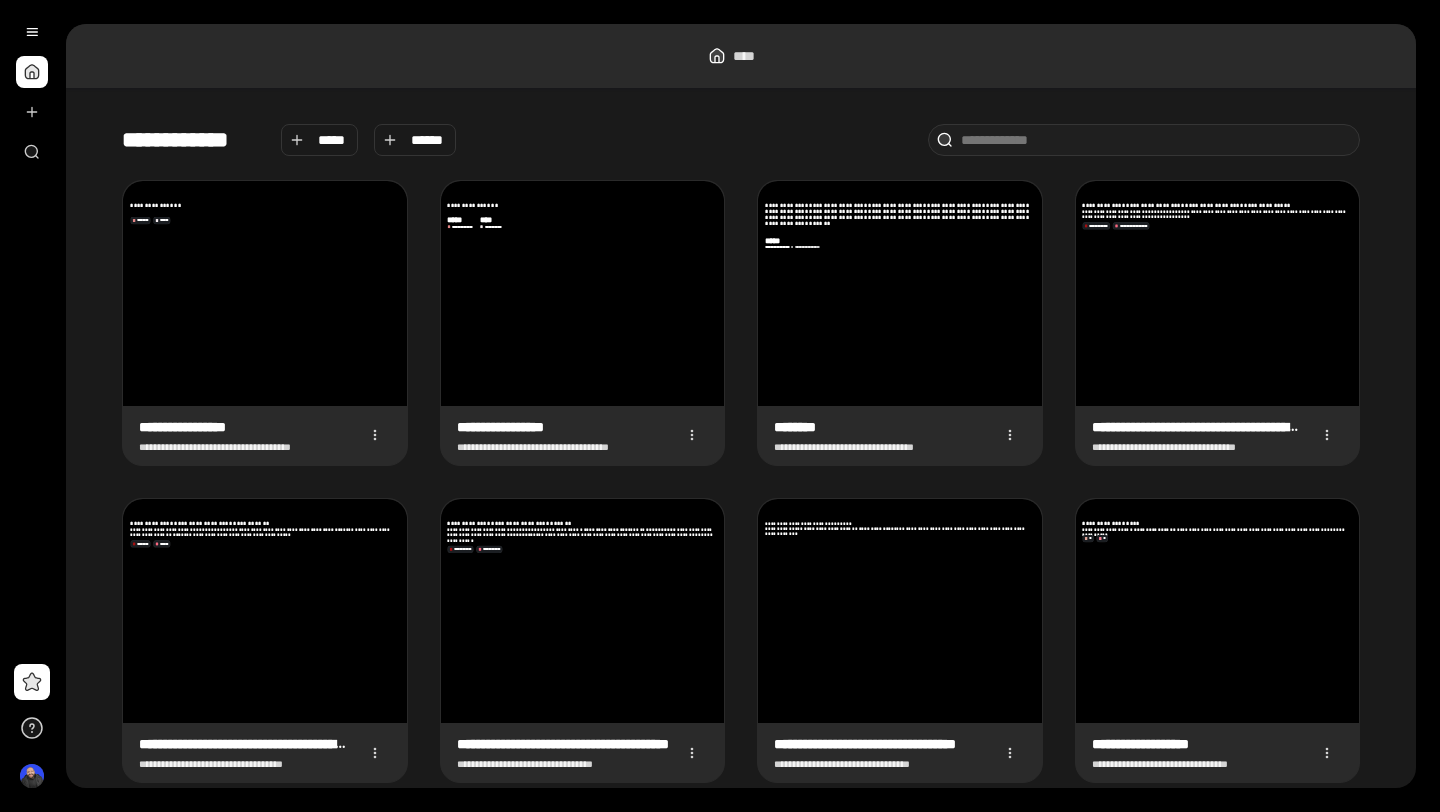 click at bounding box center (32, 112) 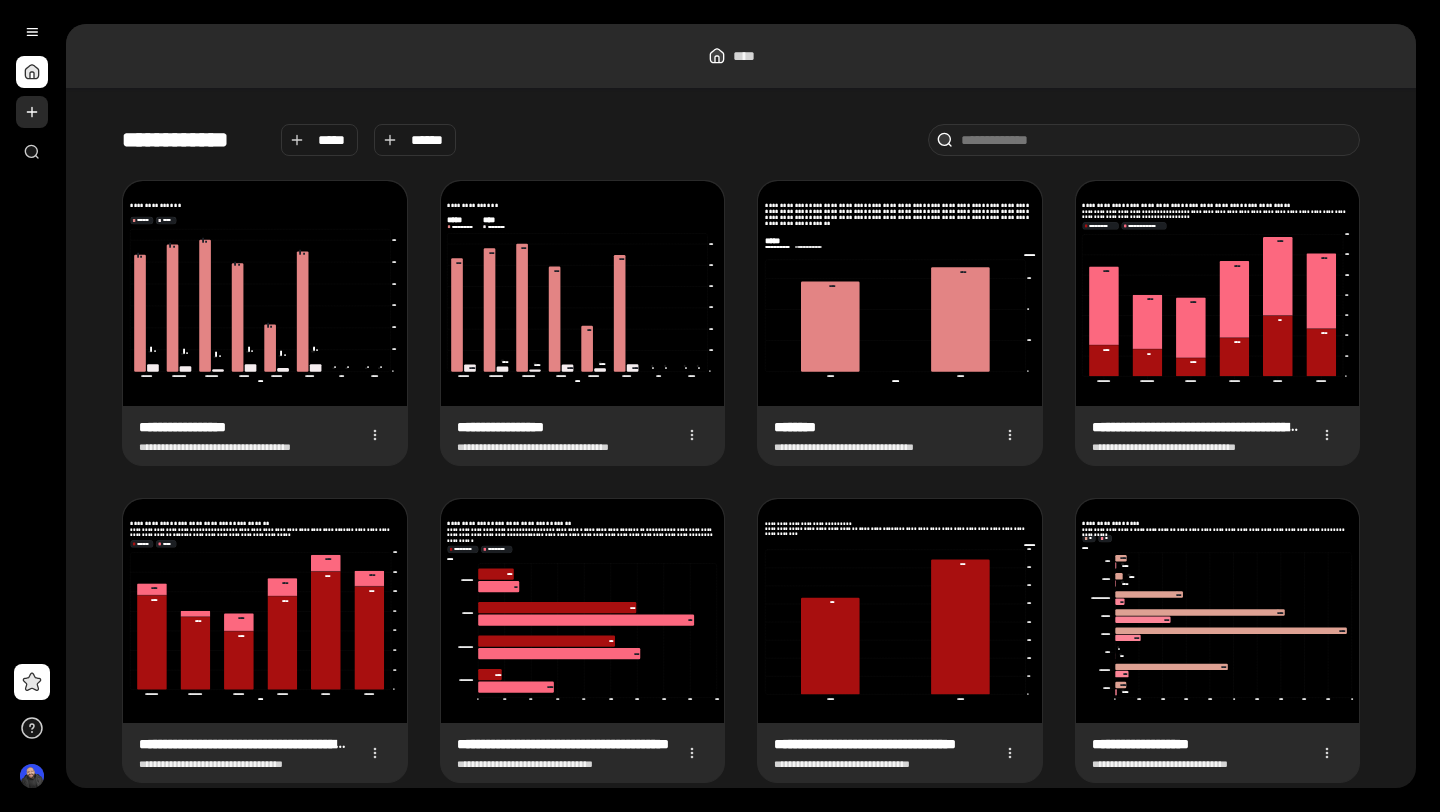 click at bounding box center [32, 112] 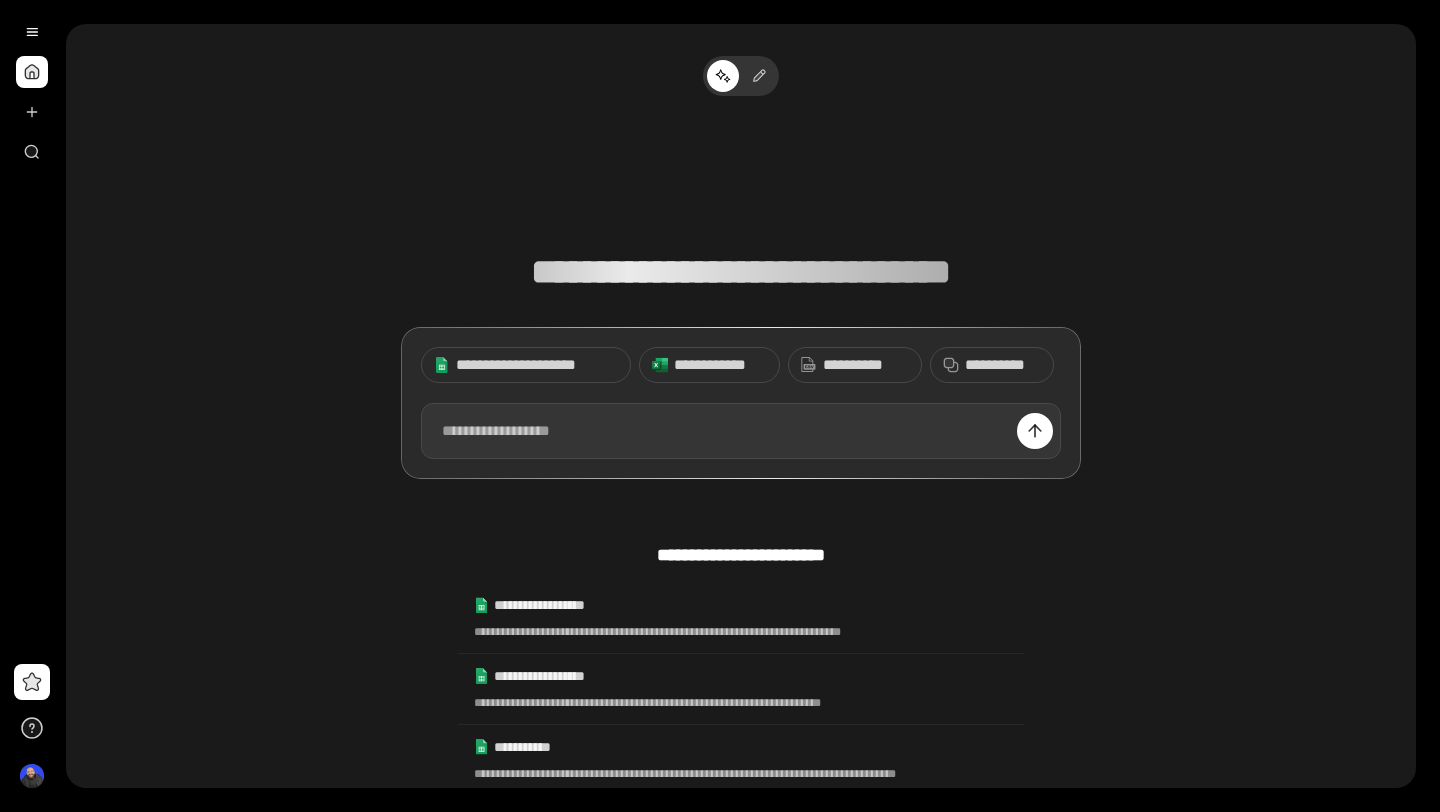 click at bounding box center (741, 431) 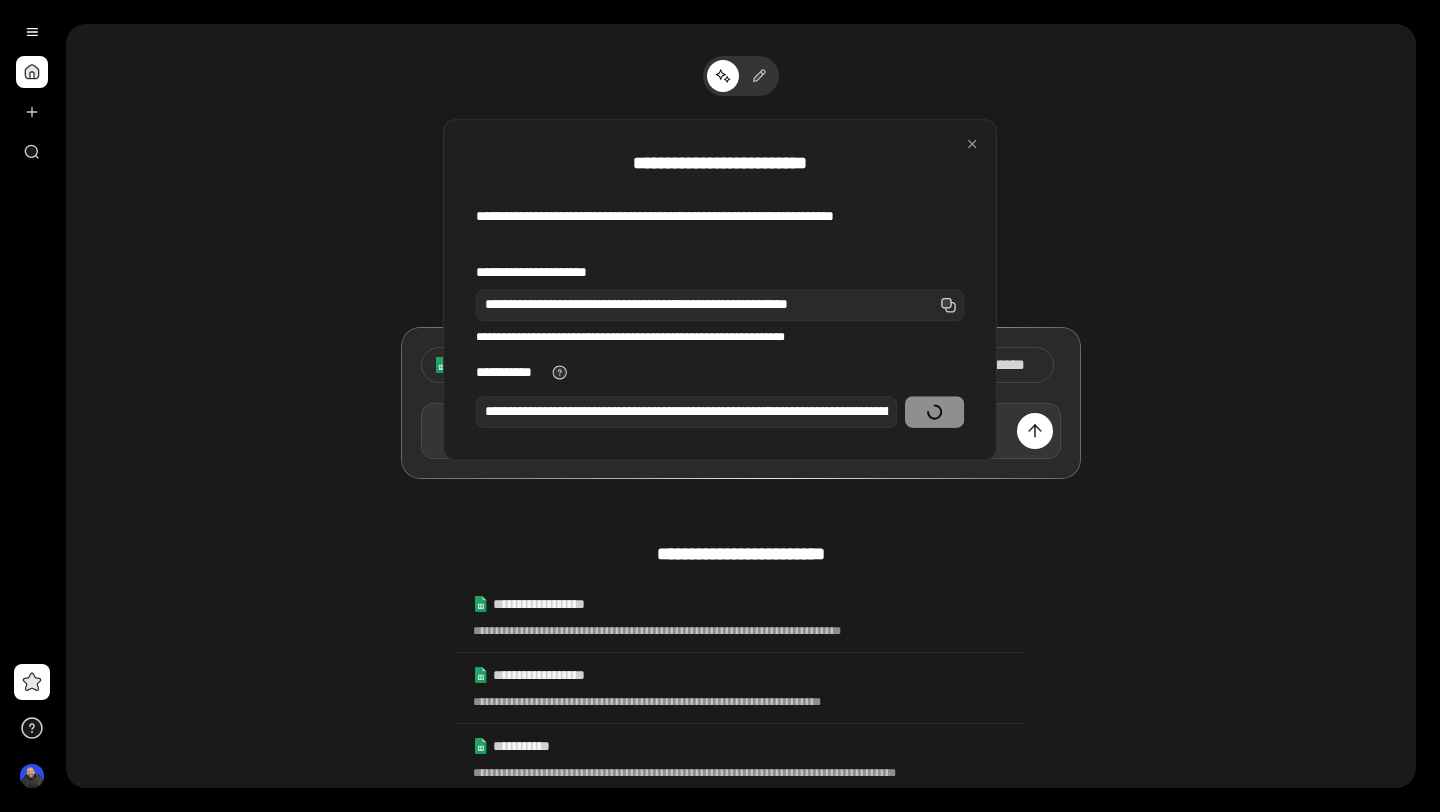 scroll, scrollTop: 0, scrollLeft: 530, axis: horizontal 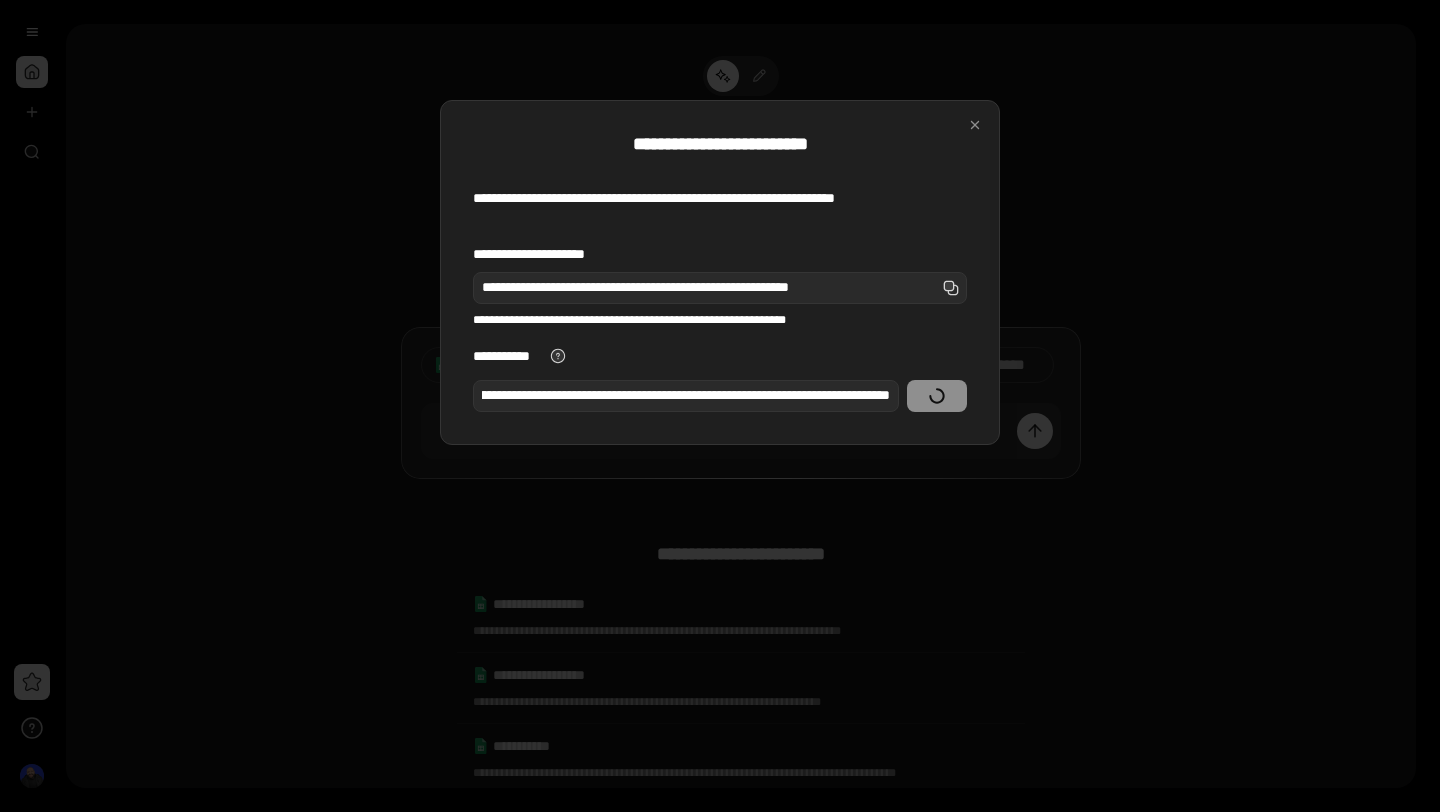 click at bounding box center (720, 406) 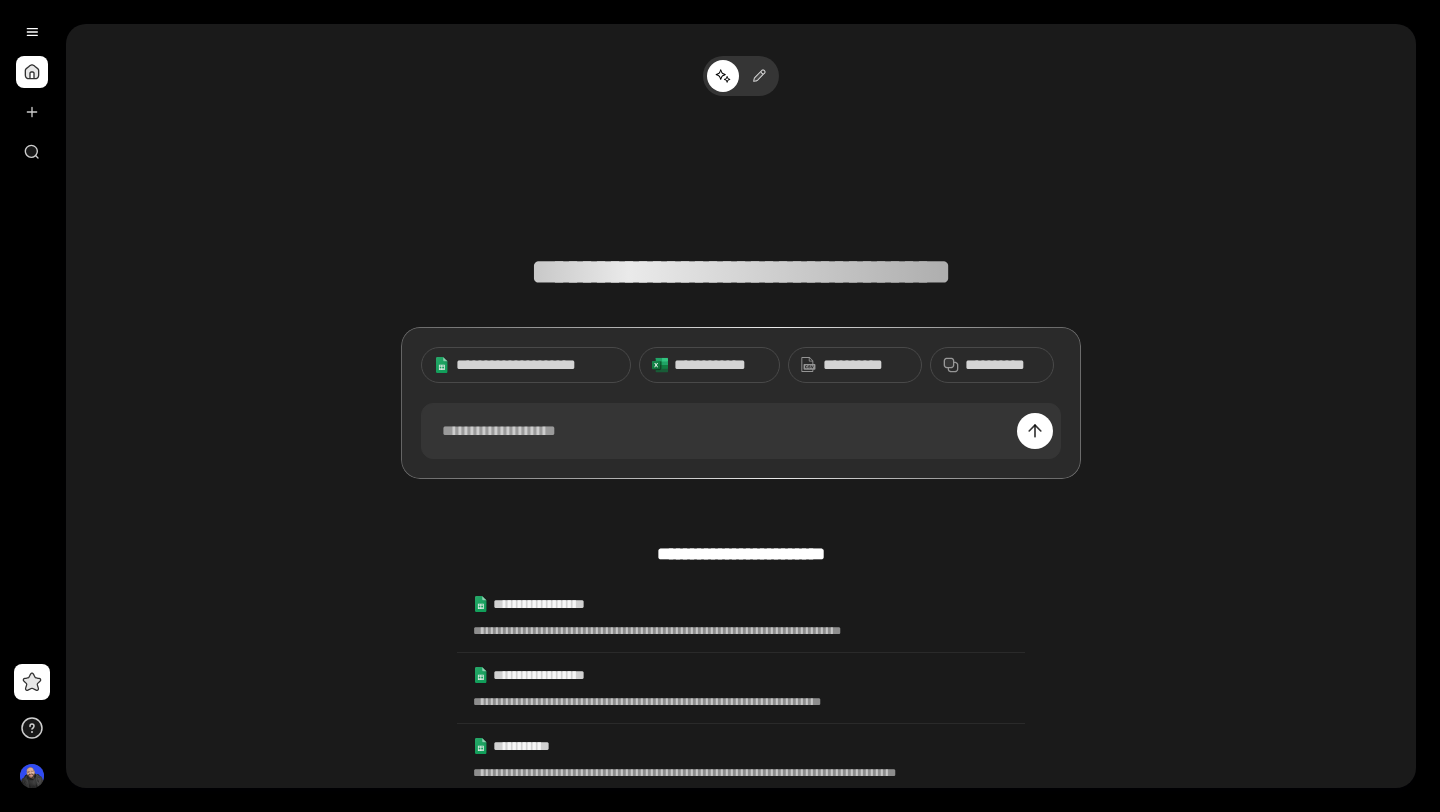 scroll, scrollTop: 0, scrollLeft: 530, axis: horizontal 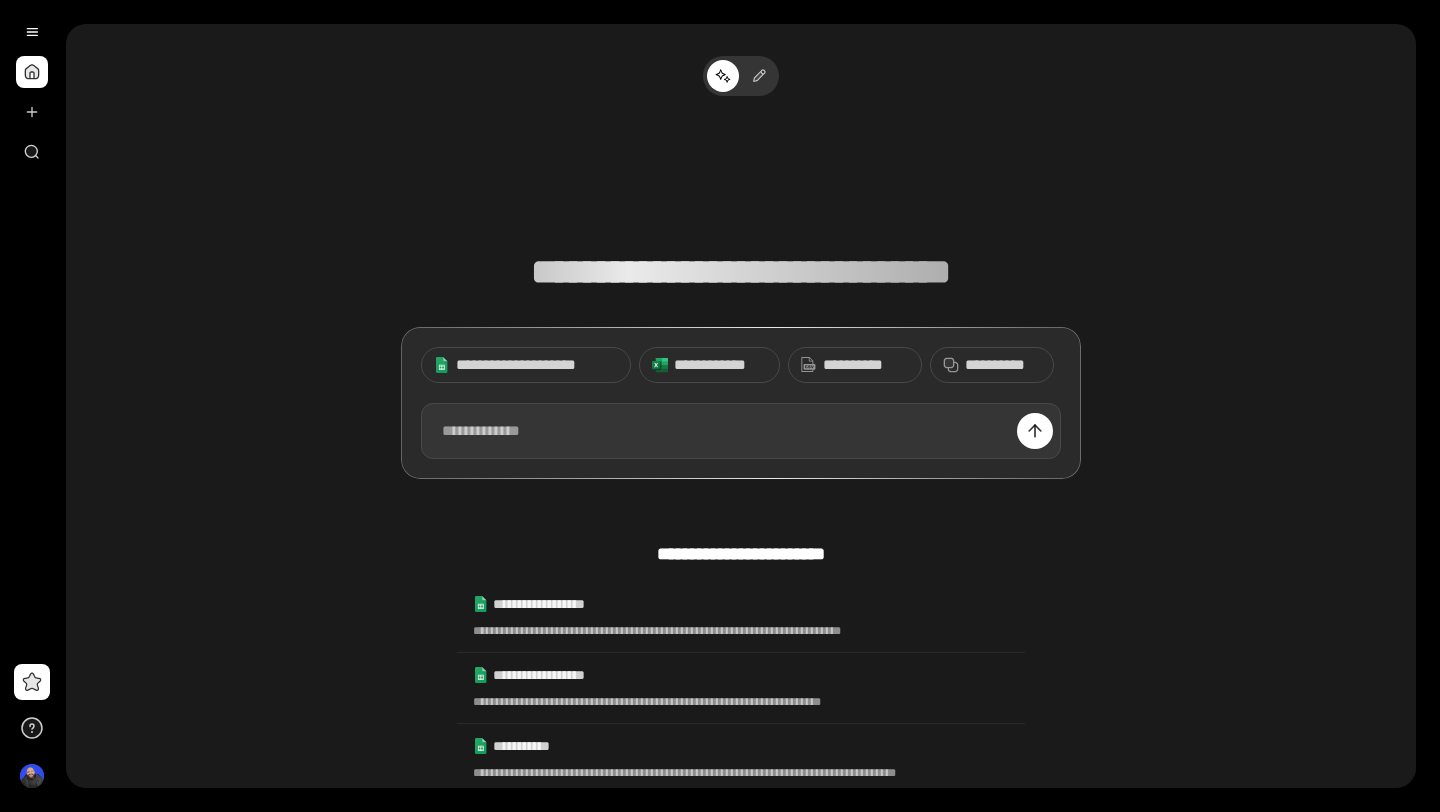click at bounding box center [741, 431] 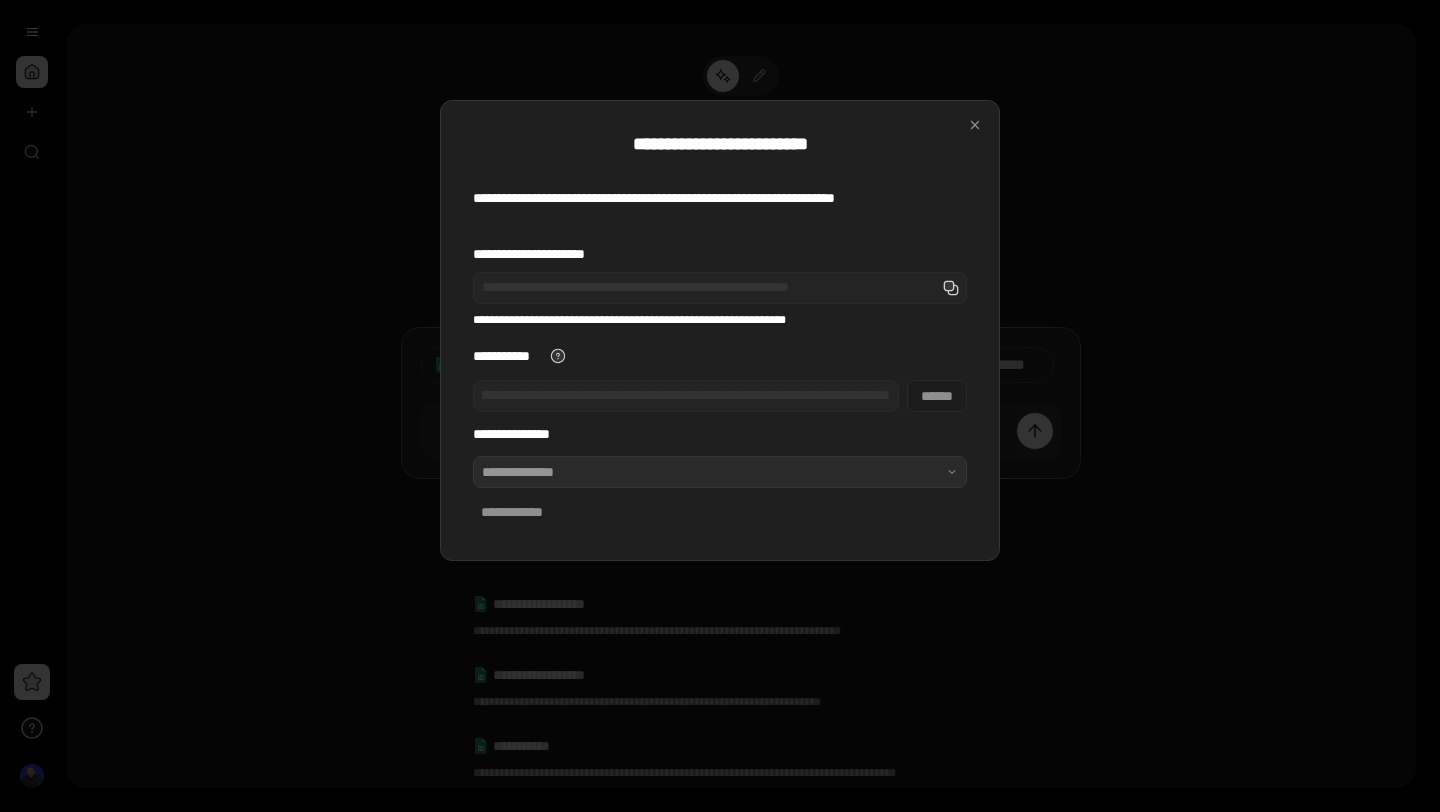 scroll, scrollTop: 0, scrollLeft: 0, axis: both 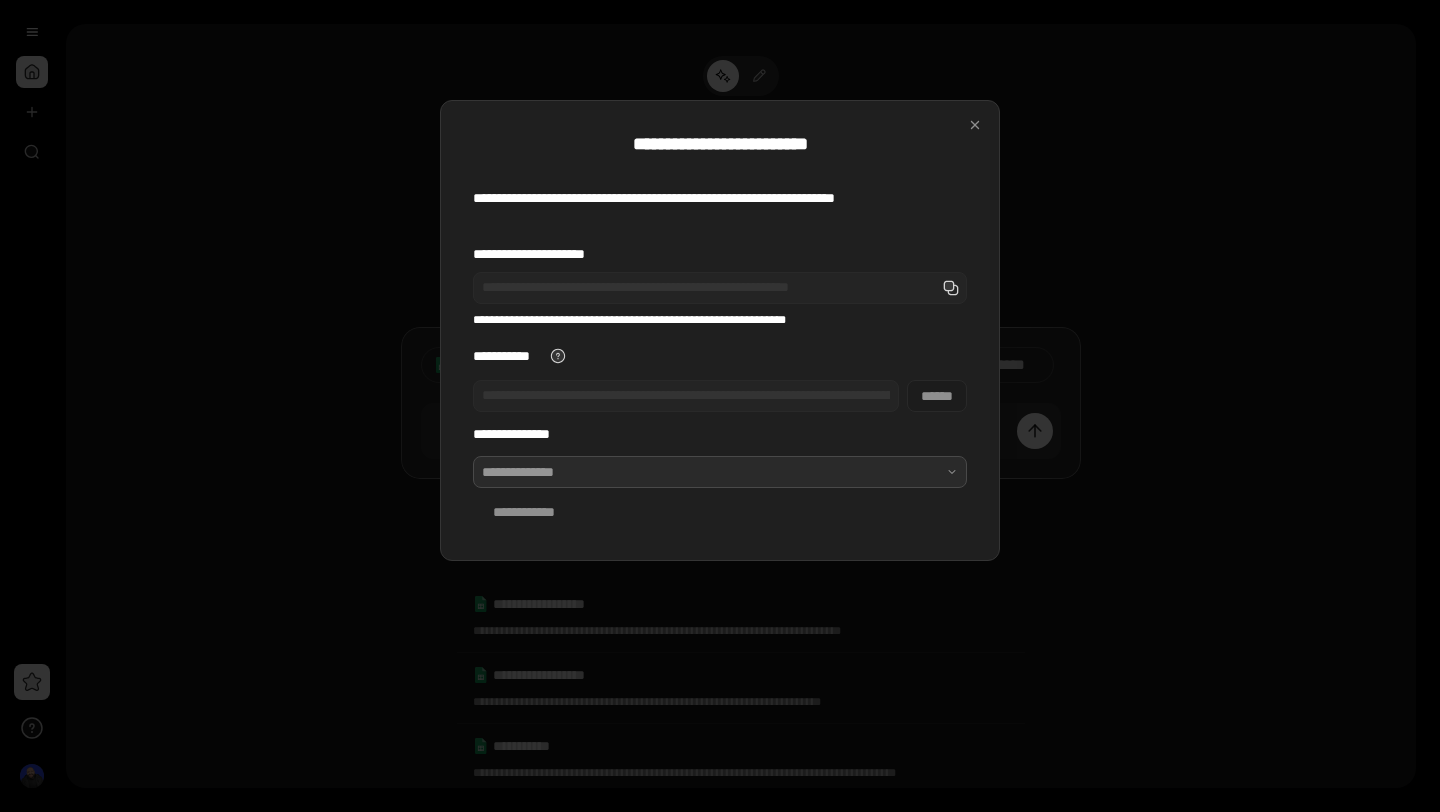 click at bounding box center [720, 472] 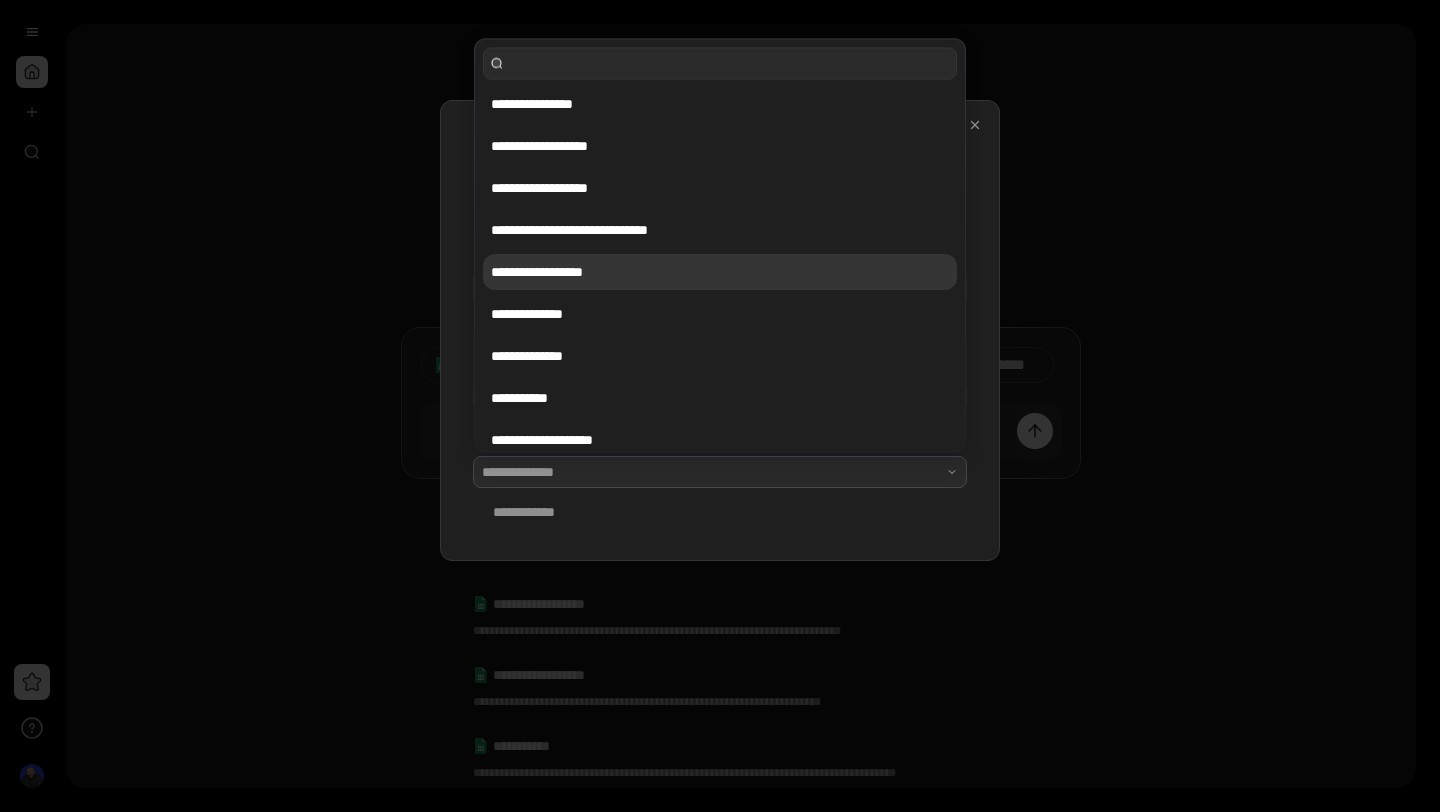 click on "**********" at bounding box center (720, 272) 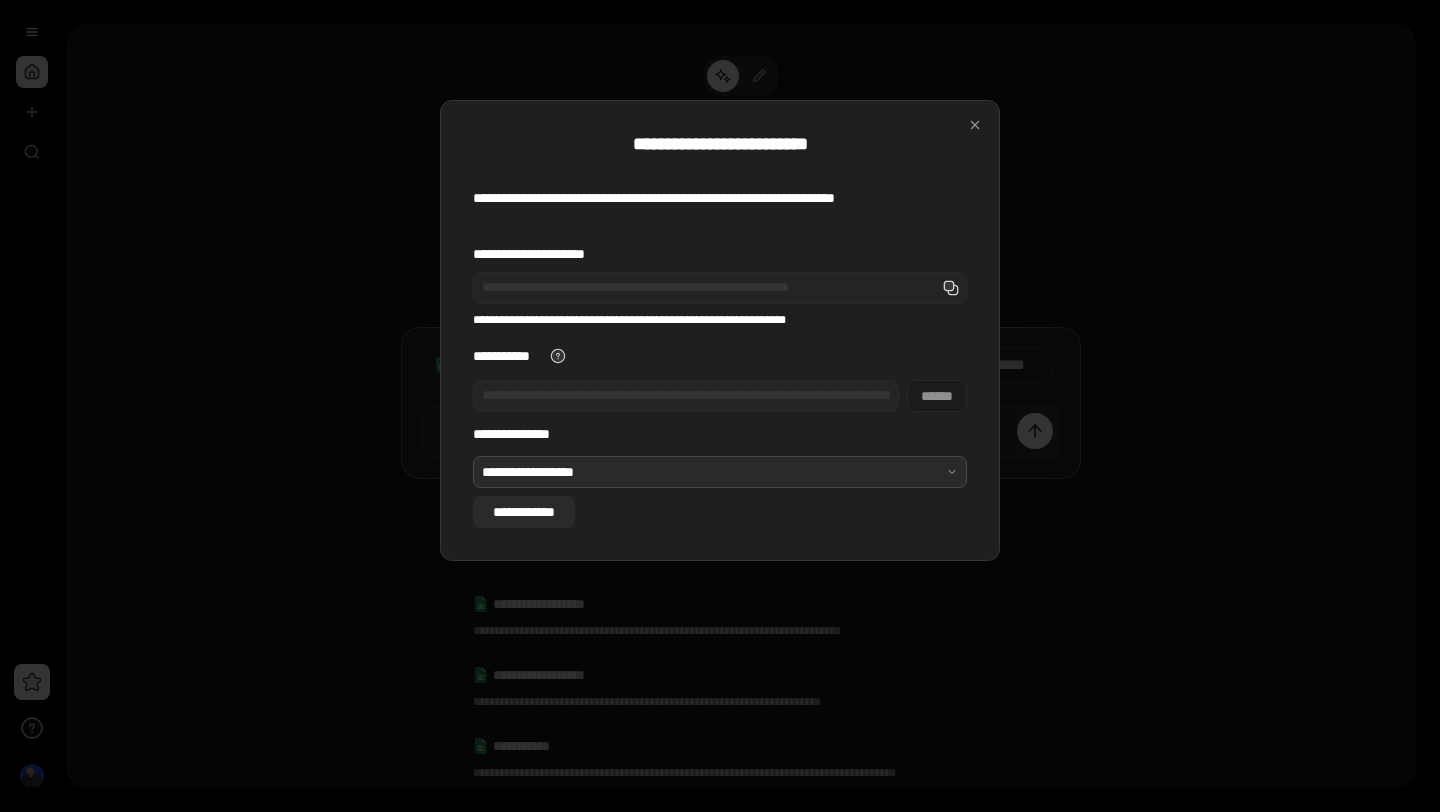 click on "**********" at bounding box center [524, 512] 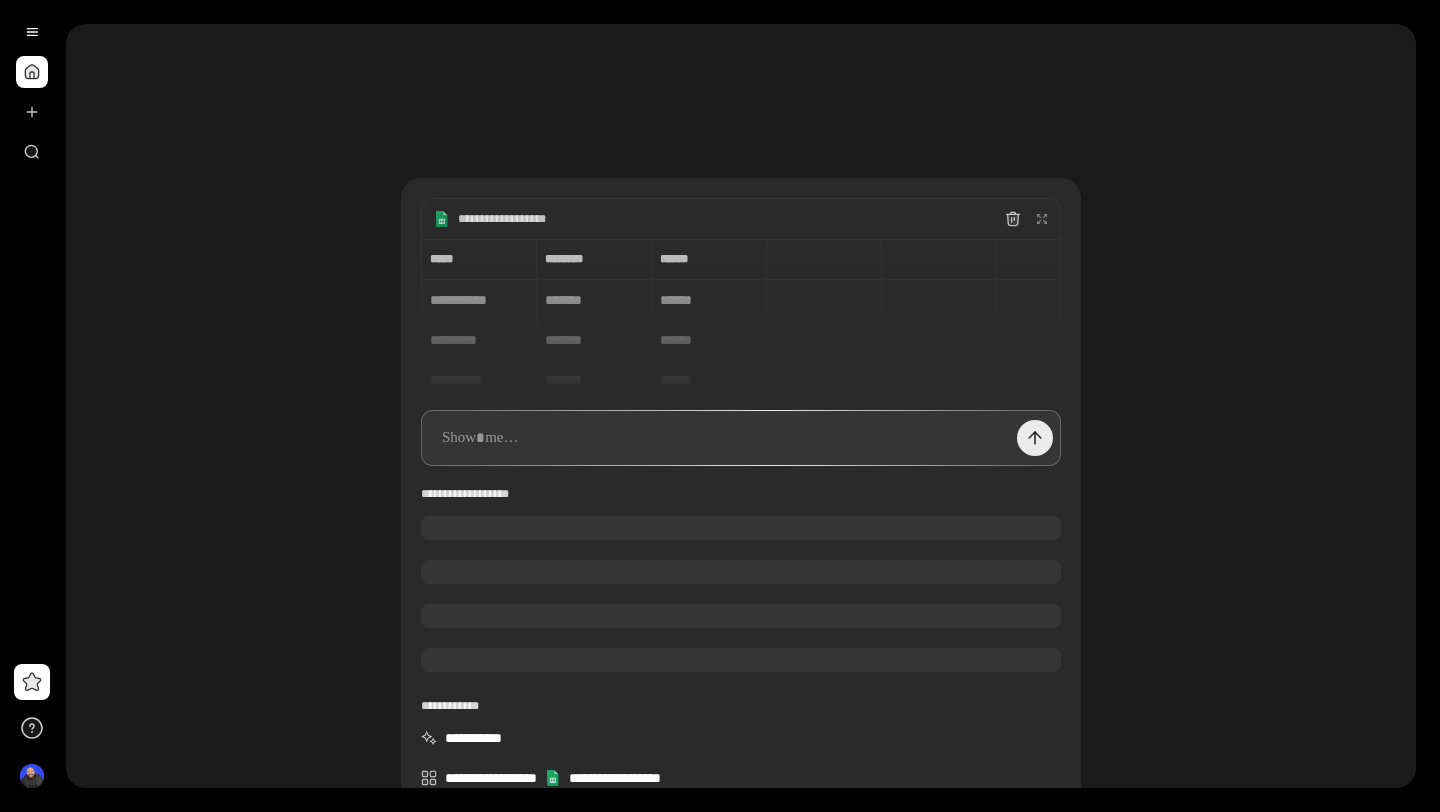click at bounding box center (1035, 438) 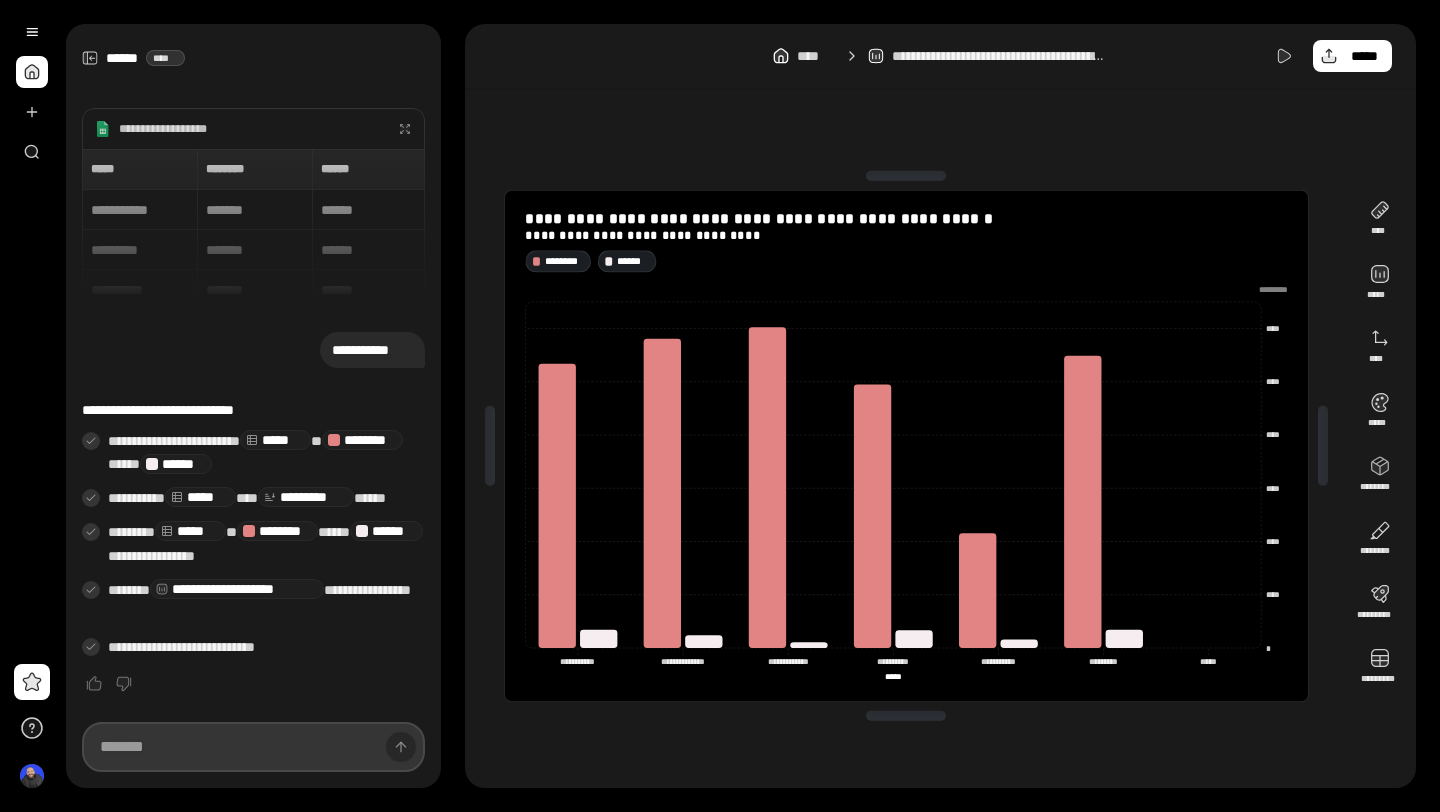 click at bounding box center (253, 747) 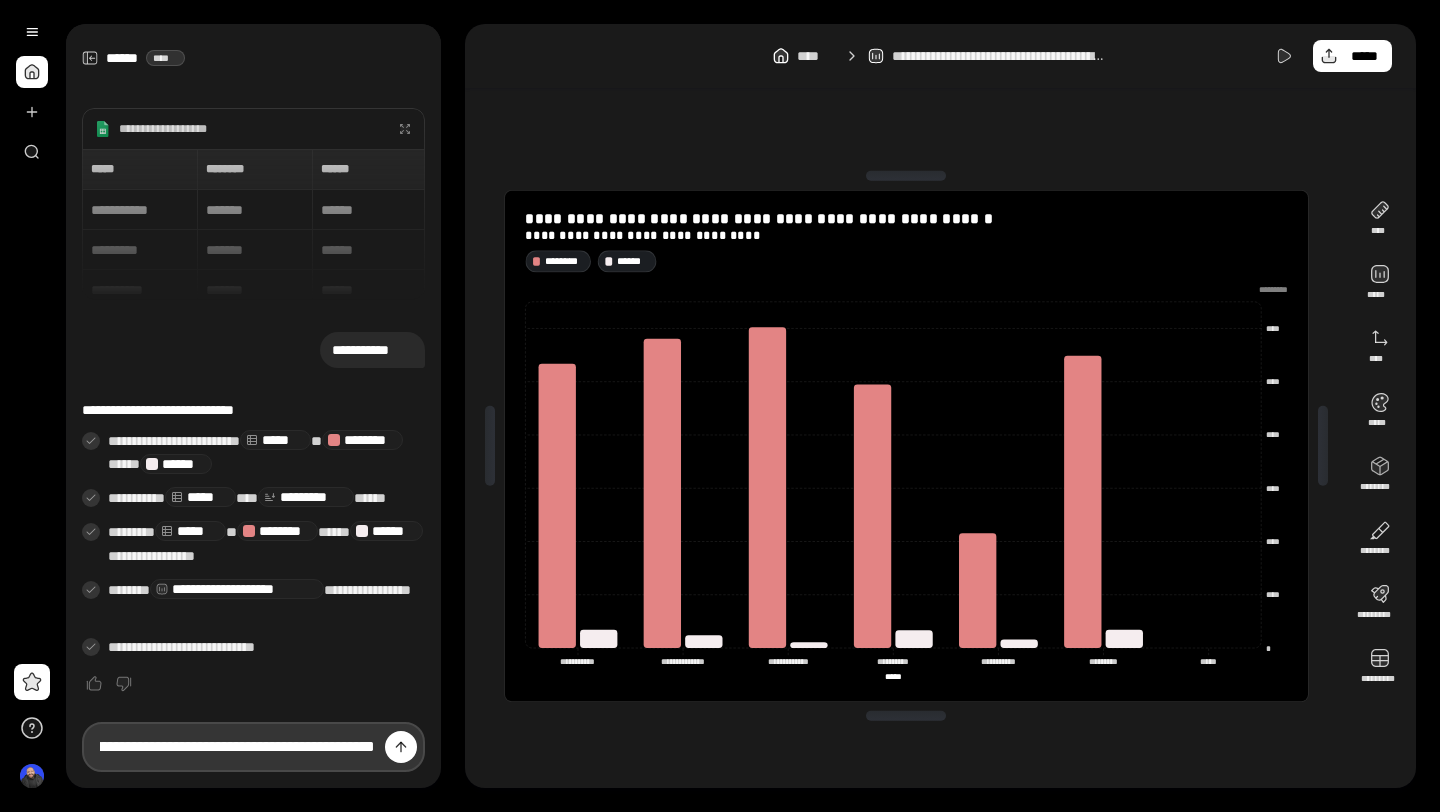 scroll, scrollTop: 0, scrollLeft: 232, axis: horizontal 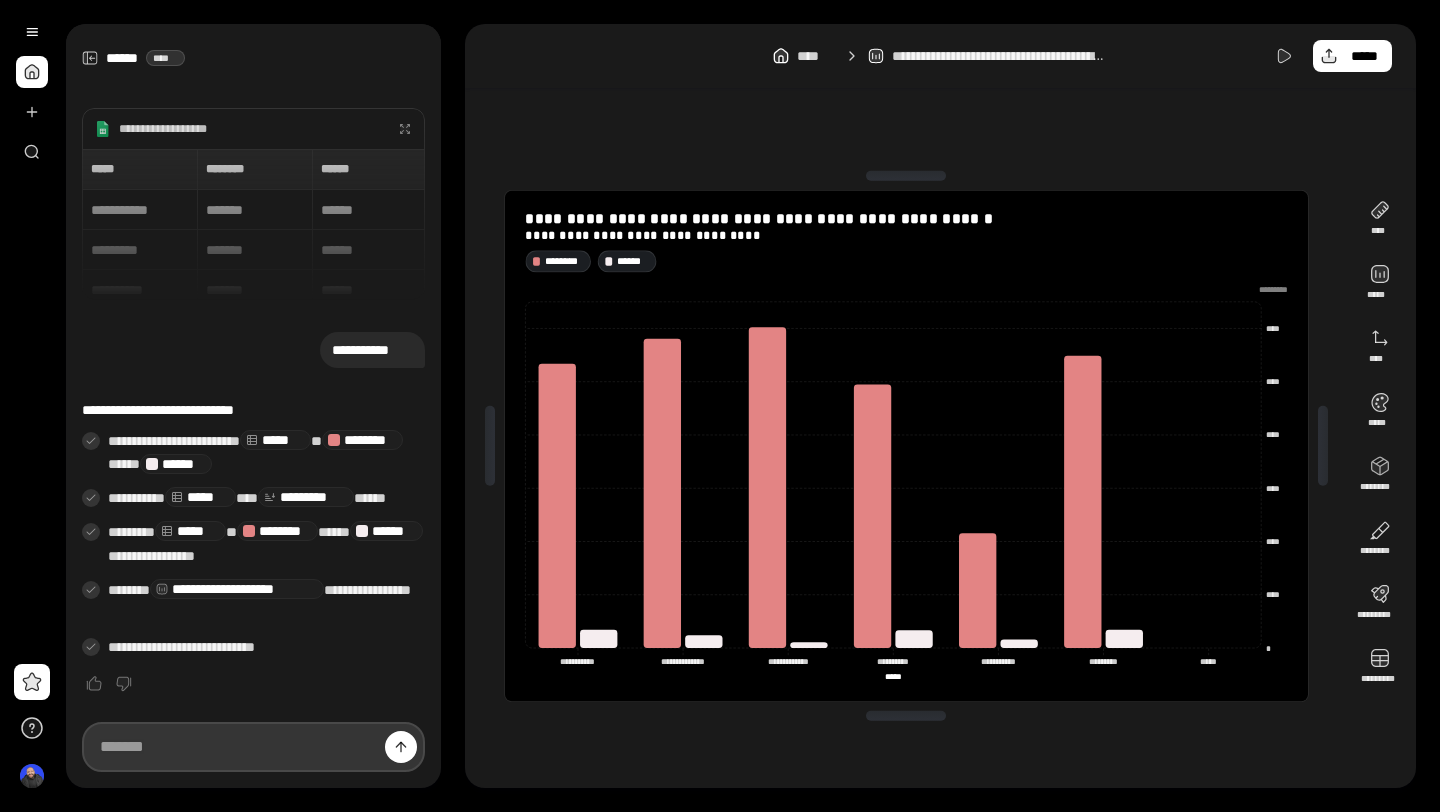 type on "**********" 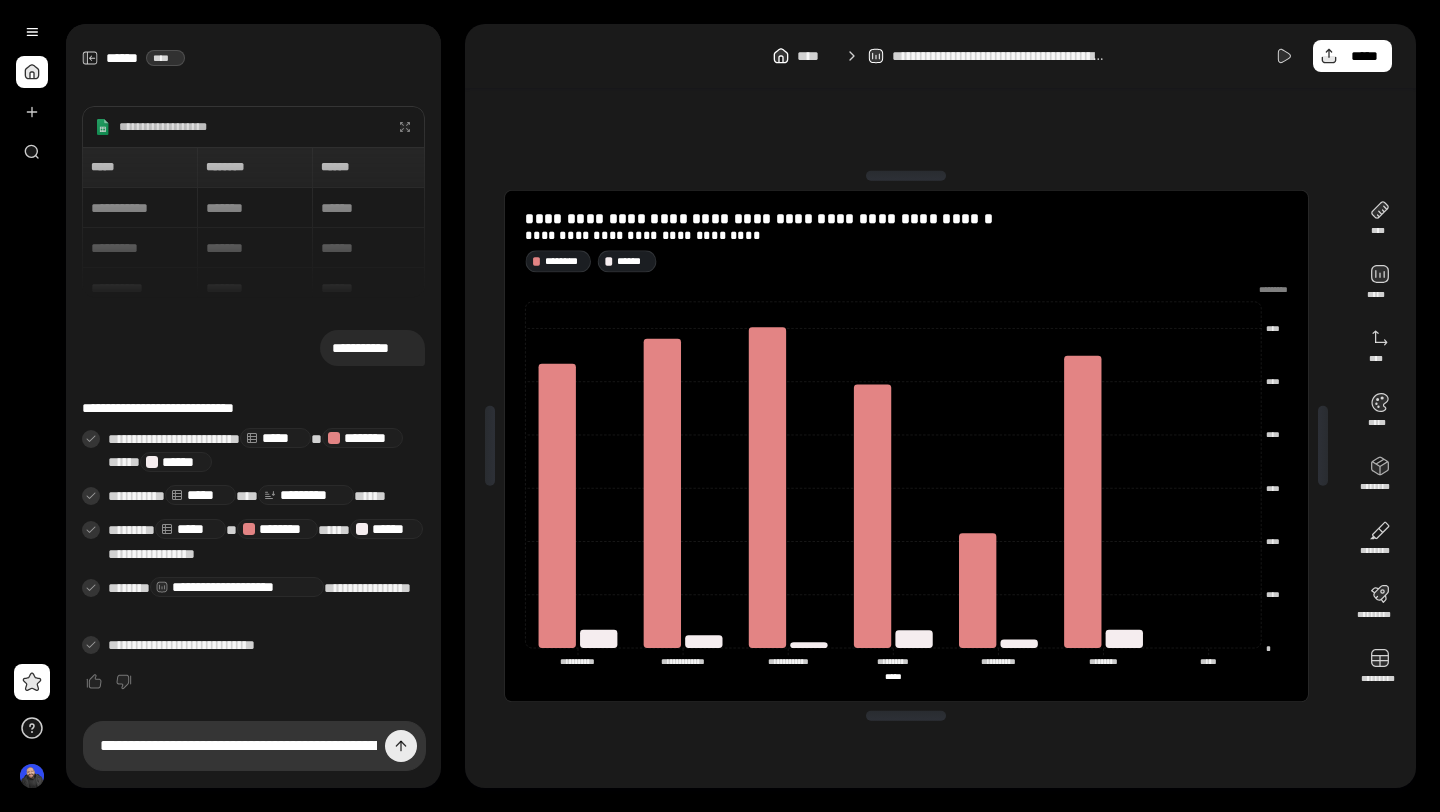 click at bounding box center [401, 746] 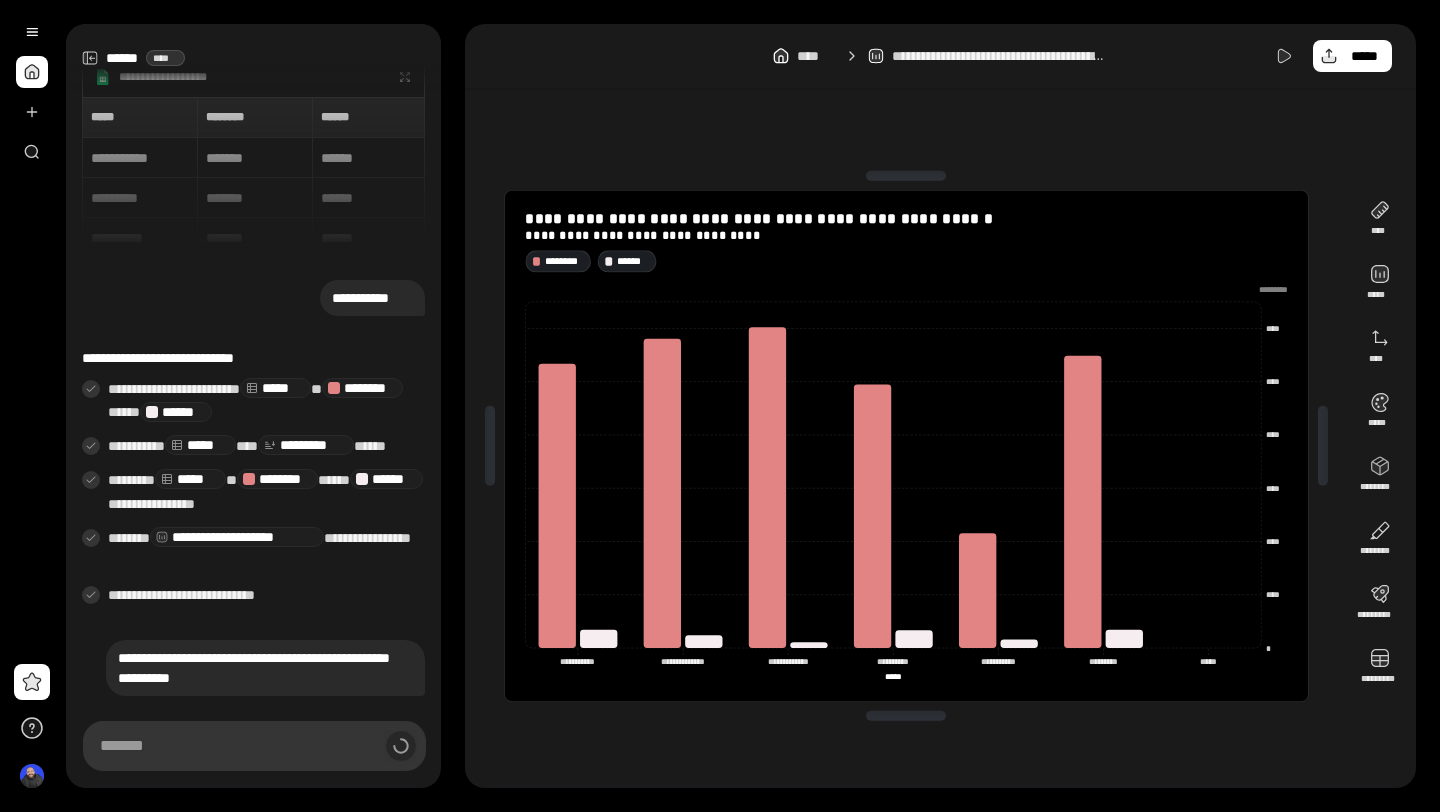 click 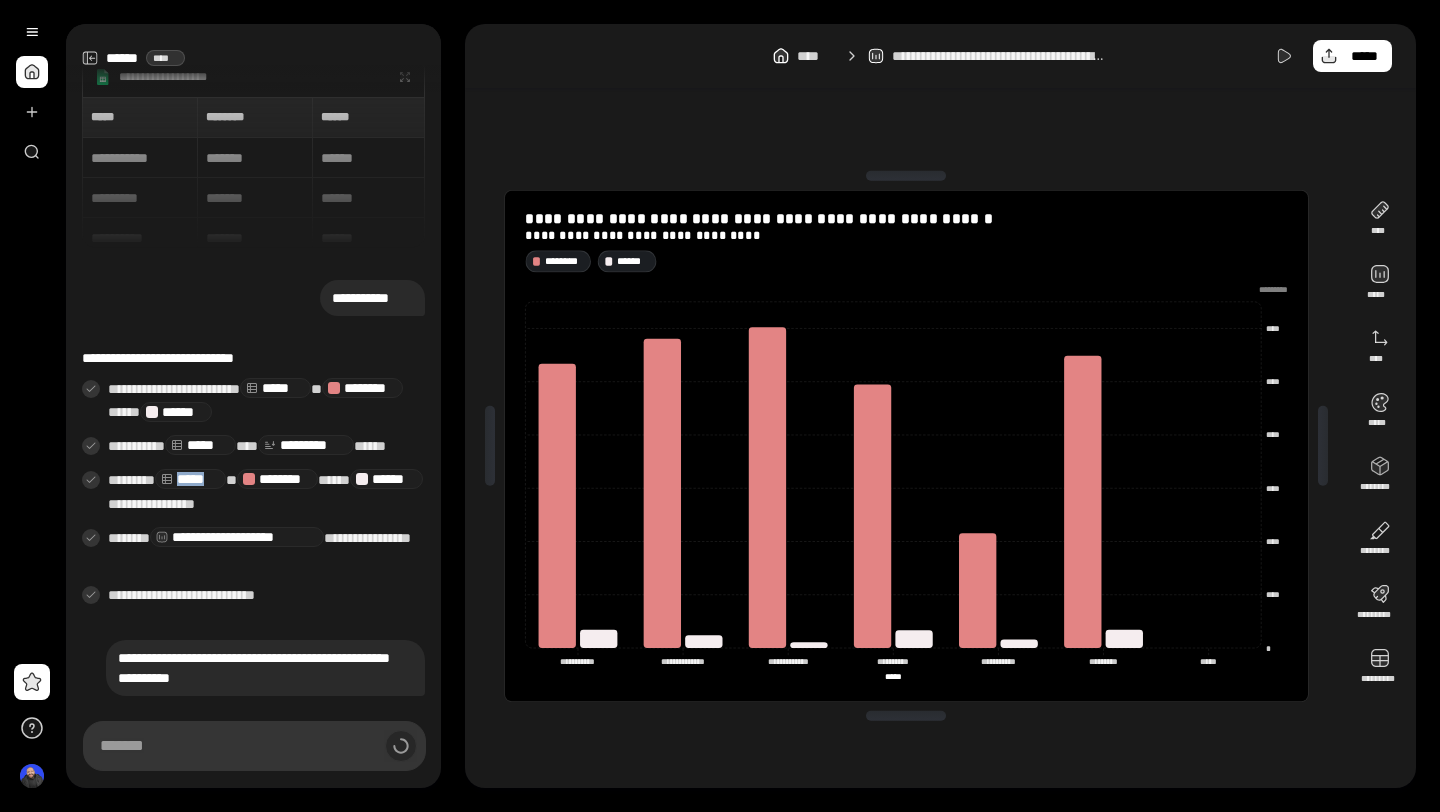 click on "*****" at bounding box center (190, 479) 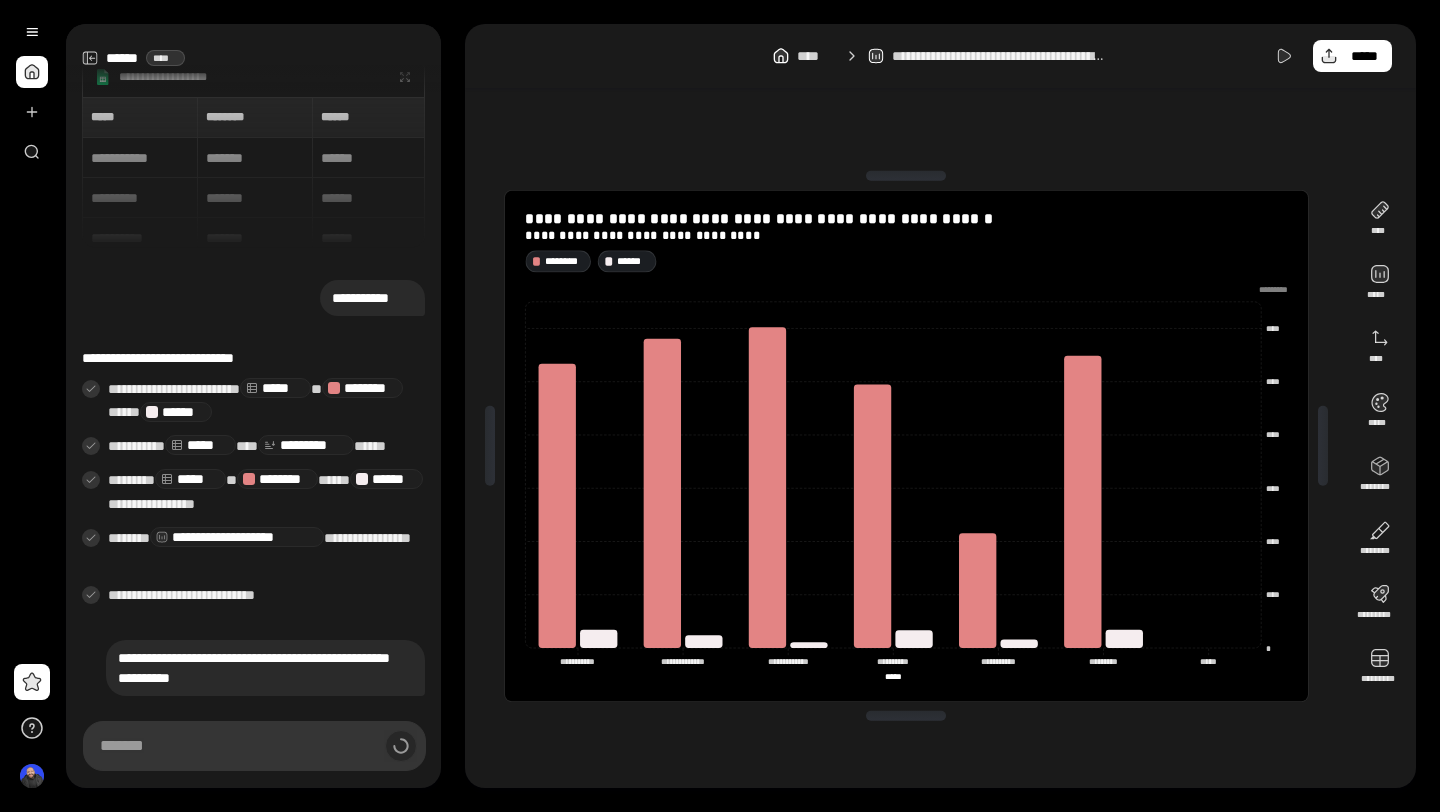 click on "*****" at bounding box center [190, 479] 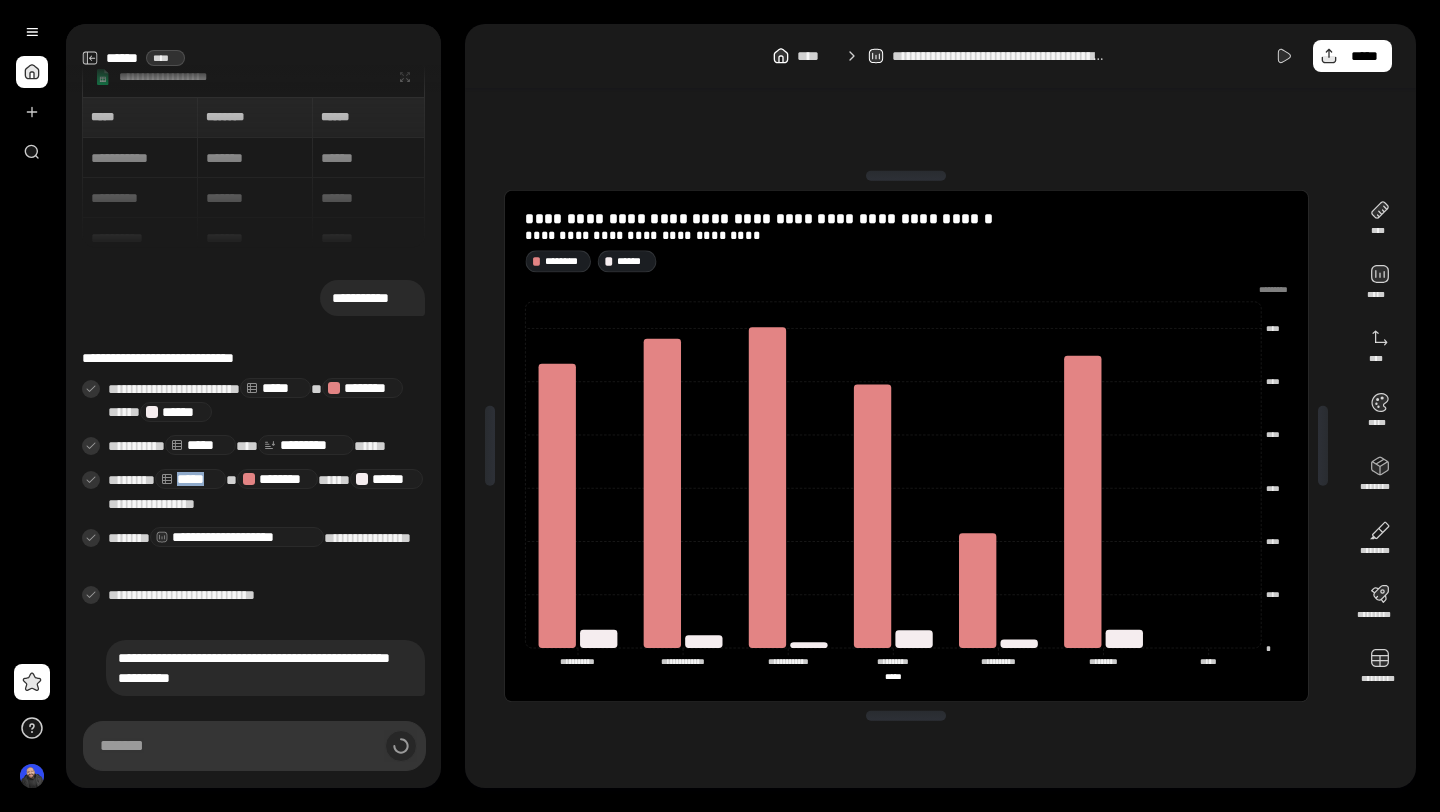 click on "*****" at bounding box center (190, 479) 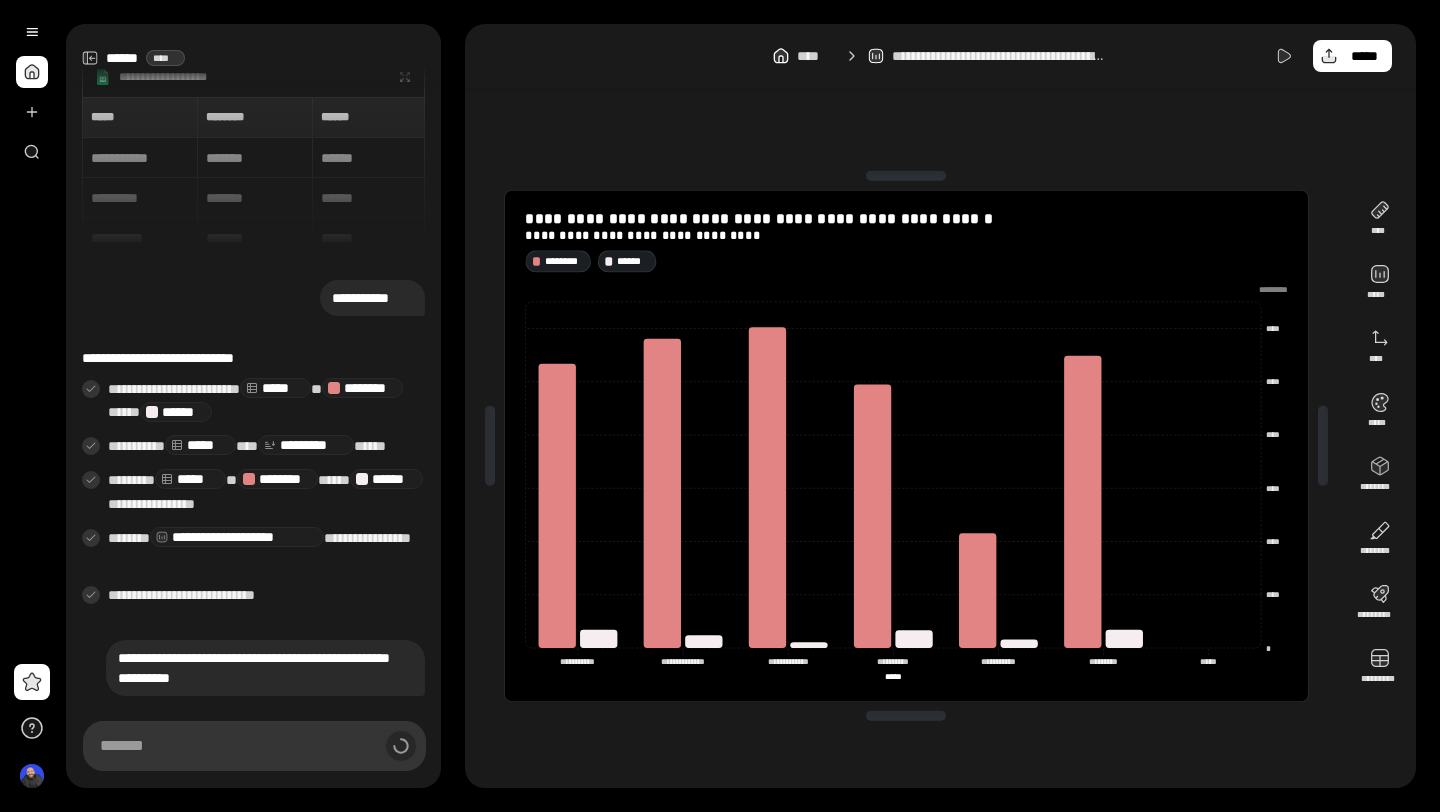click on "********" at bounding box center [278, 479] 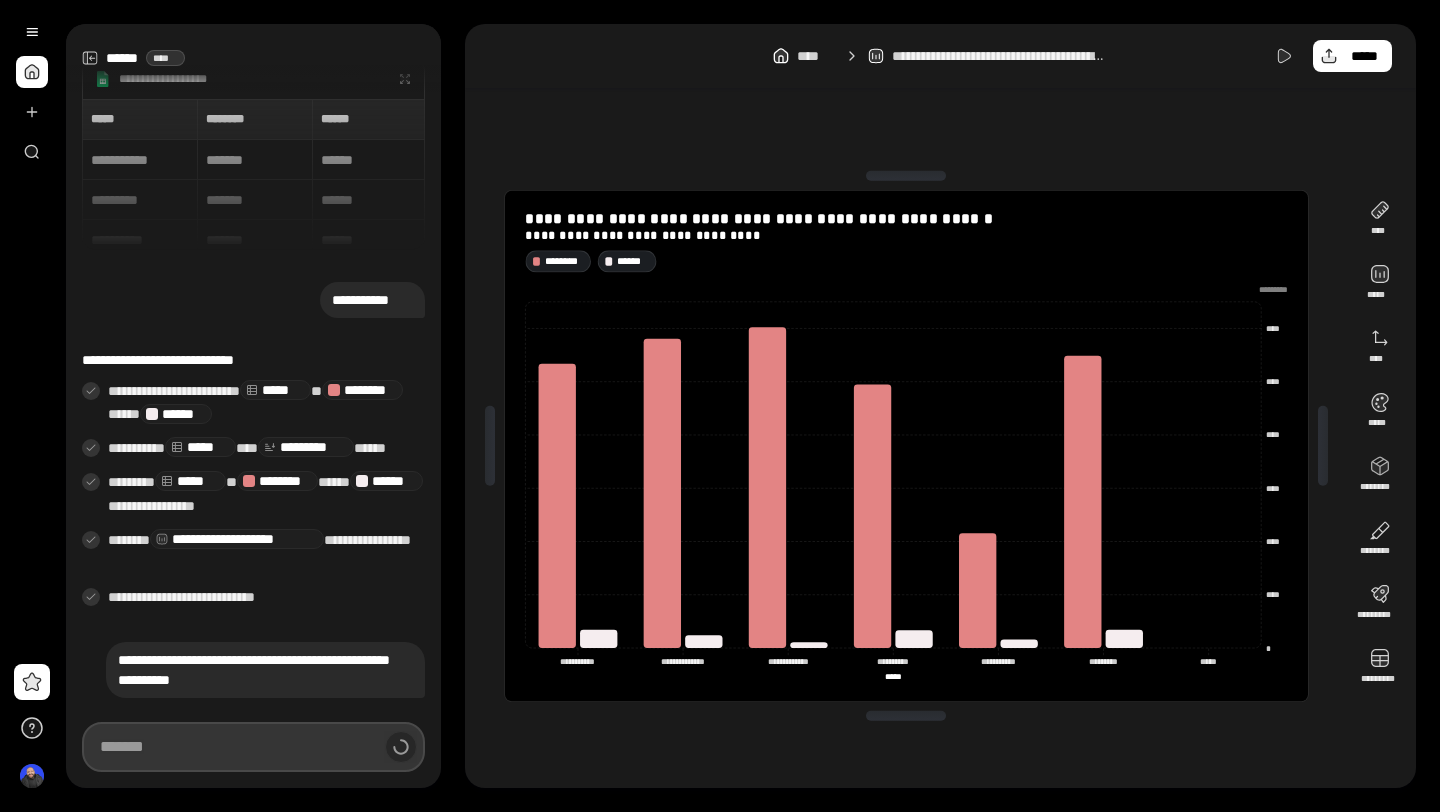 click at bounding box center [253, 747] 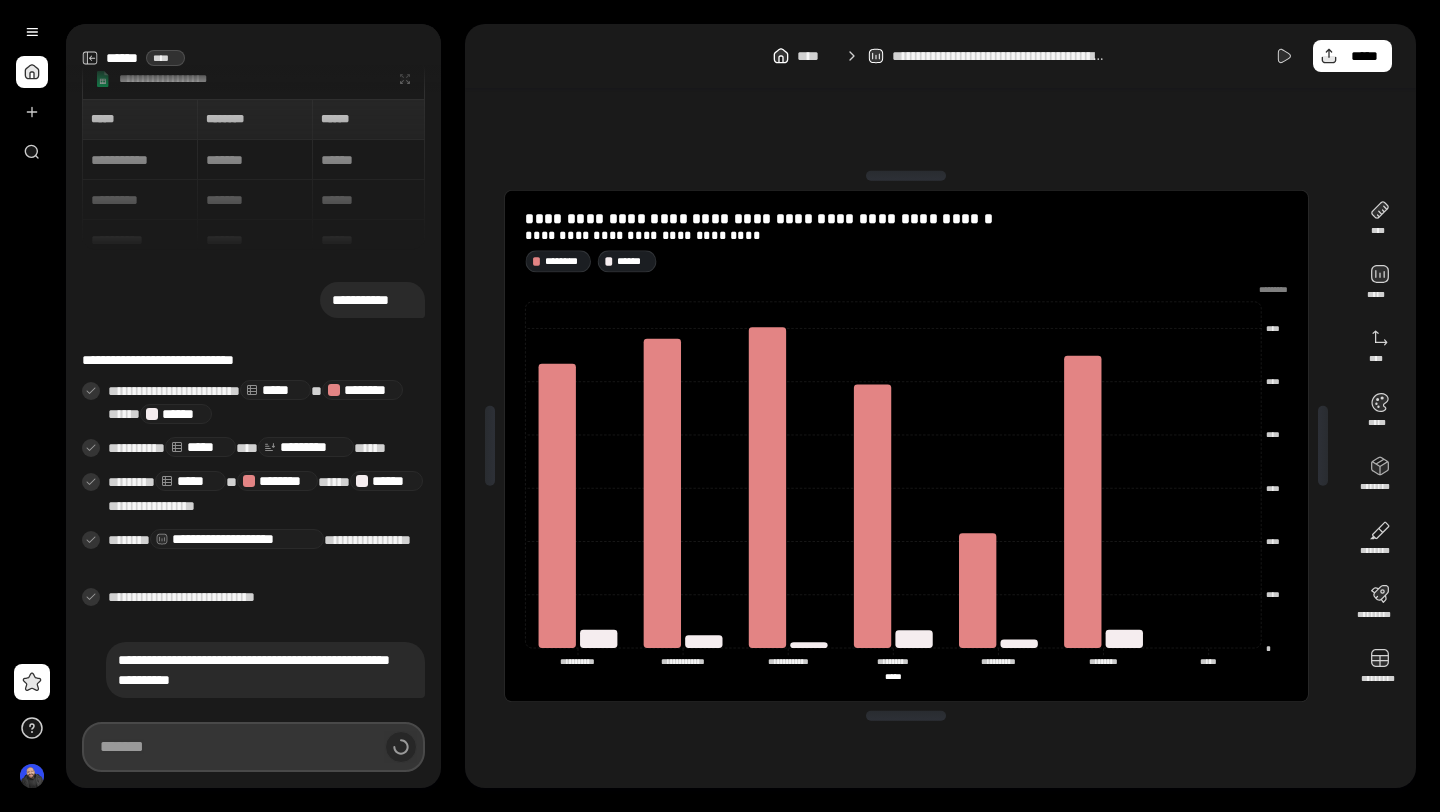 click at bounding box center (253, 747) 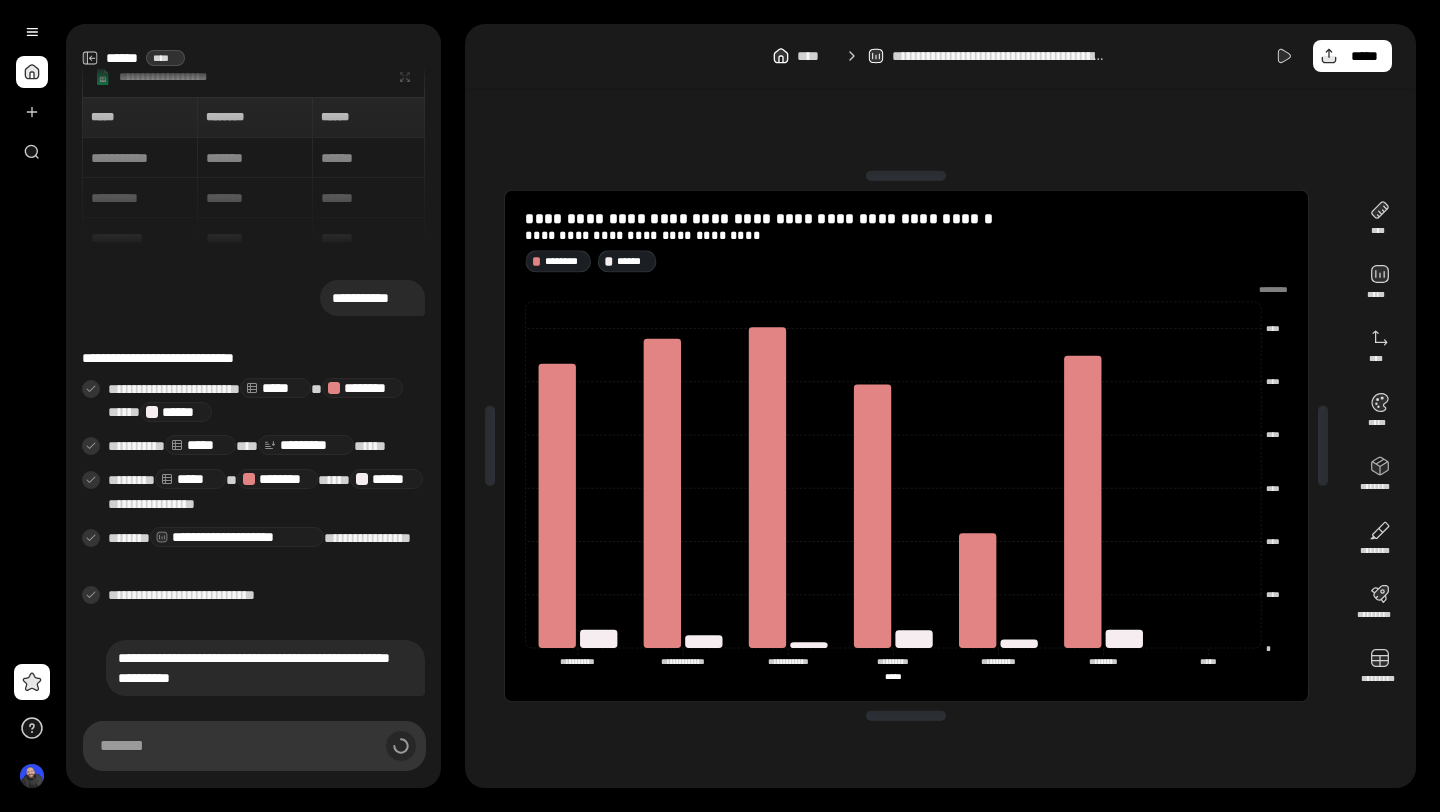 click on "**********" at bounding box center (253, 406) 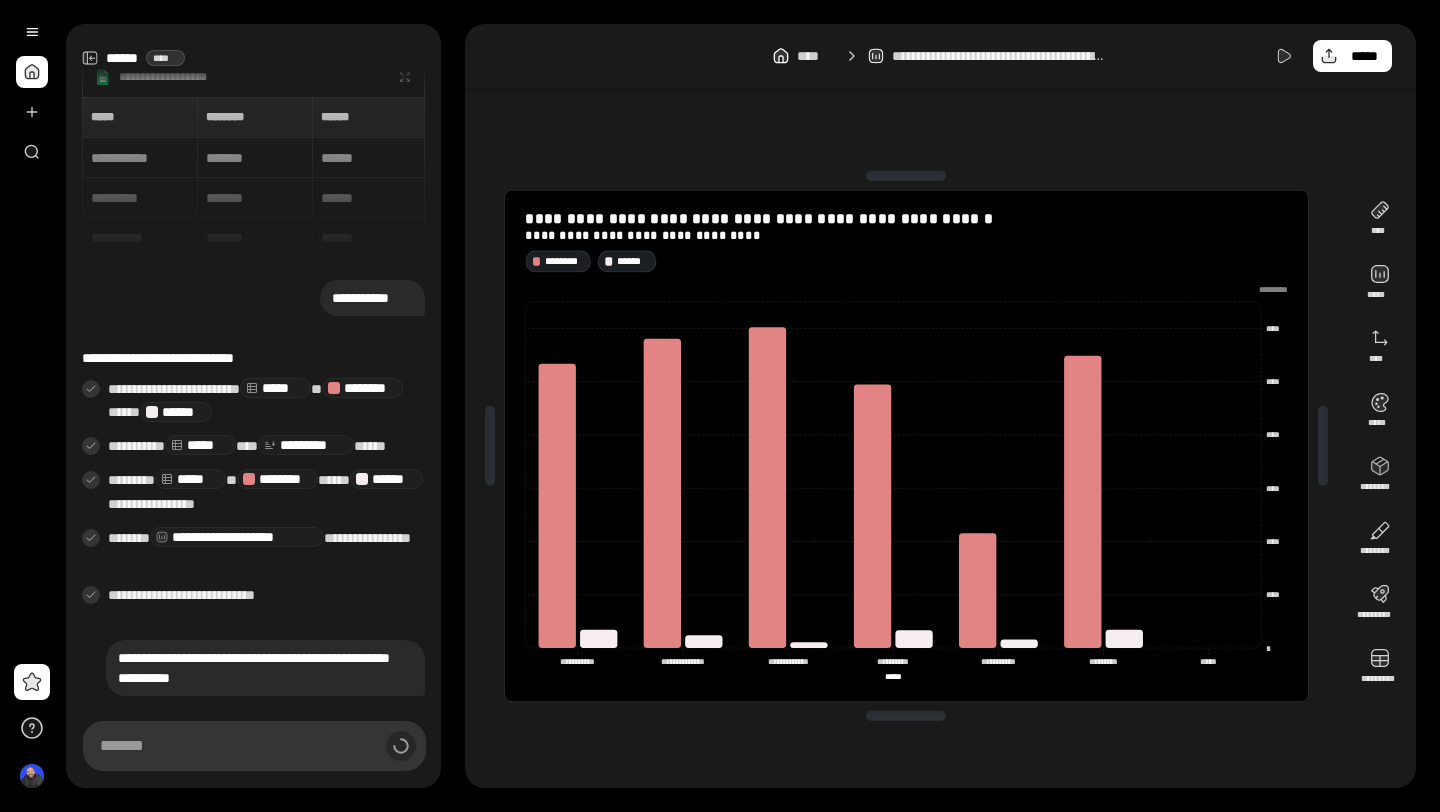 click on "**********" at bounding box center [253, 406] 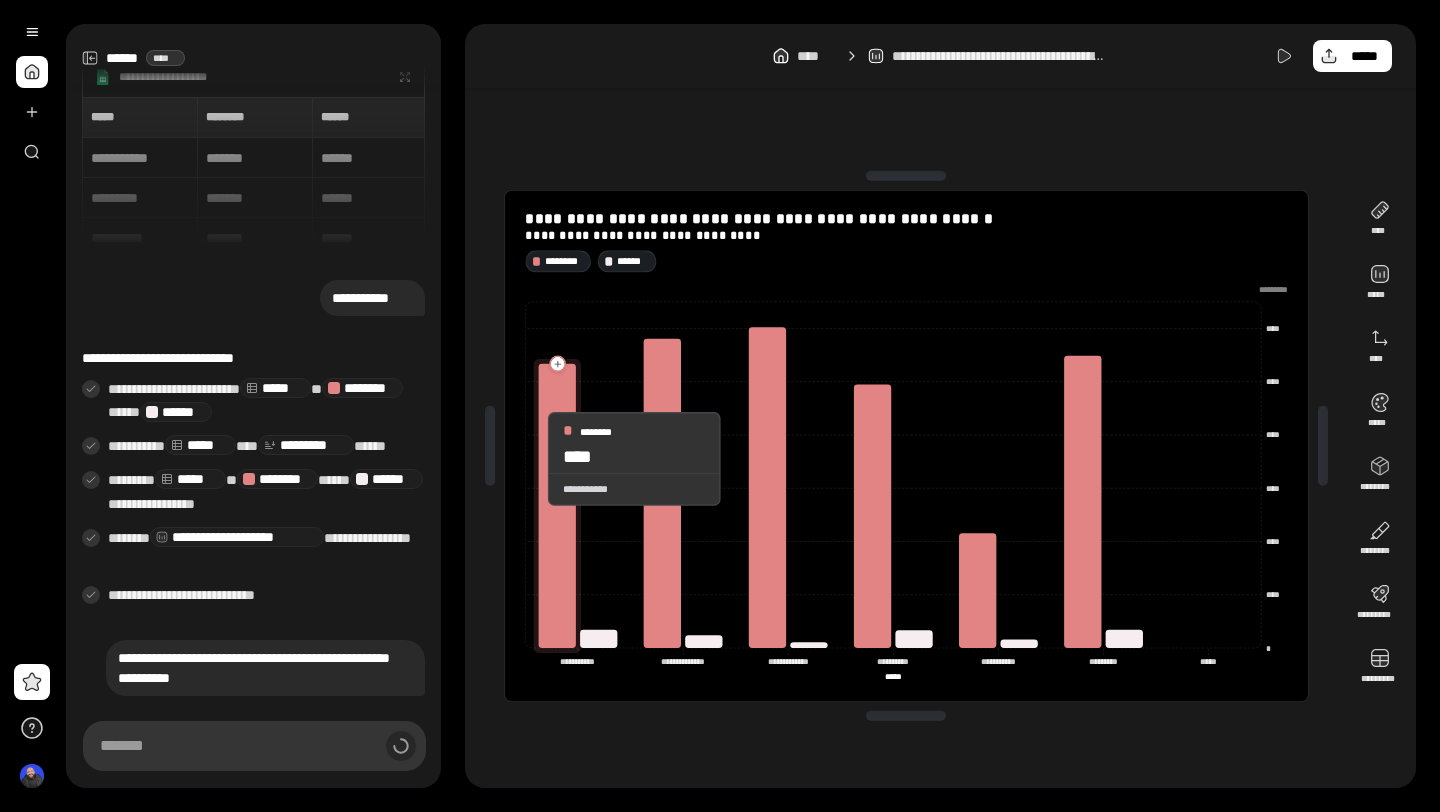 type on "**********" 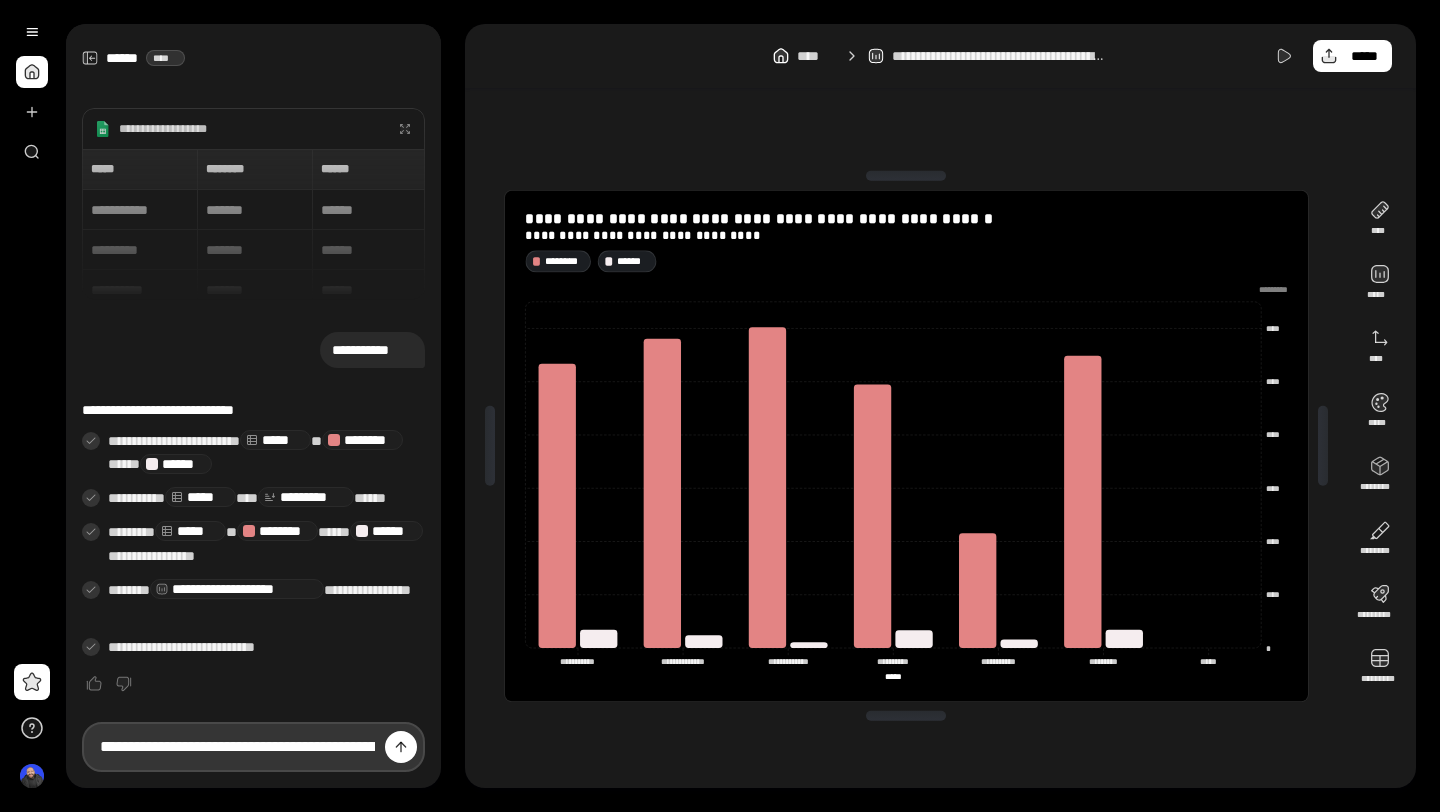 click on "**********" at bounding box center [253, 747] 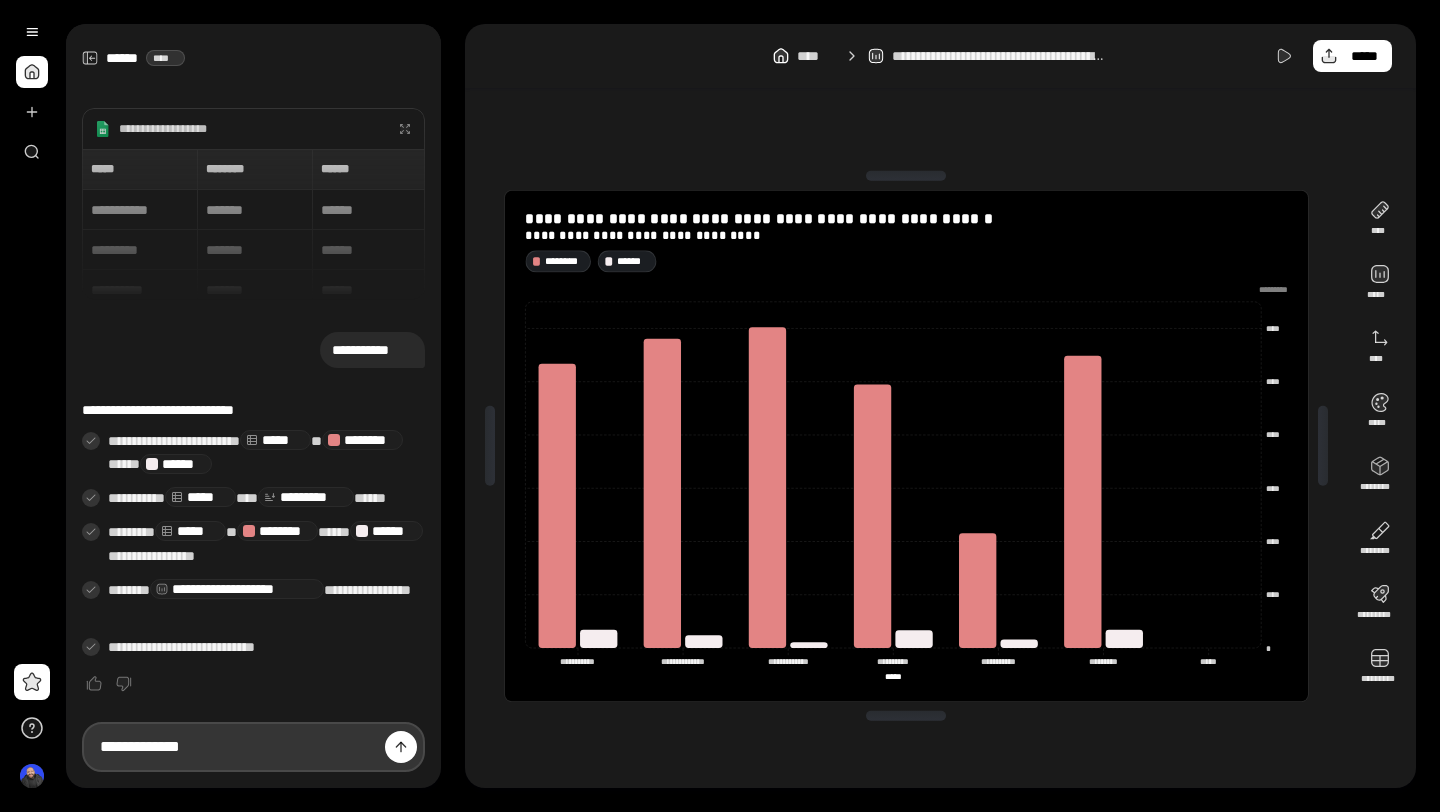type on "**********" 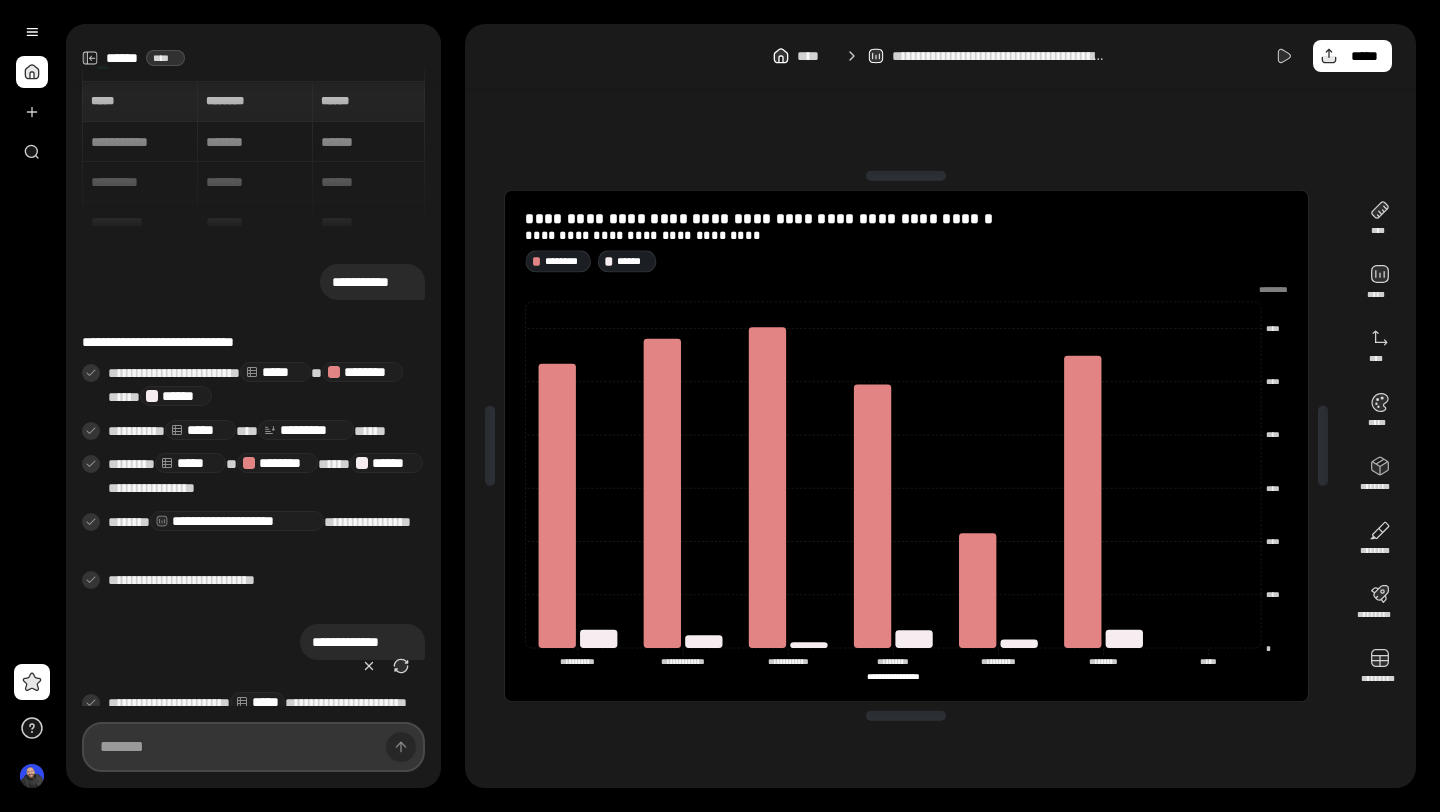 type on "**********" 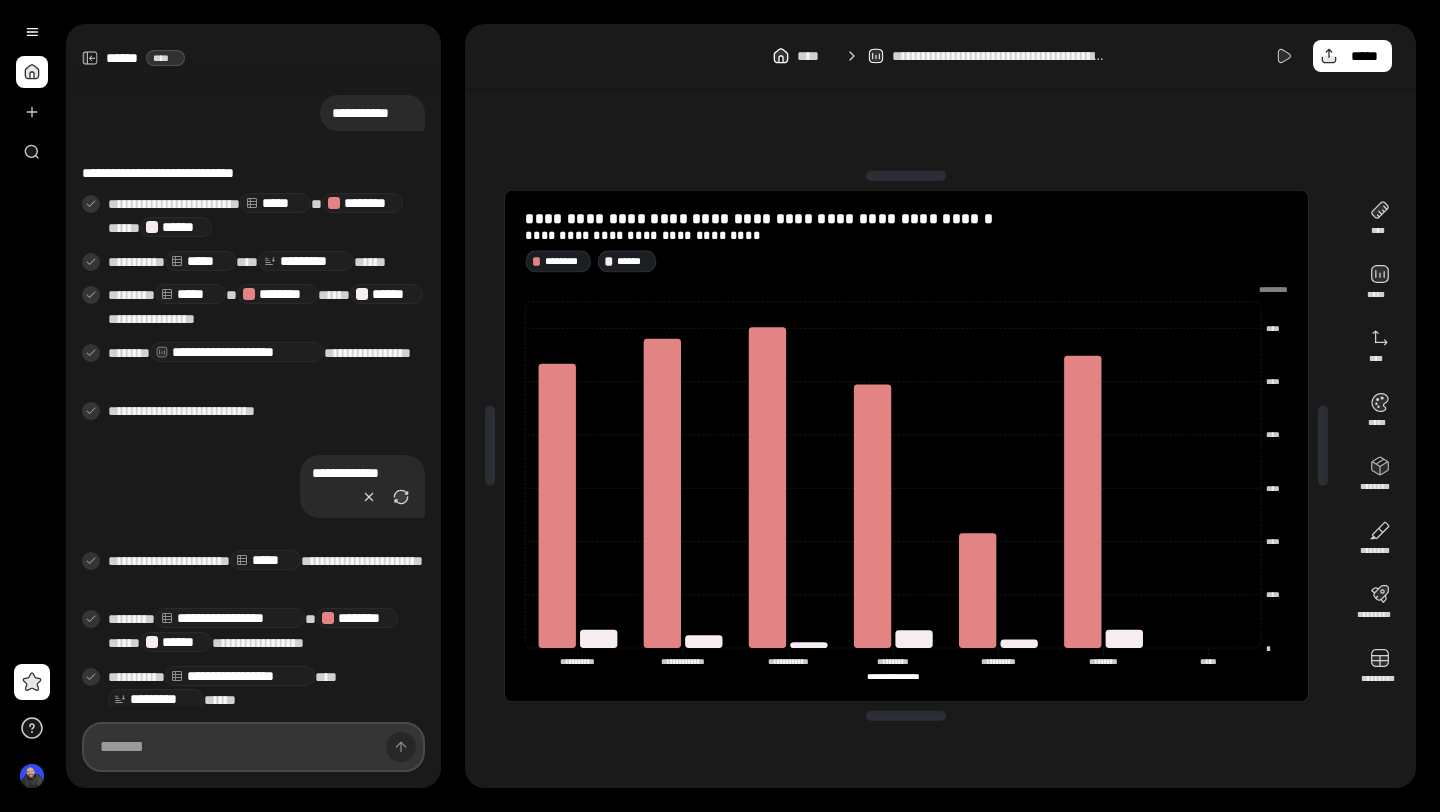 scroll, scrollTop: 221, scrollLeft: 0, axis: vertical 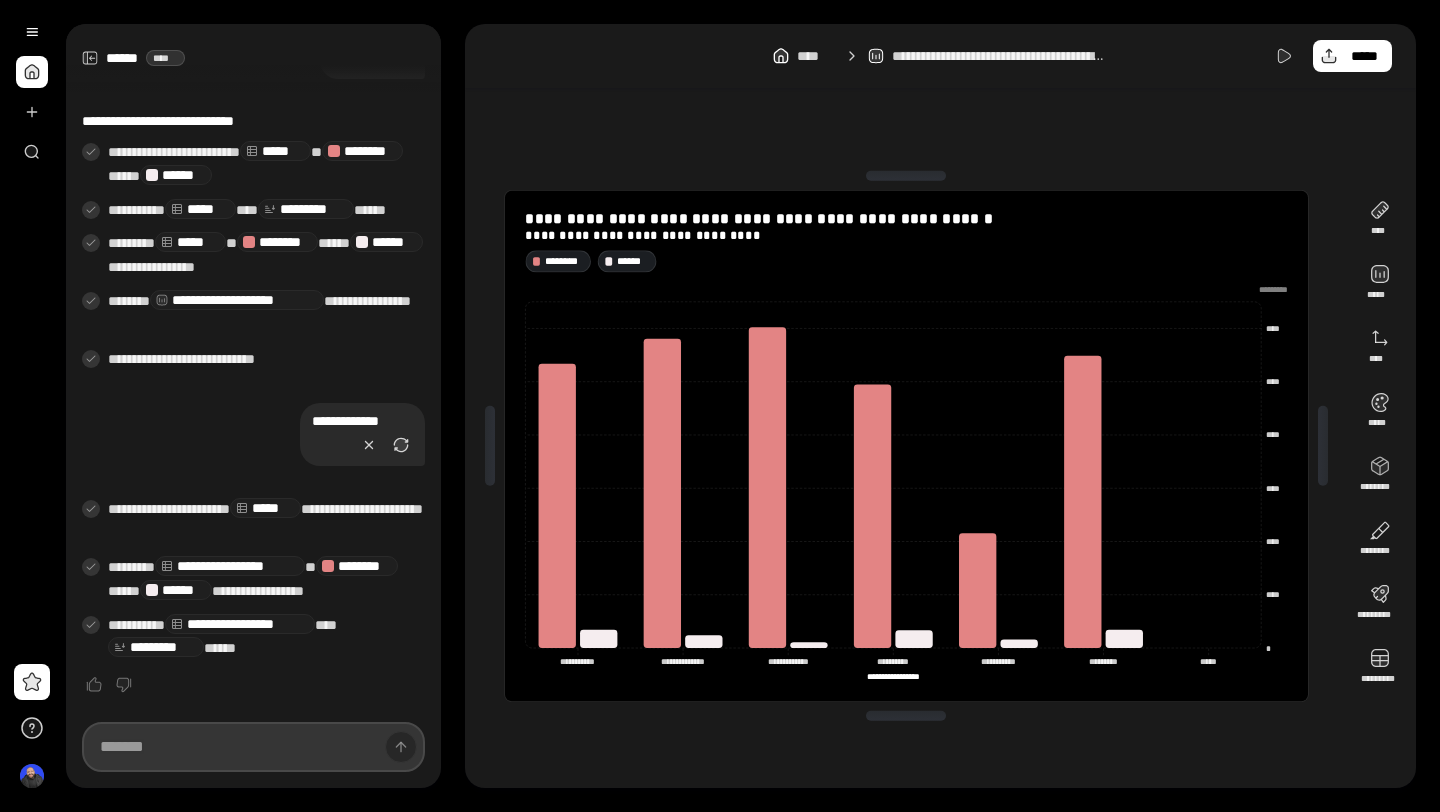 click at bounding box center (253, 747) 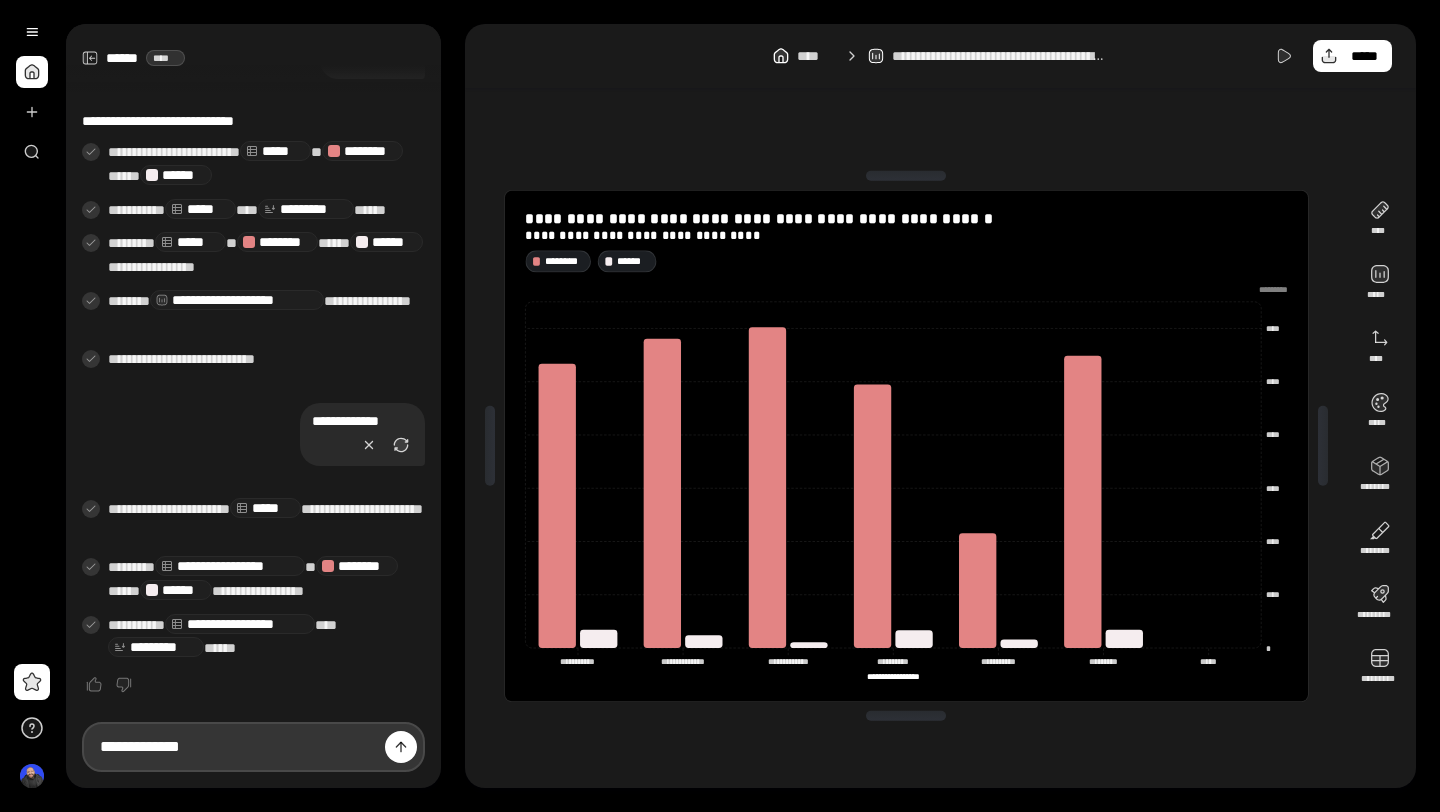 type on "**********" 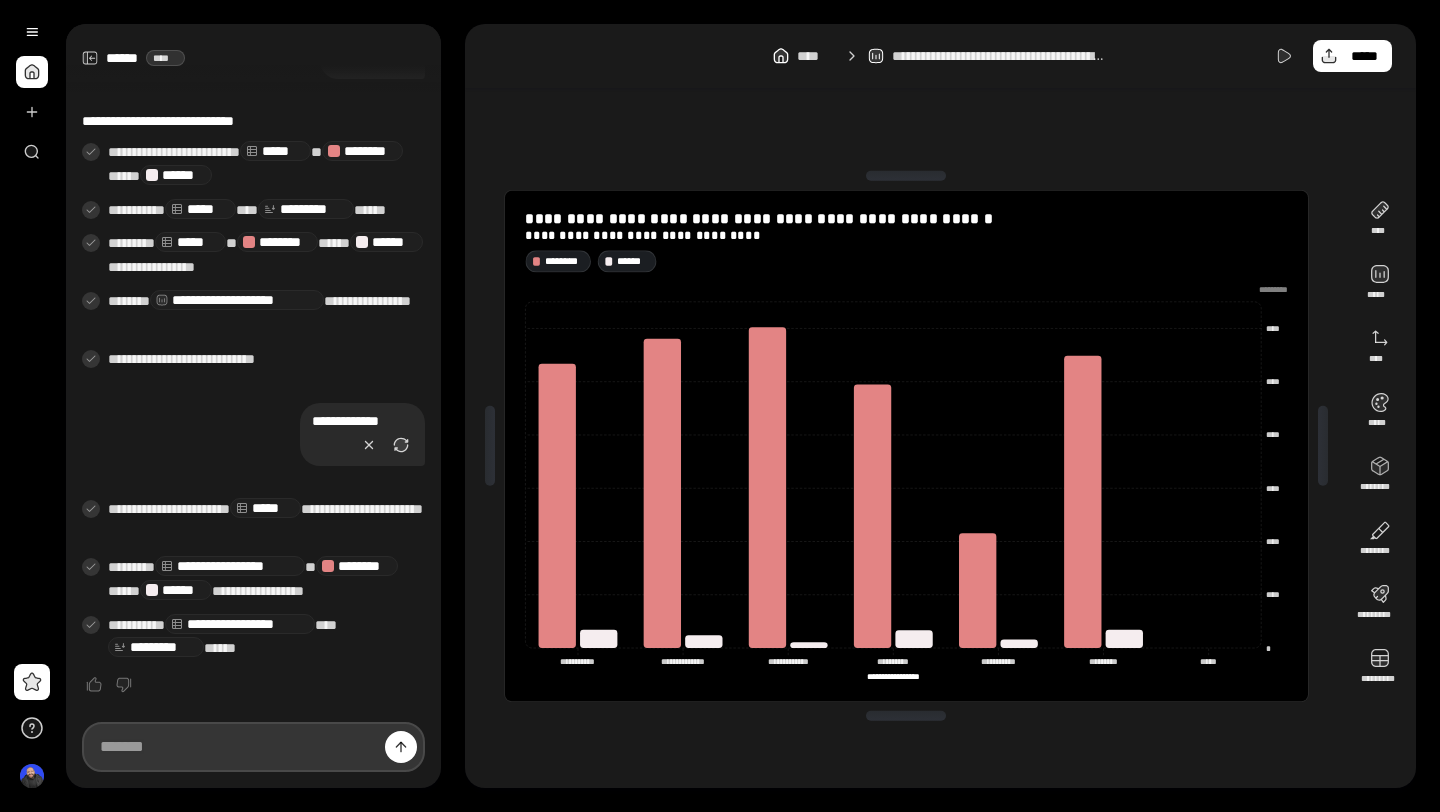 scroll, scrollTop: 225, scrollLeft: 0, axis: vertical 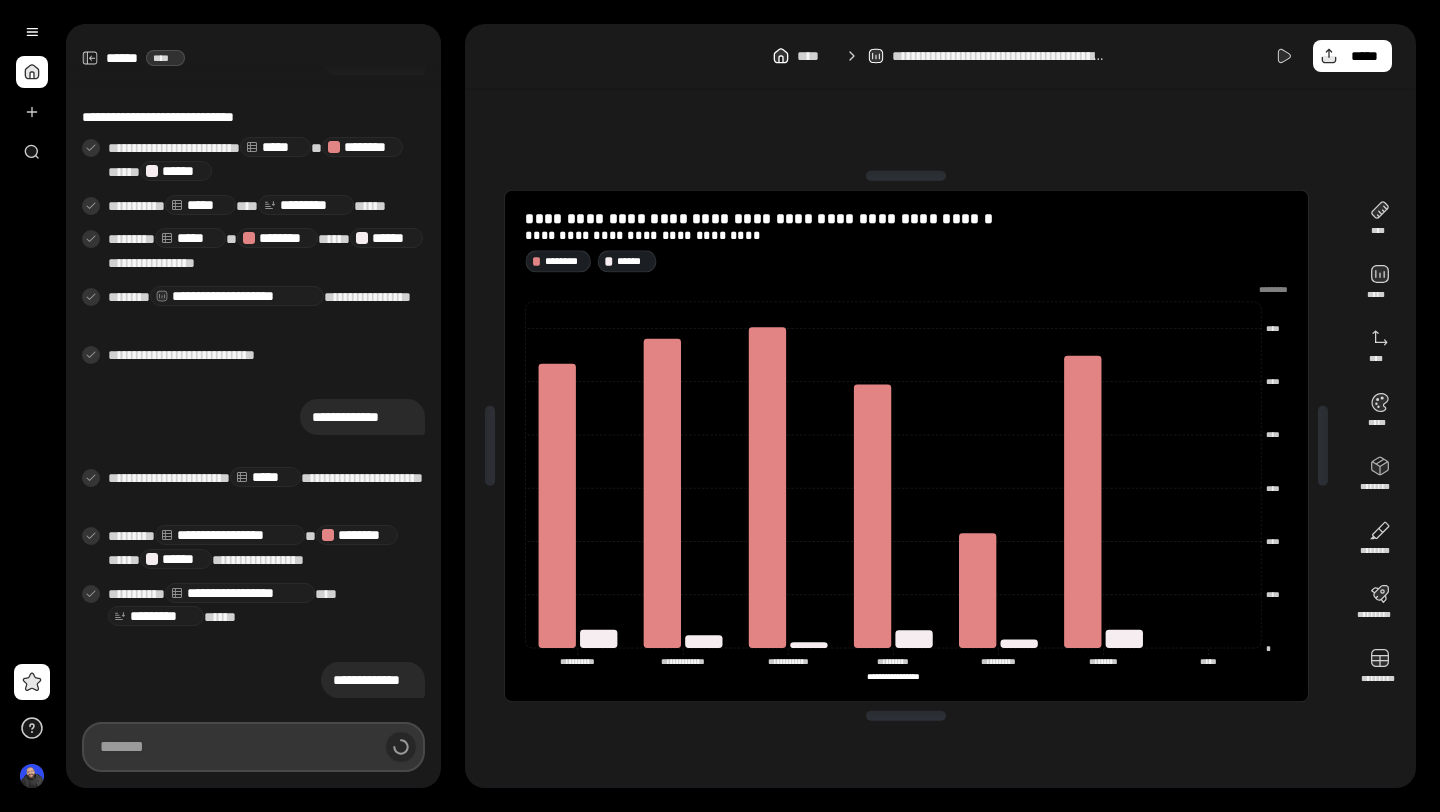 type on "*****" 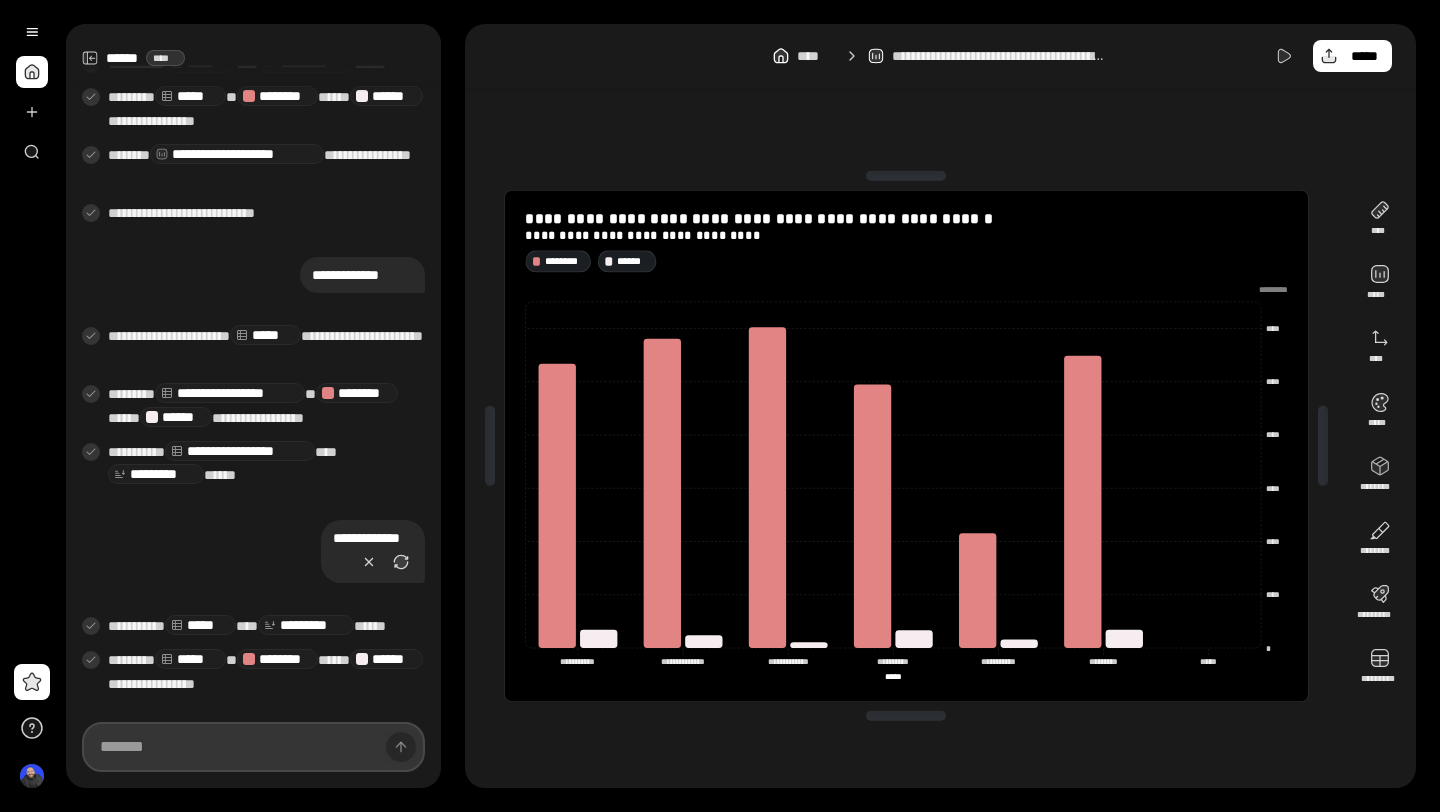 scroll, scrollTop: 402, scrollLeft: 0, axis: vertical 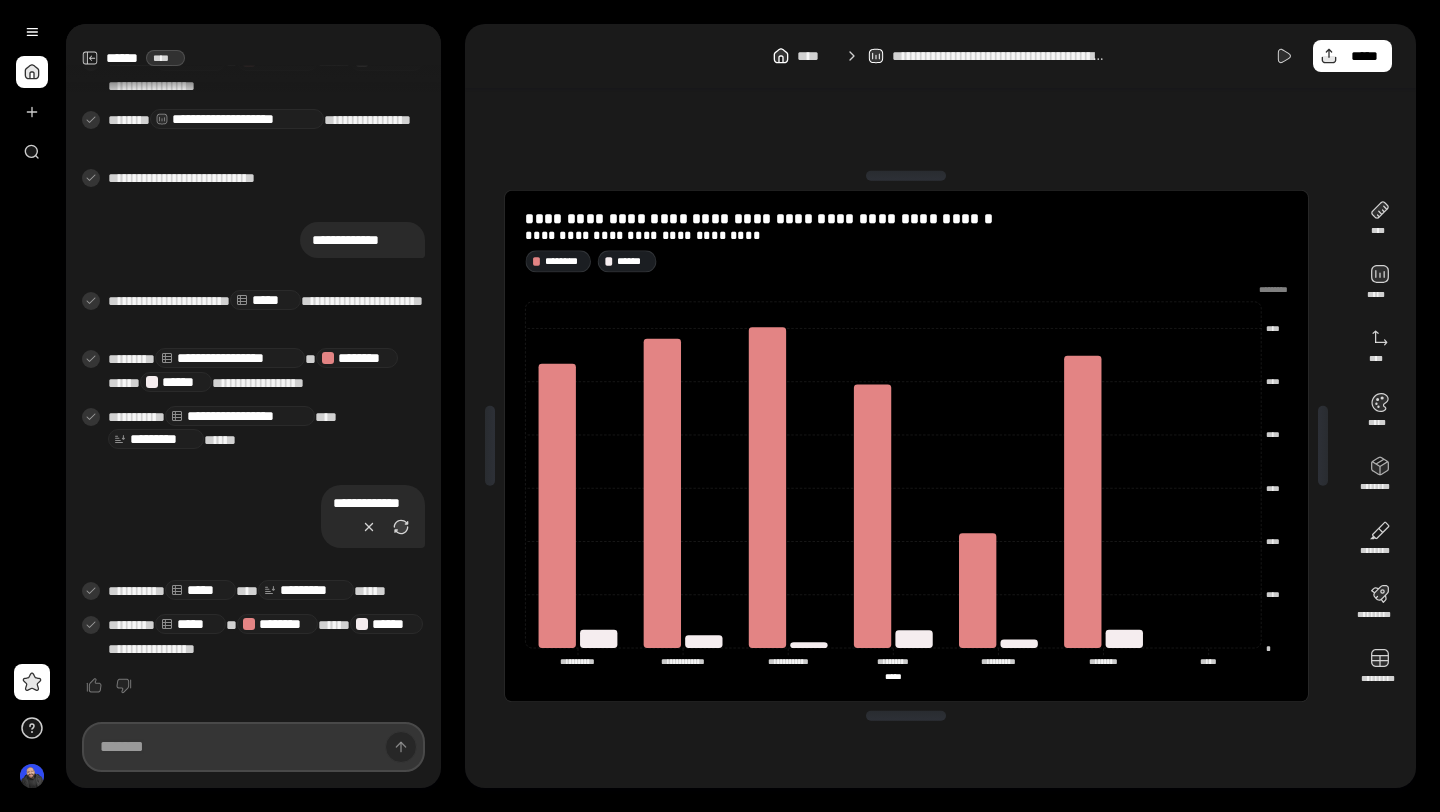 click at bounding box center (253, 747) 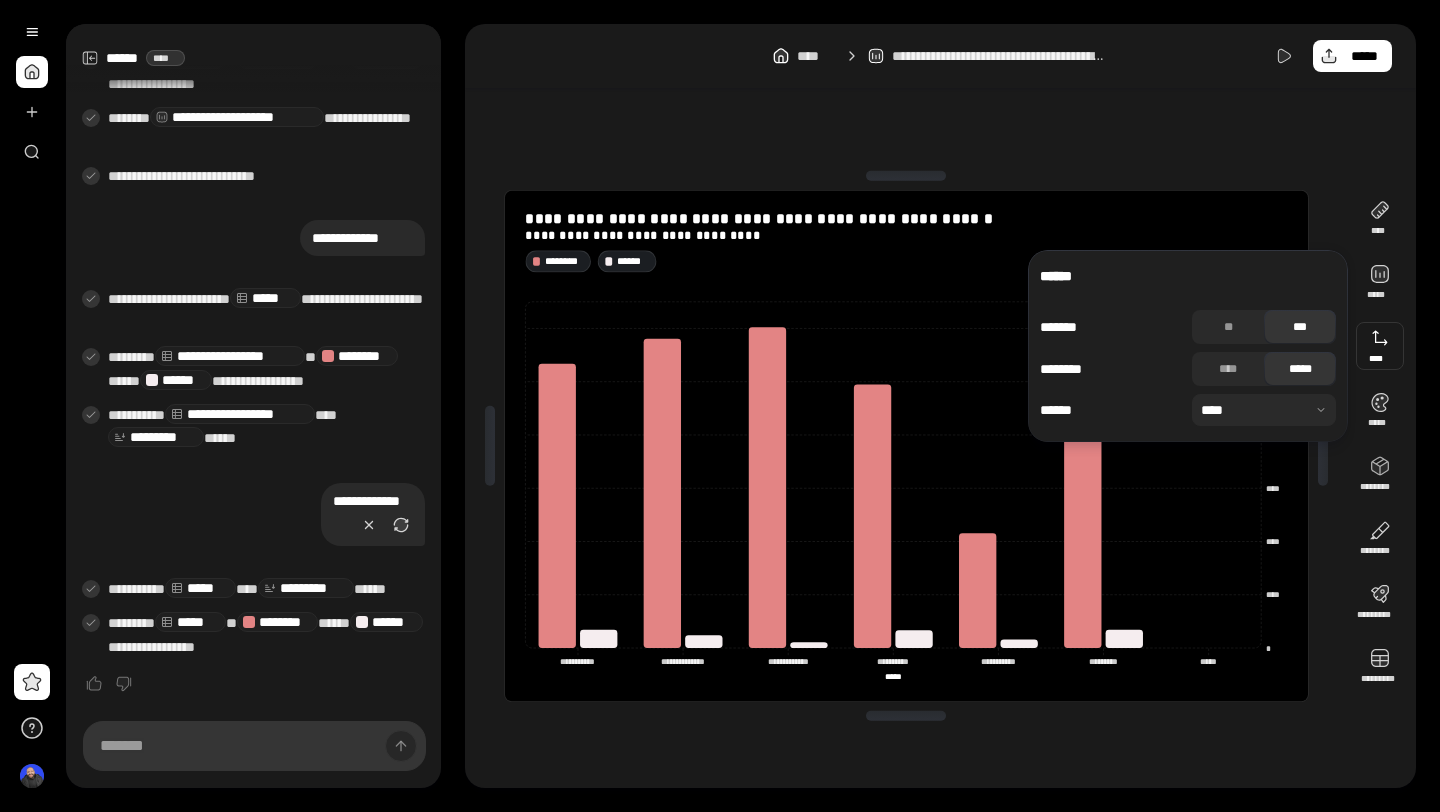 click at bounding box center [1380, 346] 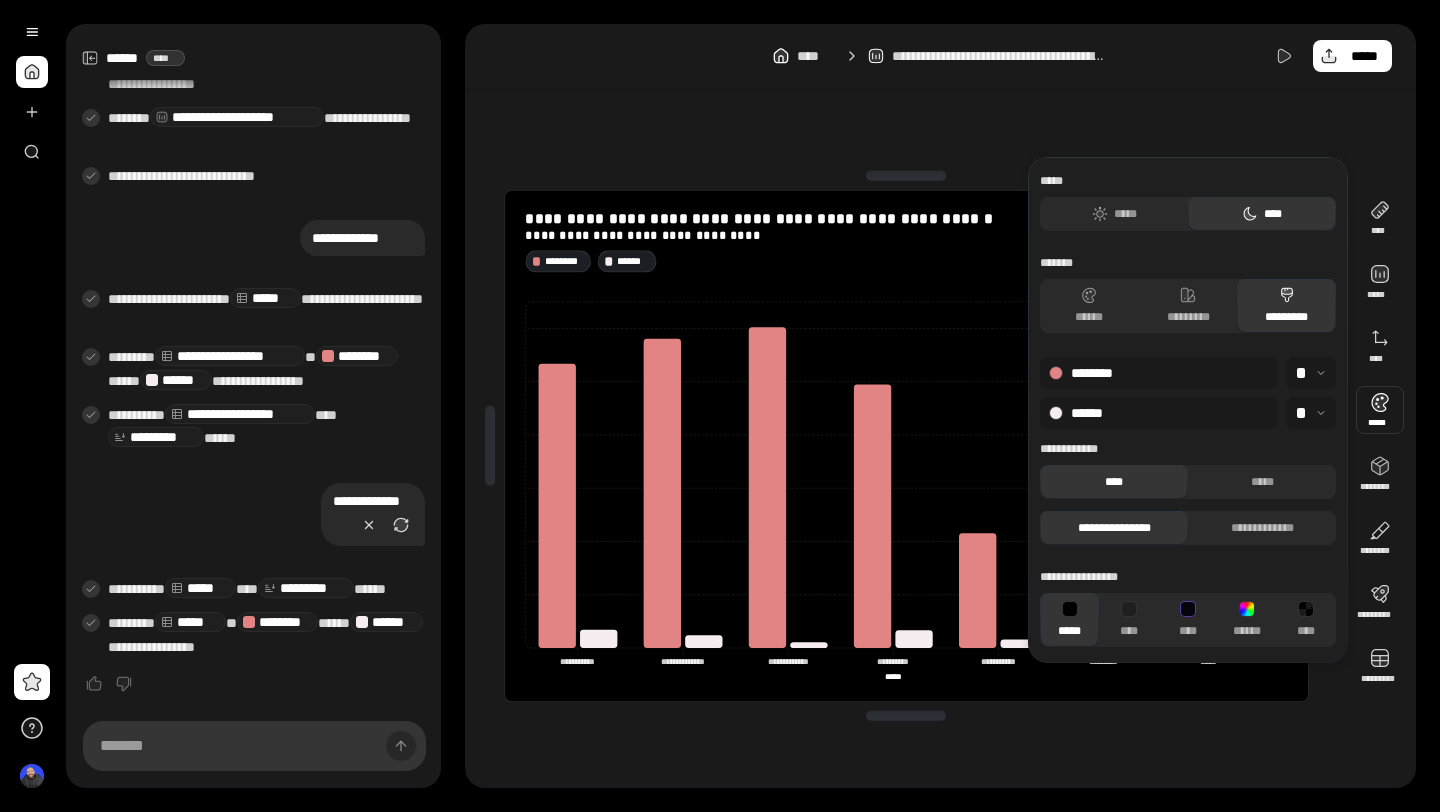 click at bounding box center [1380, 410] 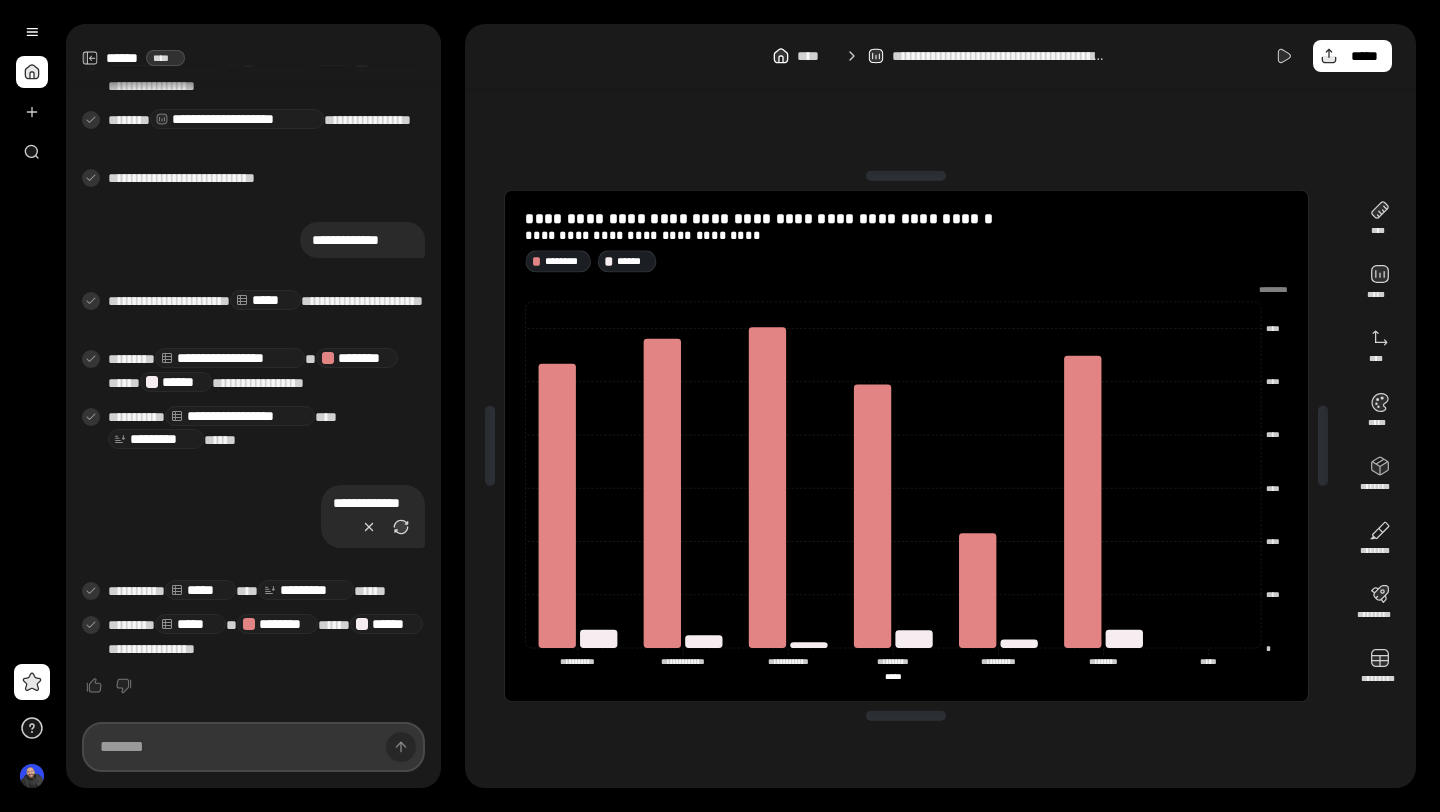 click at bounding box center (253, 747) 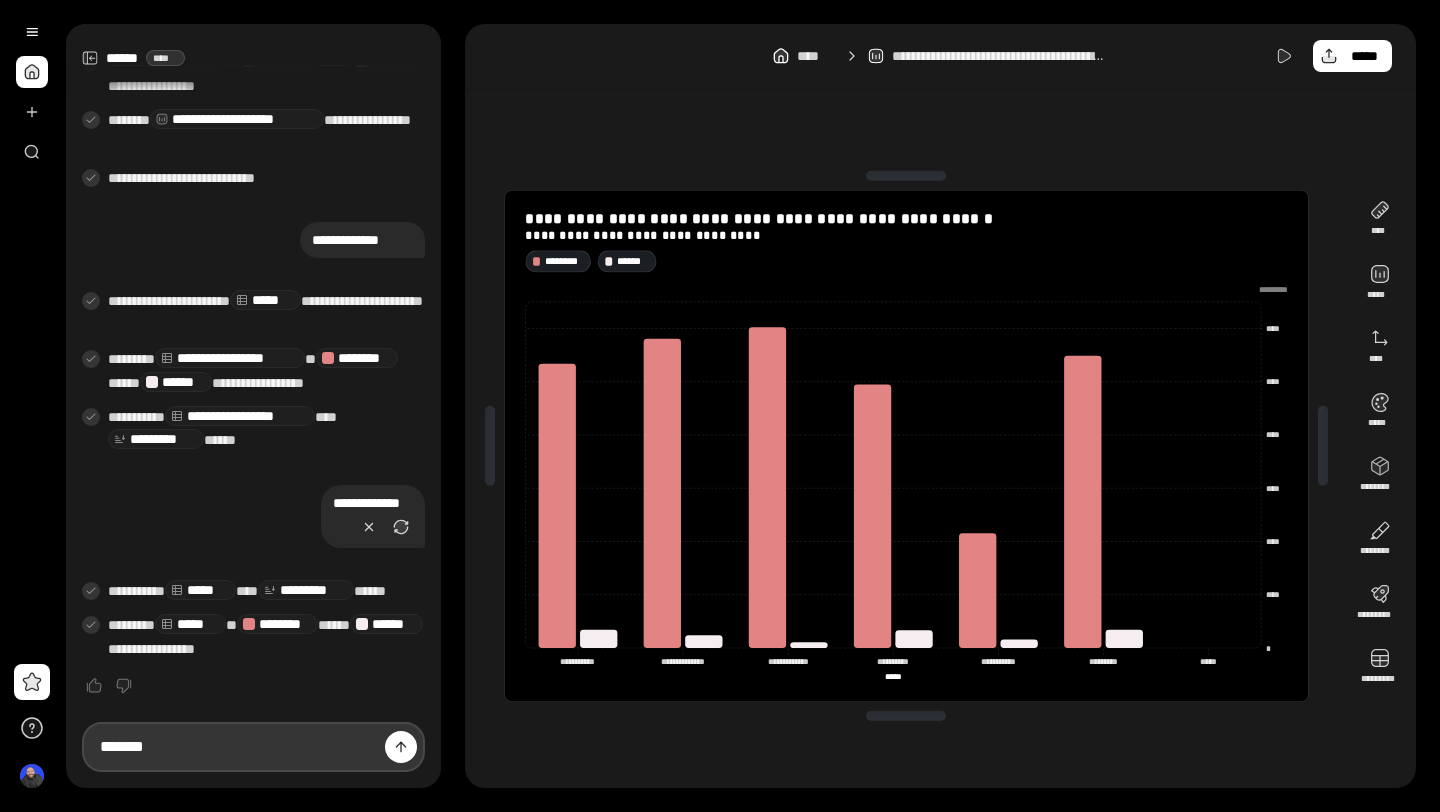 type on "*******" 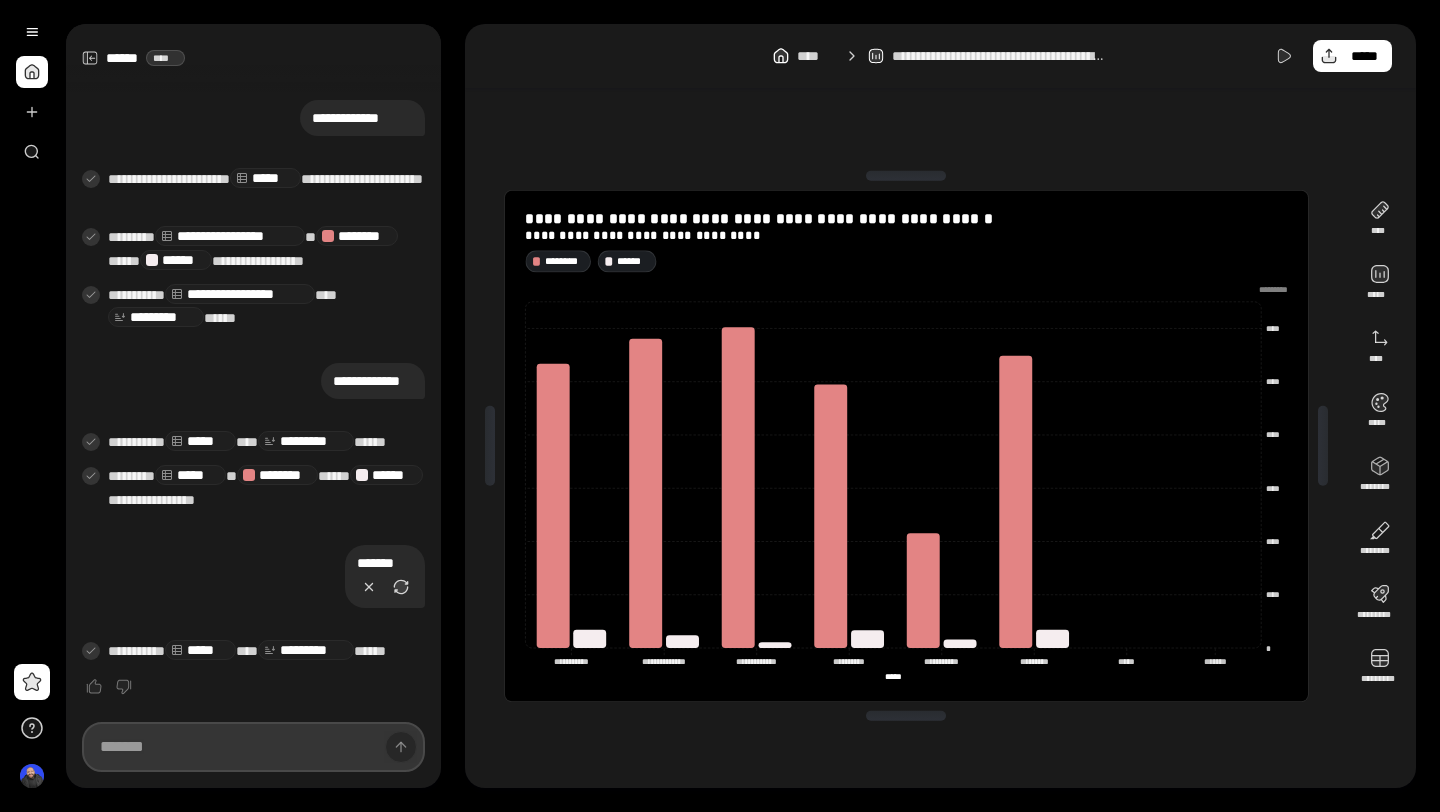 scroll, scrollTop: 526, scrollLeft: 0, axis: vertical 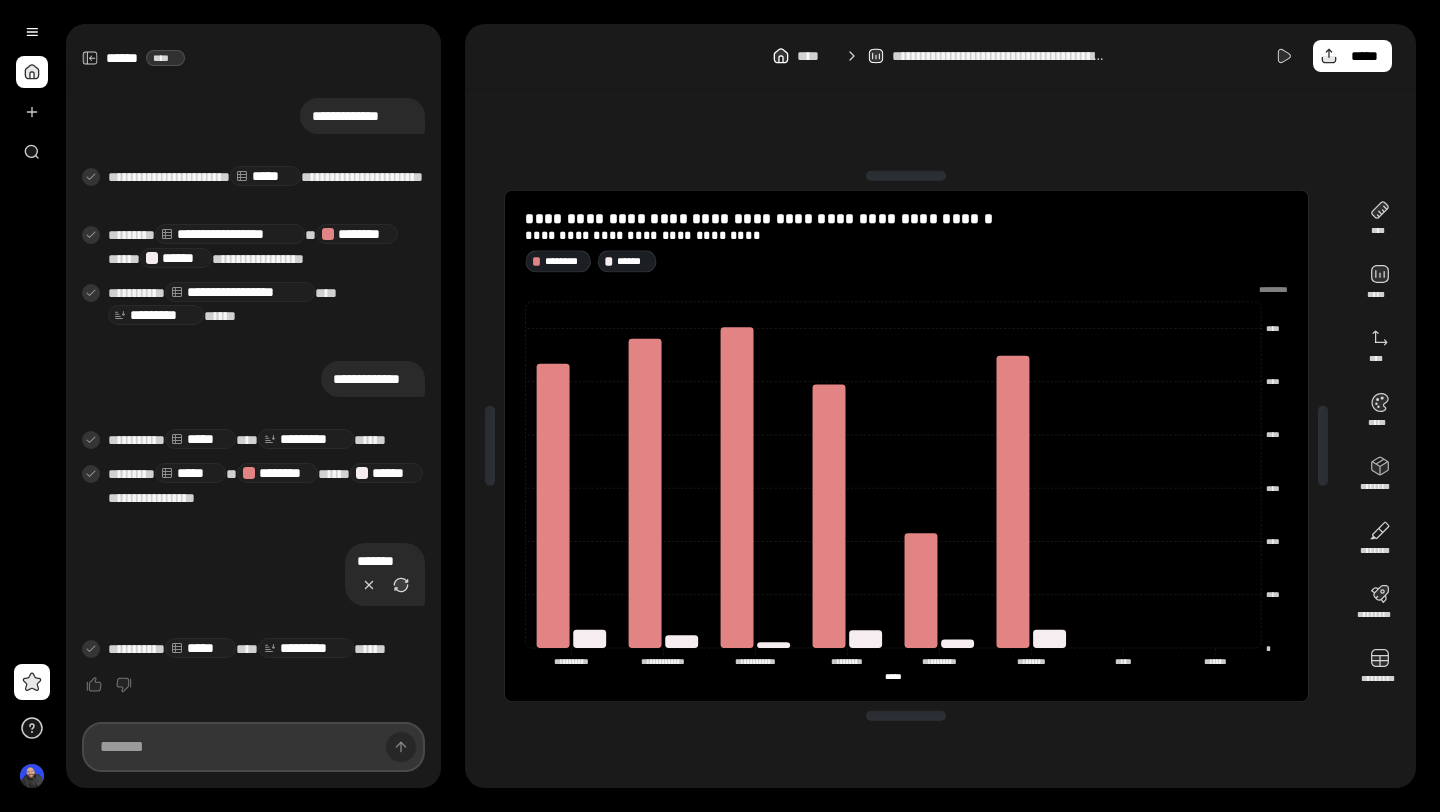 click at bounding box center [253, 747] 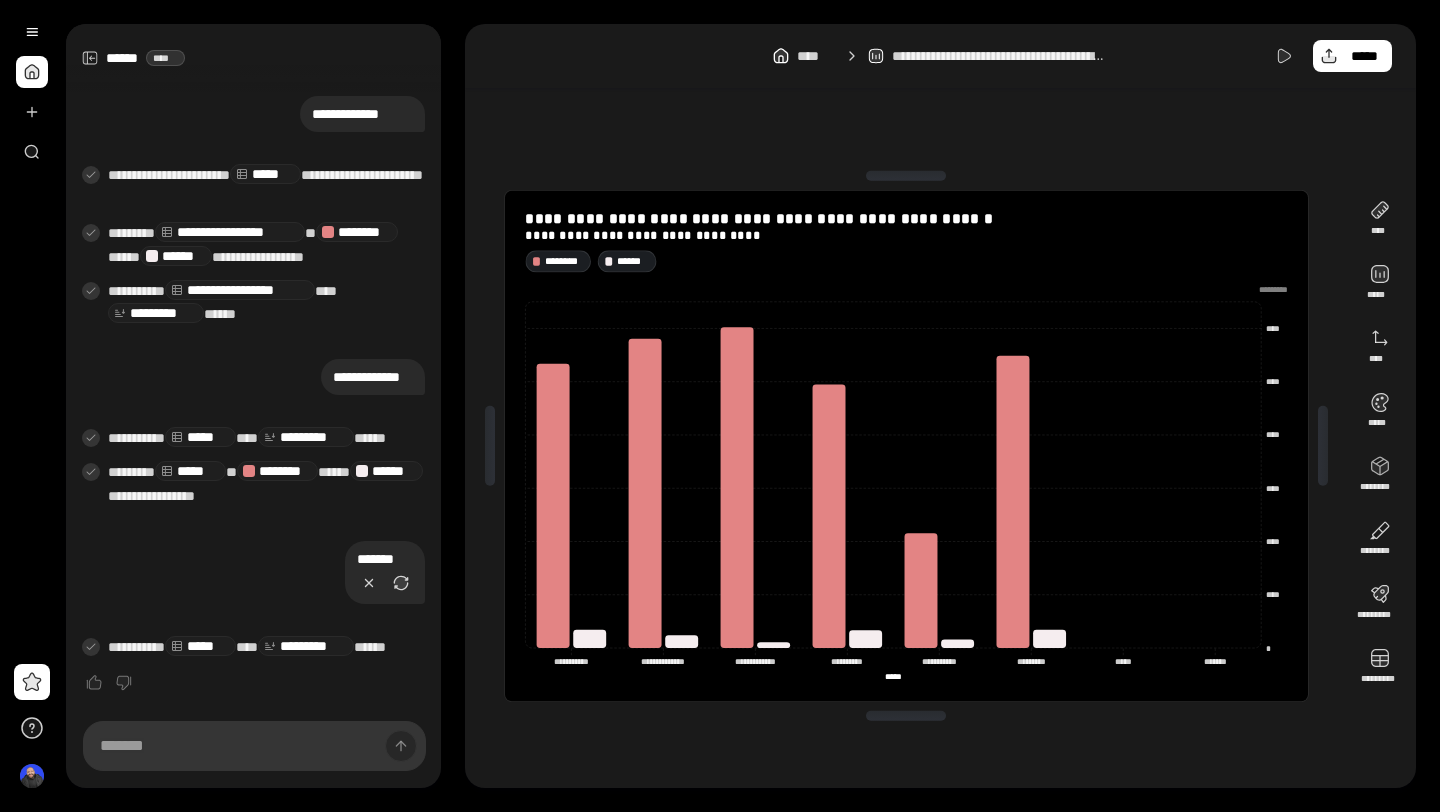 click 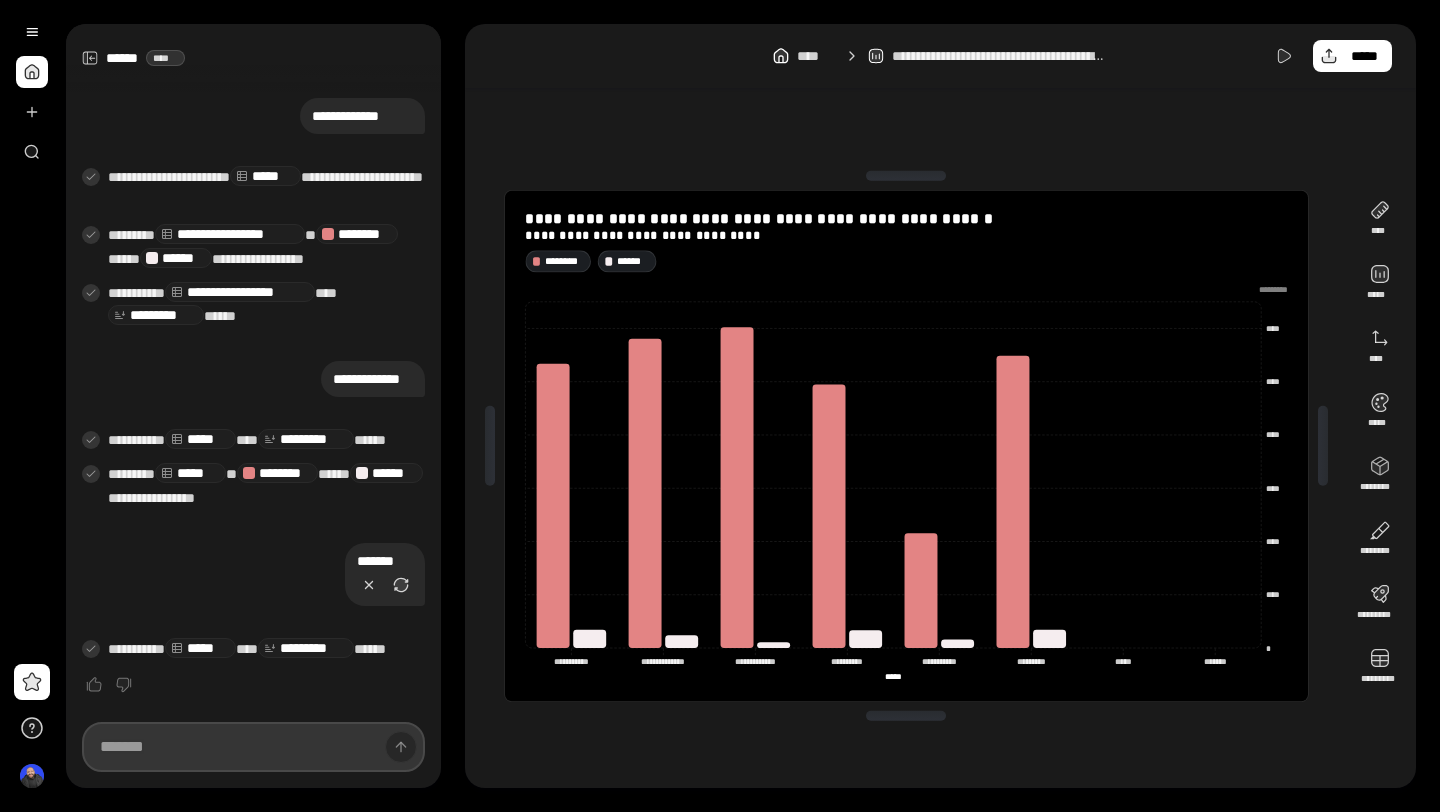 click at bounding box center (253, 747) 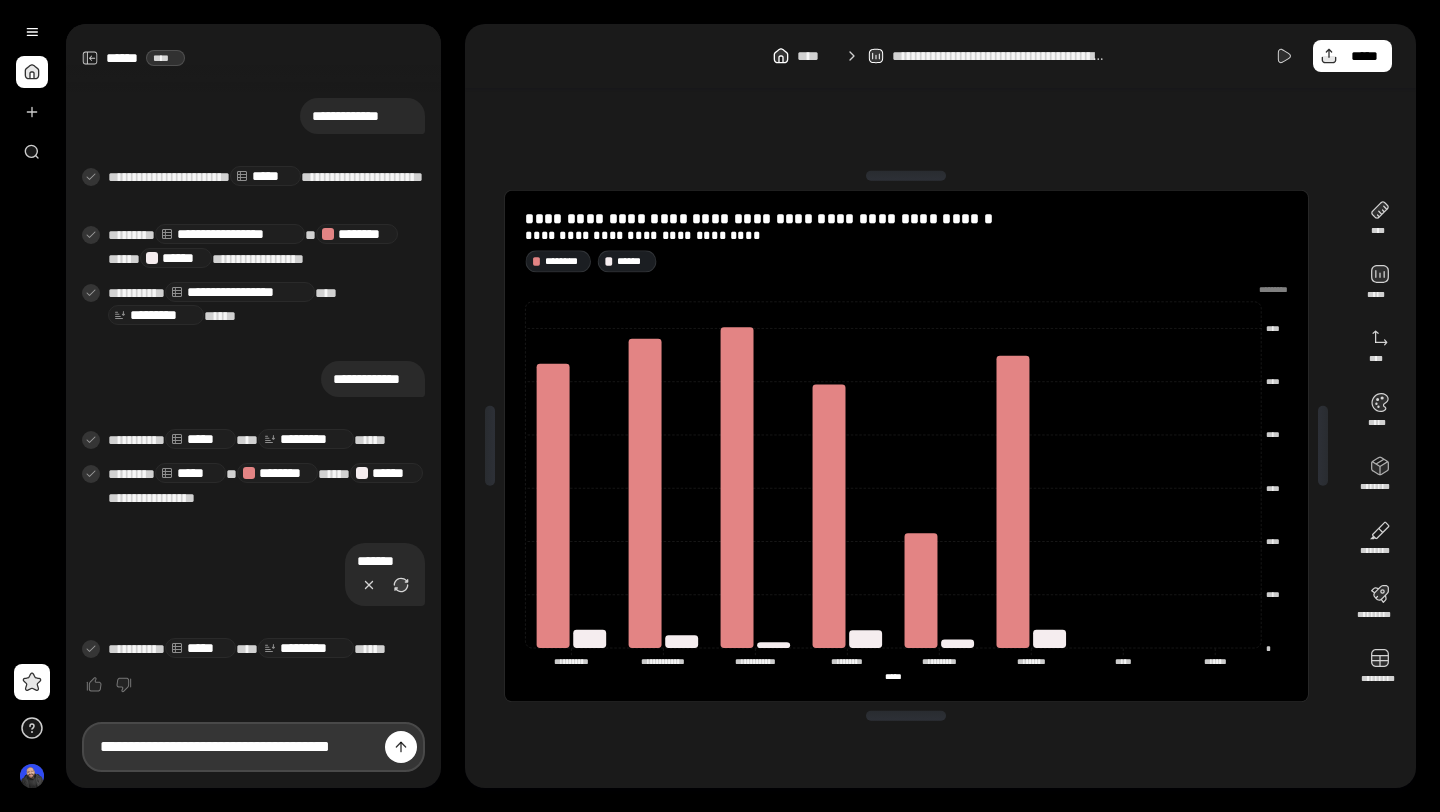 scroll, scrollTop: 0, scrollLeft: 38, axis: horizontal 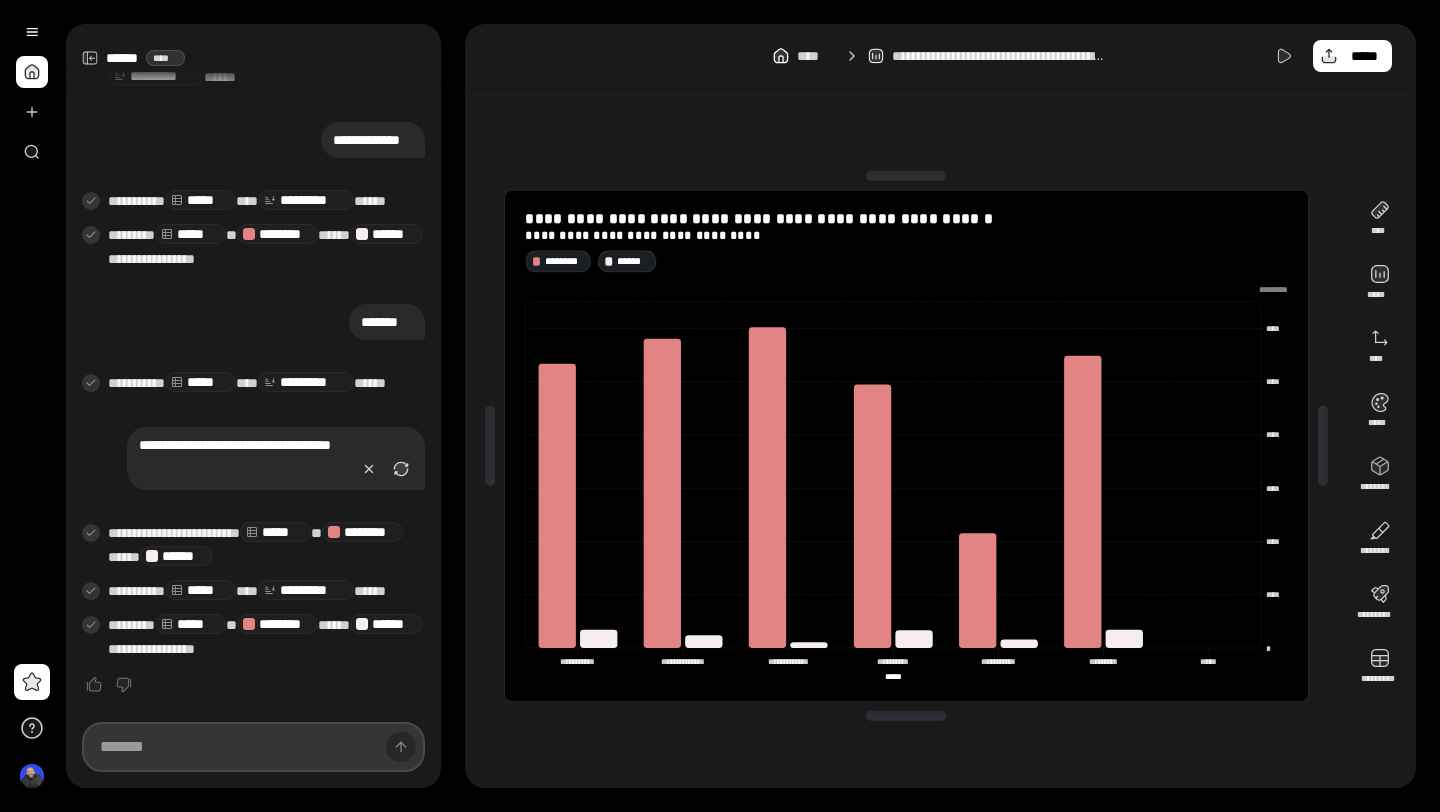 click at bounding box center [253, 747] 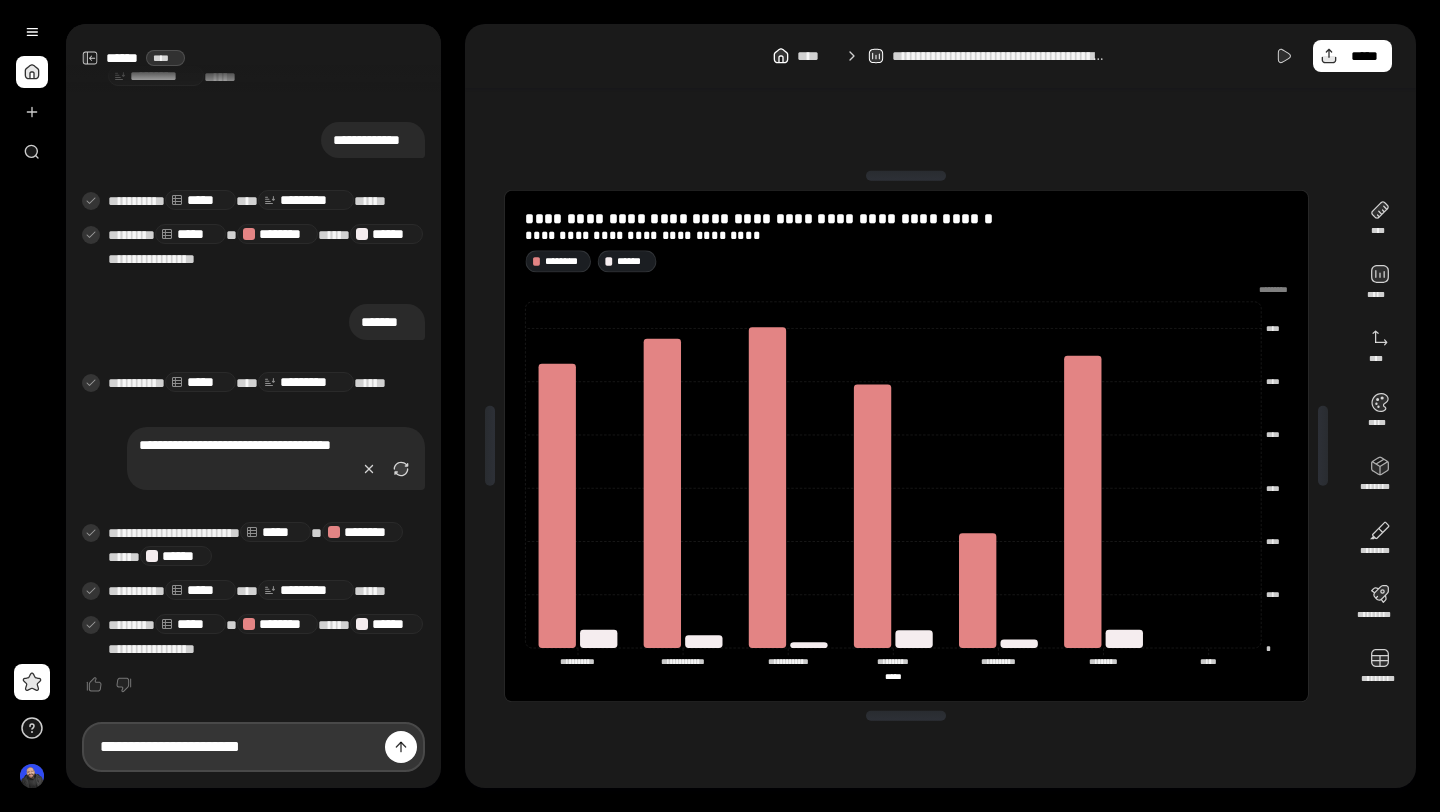type on "**********" 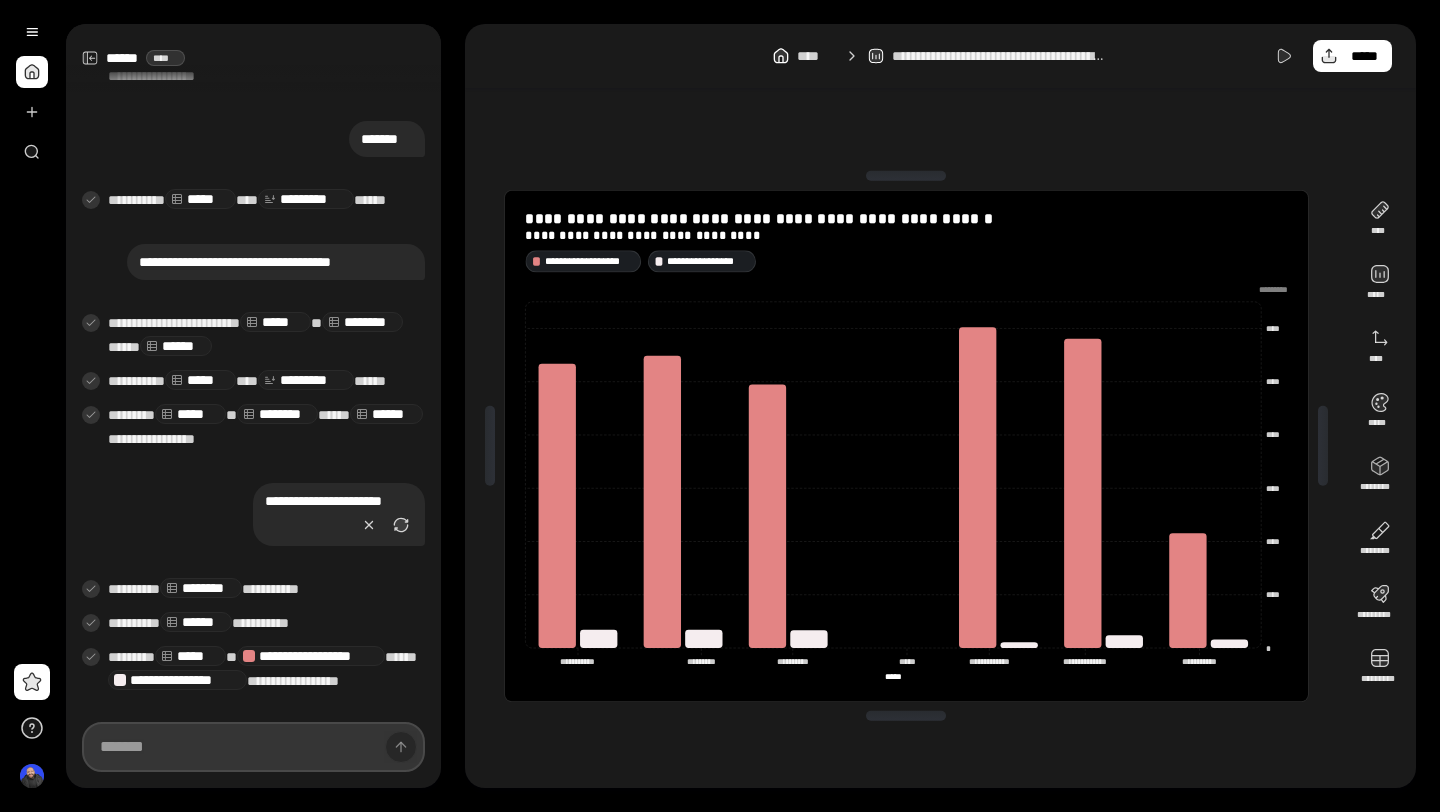 scroll, scrollTop: 980, scrollLeft: 0, axis: vertical 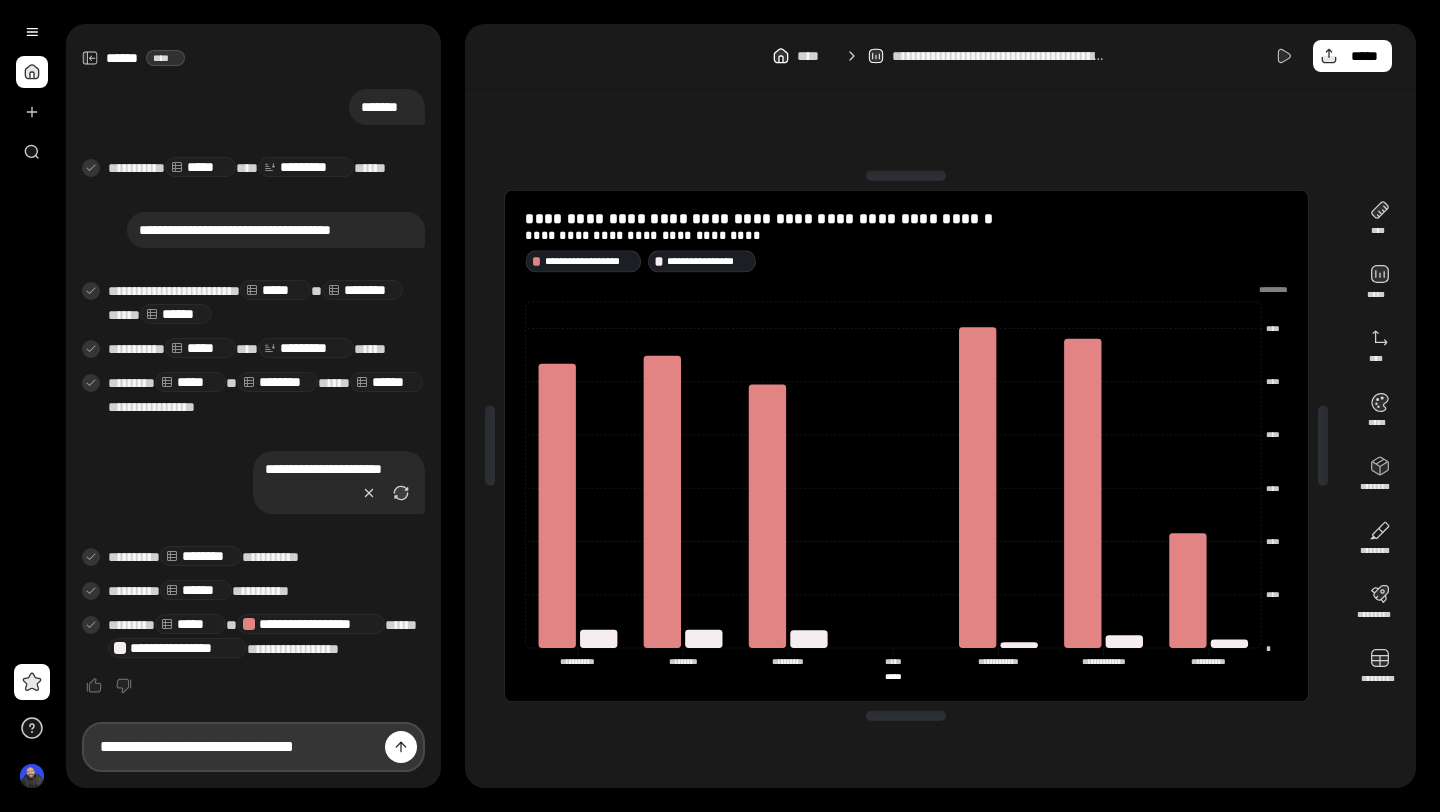 type on "**********" 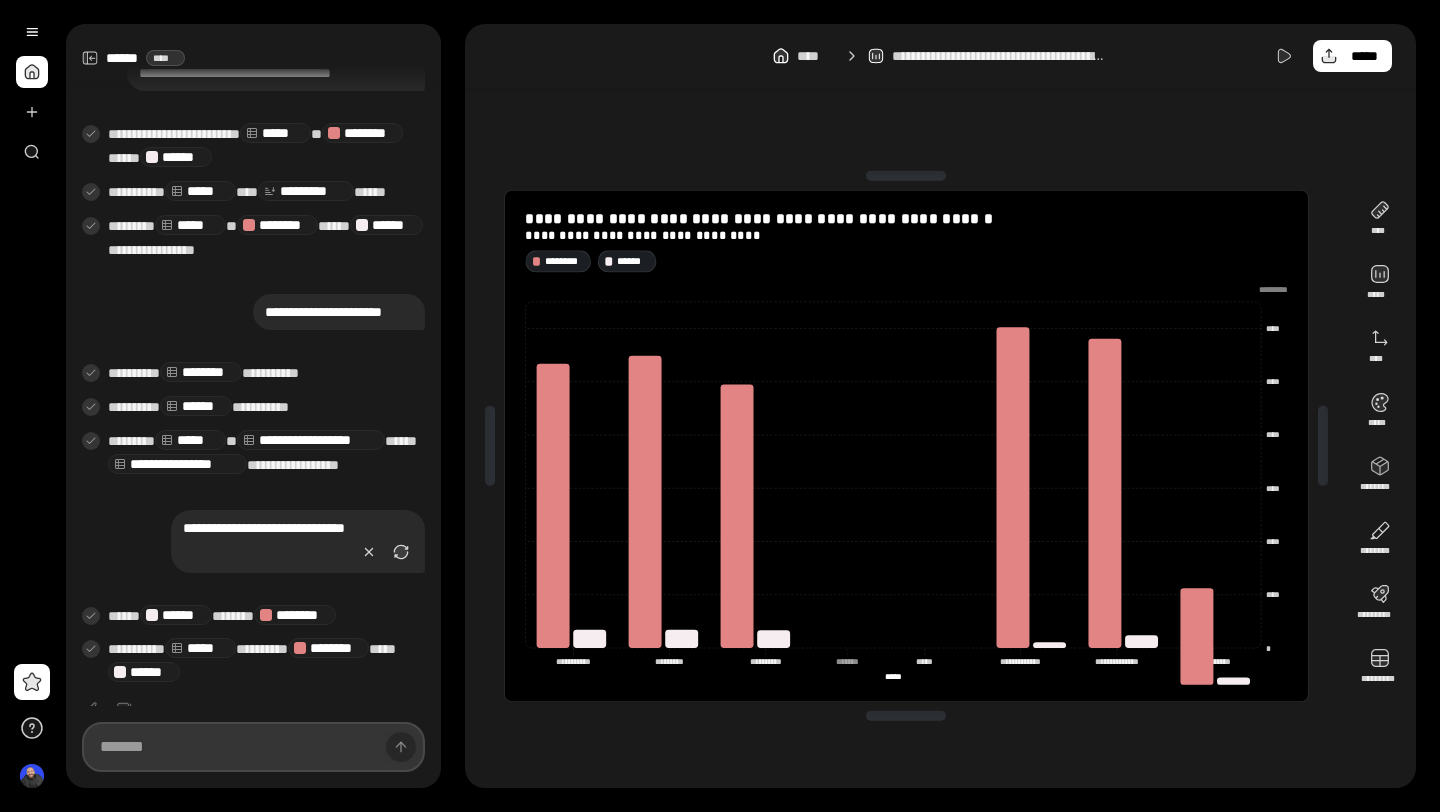 scroll, scrollTop: 1162, scrollLeft: 0, axis: vertical 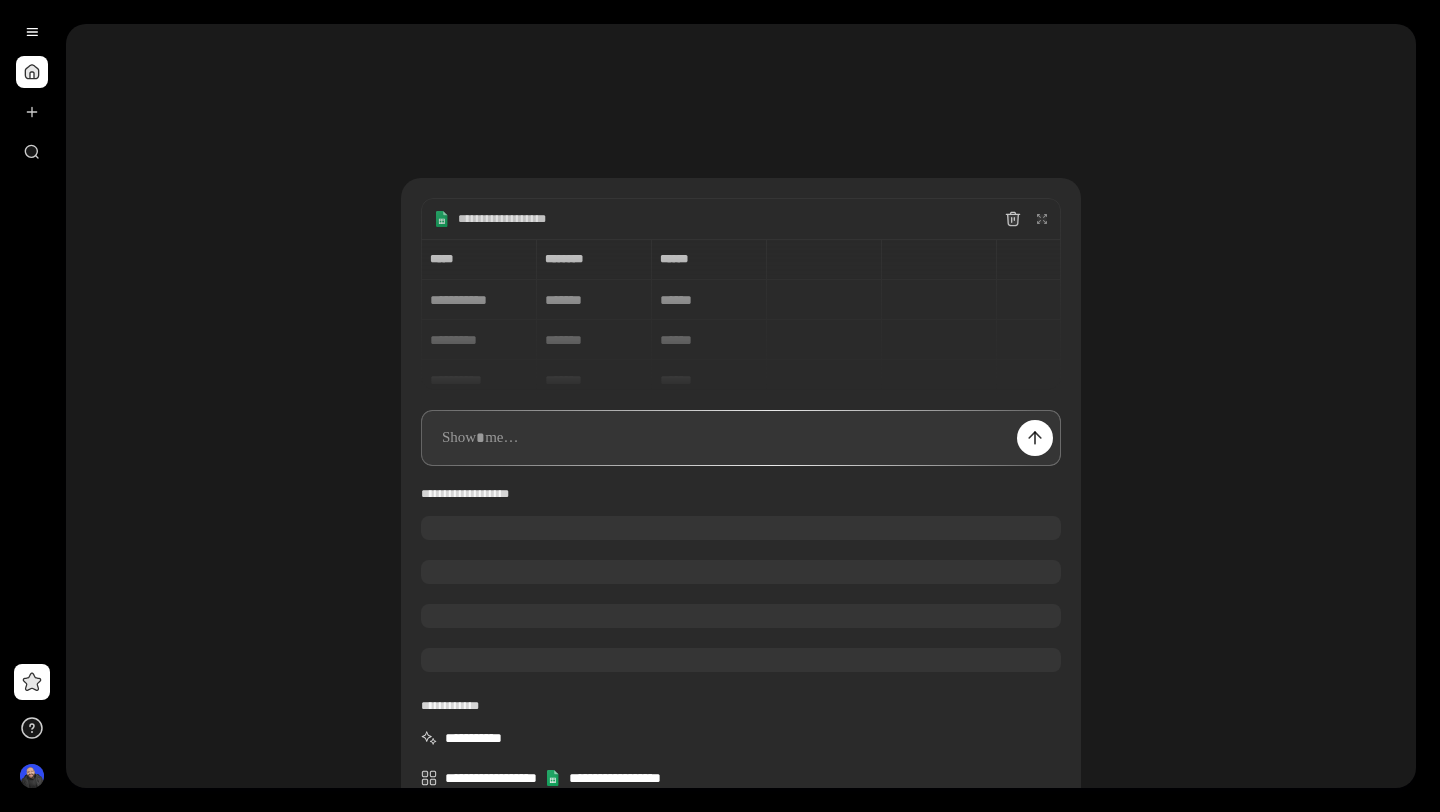 click at bounding box center [741, 438] 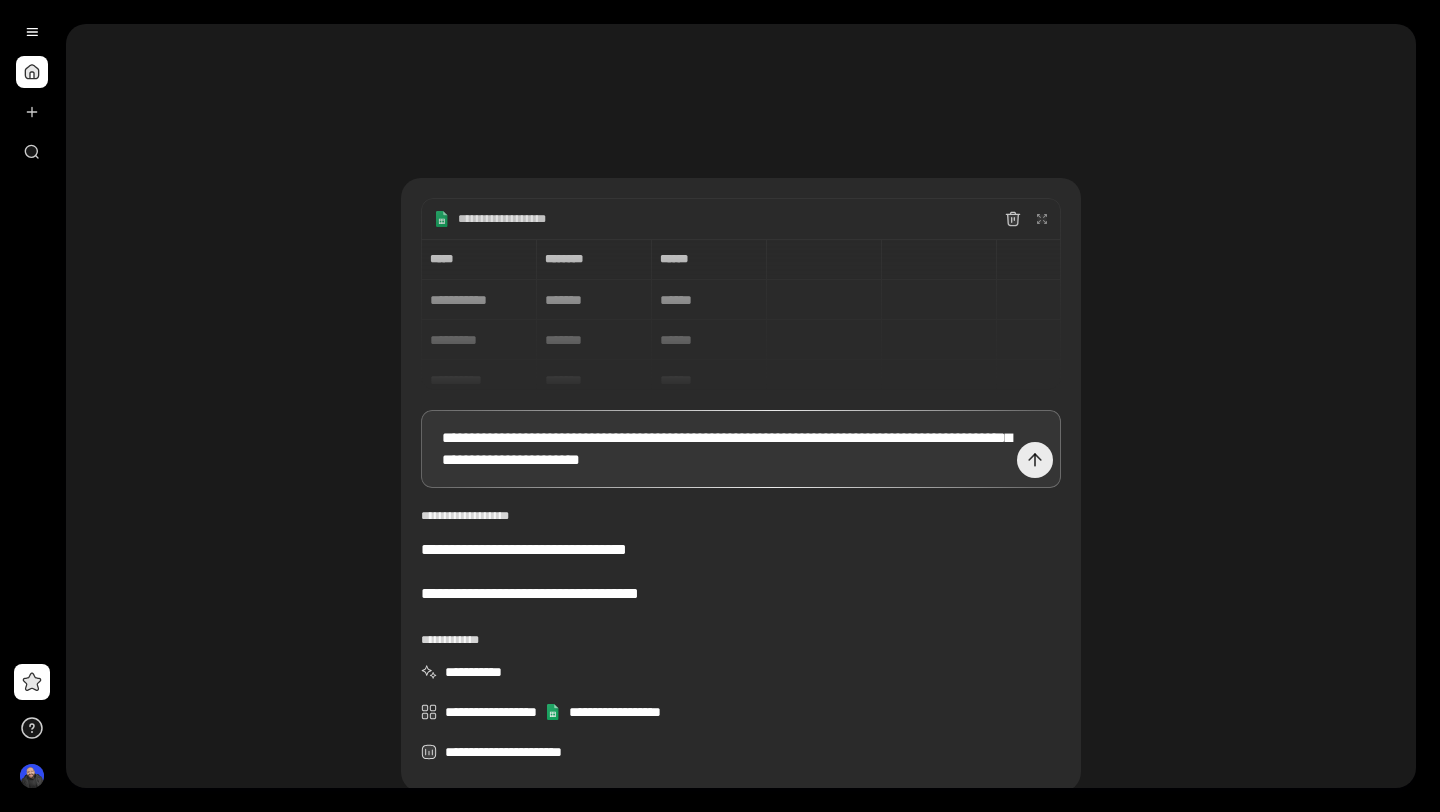 click at bounding box center (1035, 460) 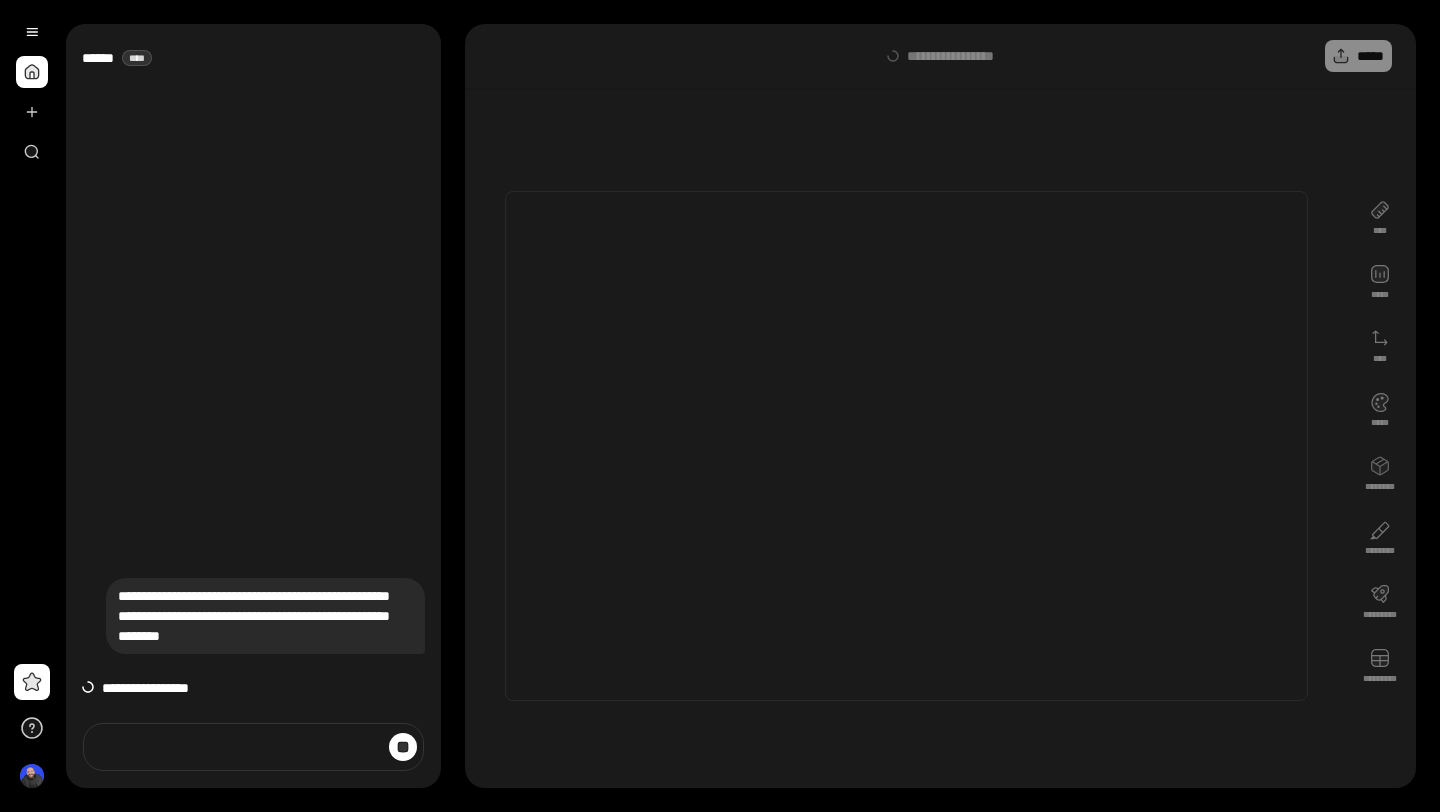 click at bounding box center (906, 446) 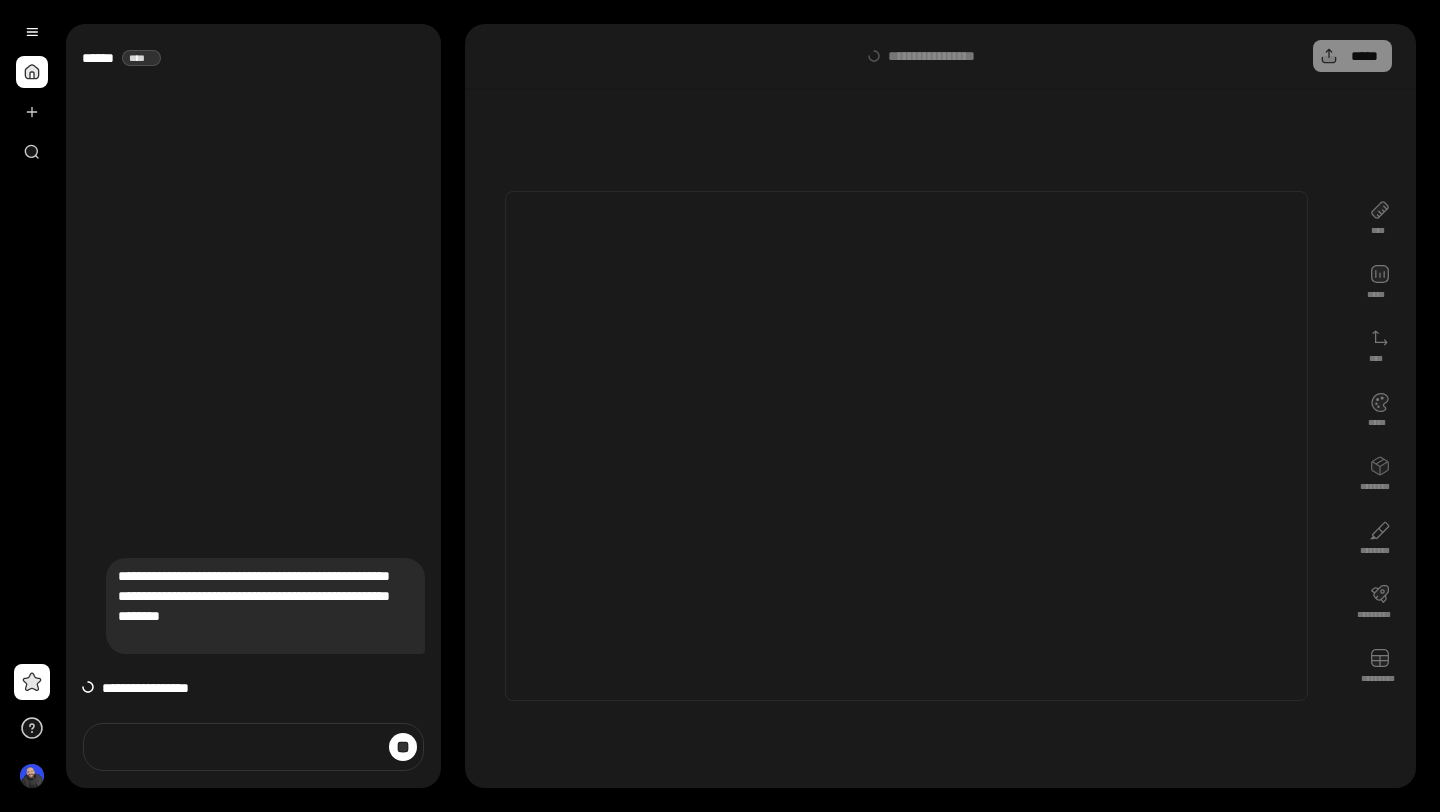 scroll, scrollTop: 0, scrollLeft: 0, axis: both 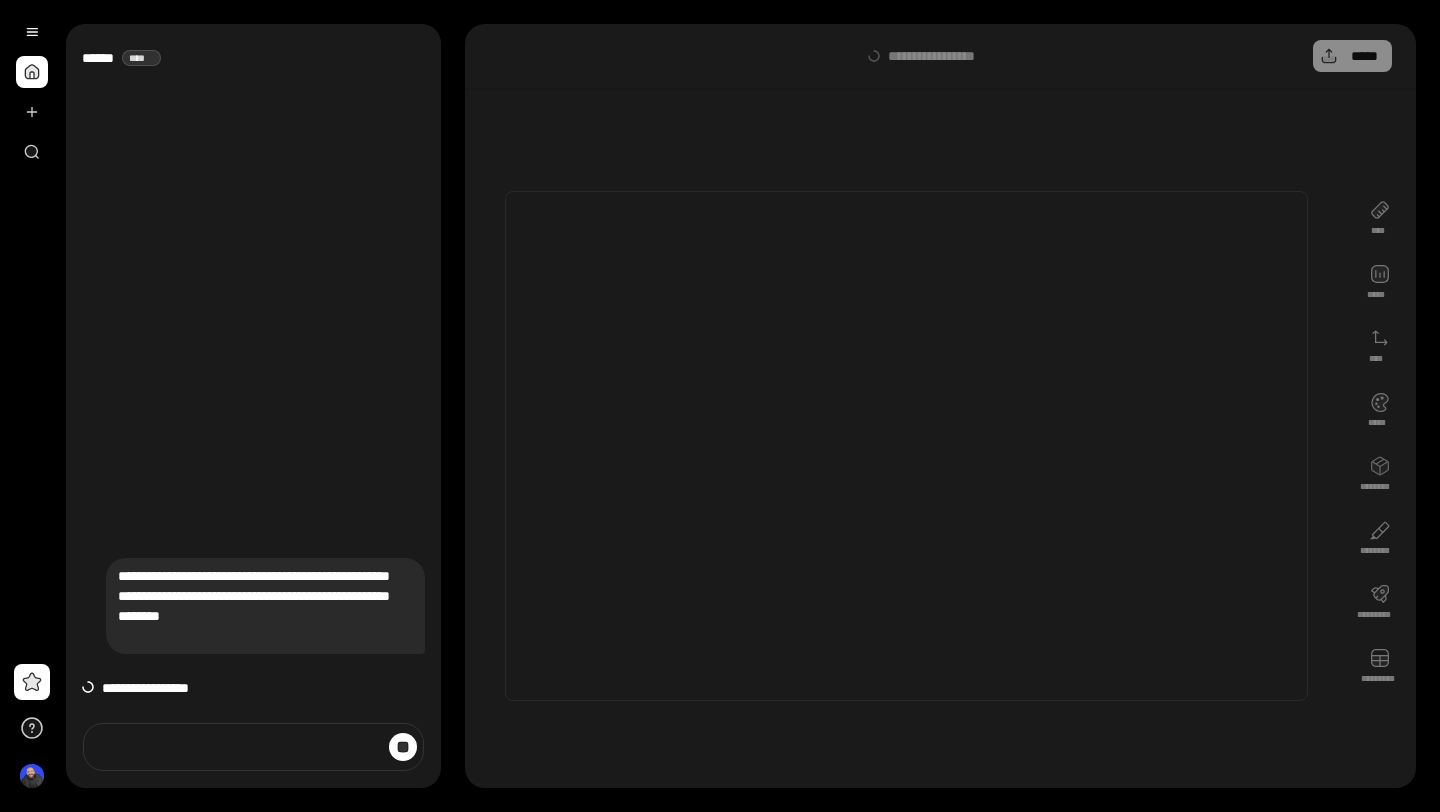 click at bounding box center (906, 446) 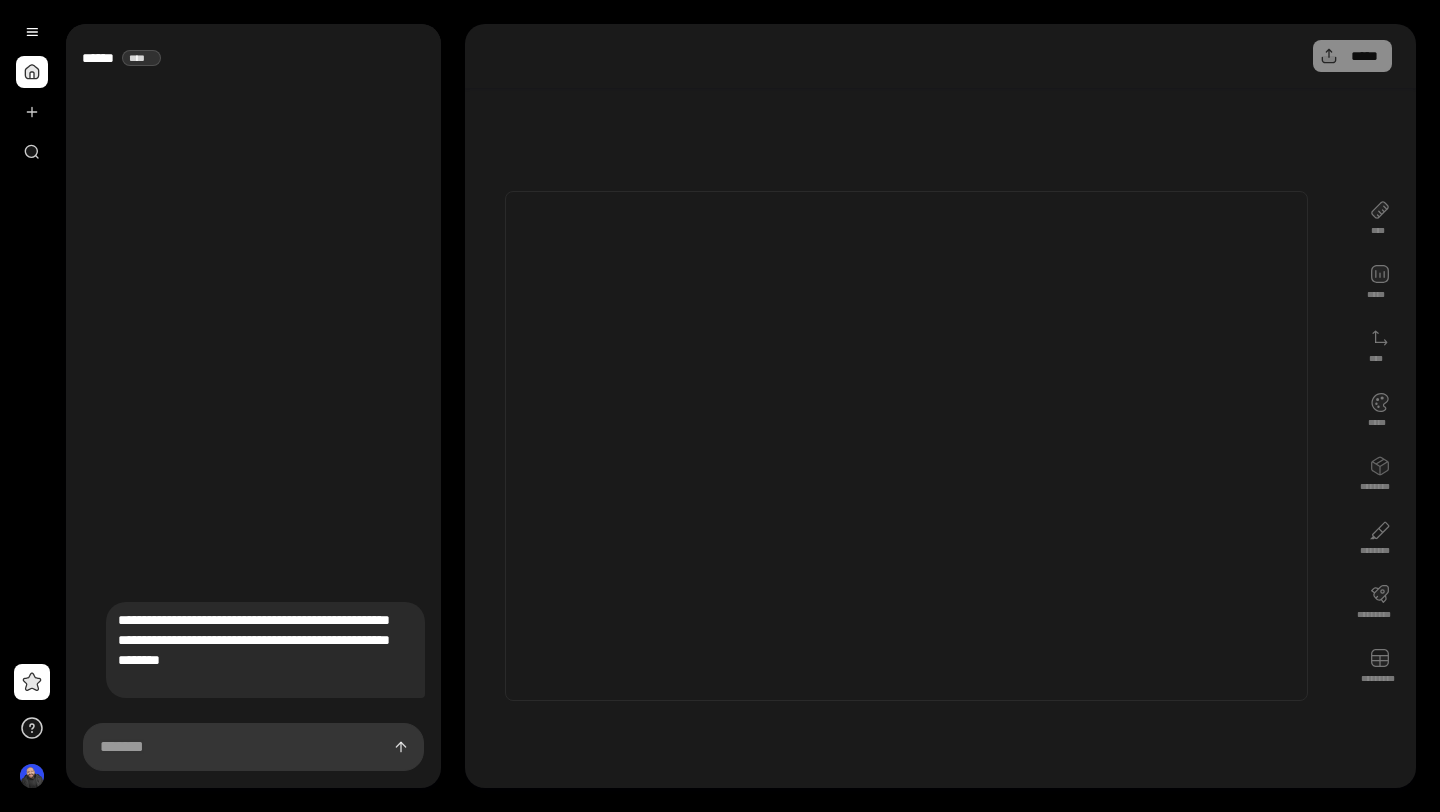 click at bounding box center [32, 72] 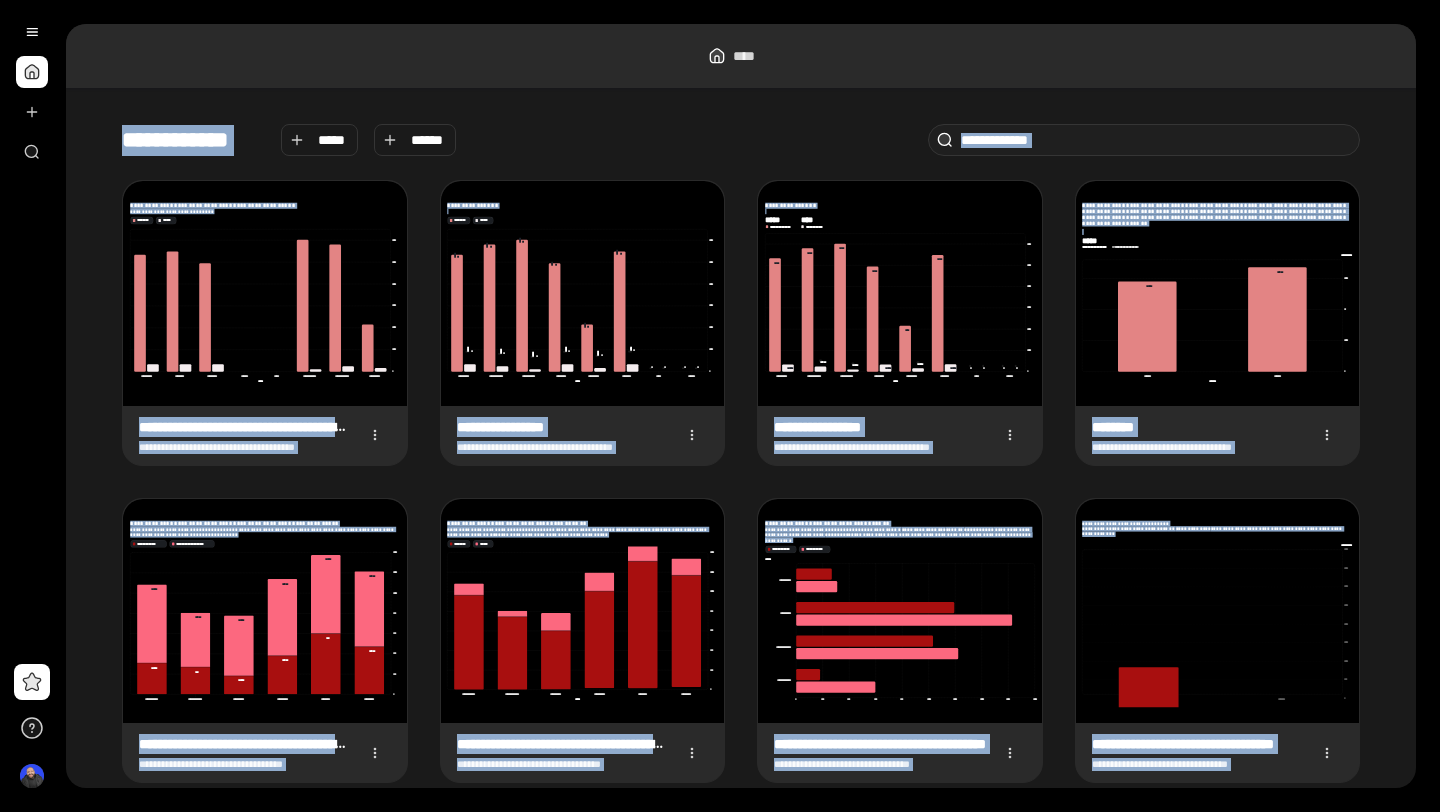 click on "**" at bounding box center [32, 406] 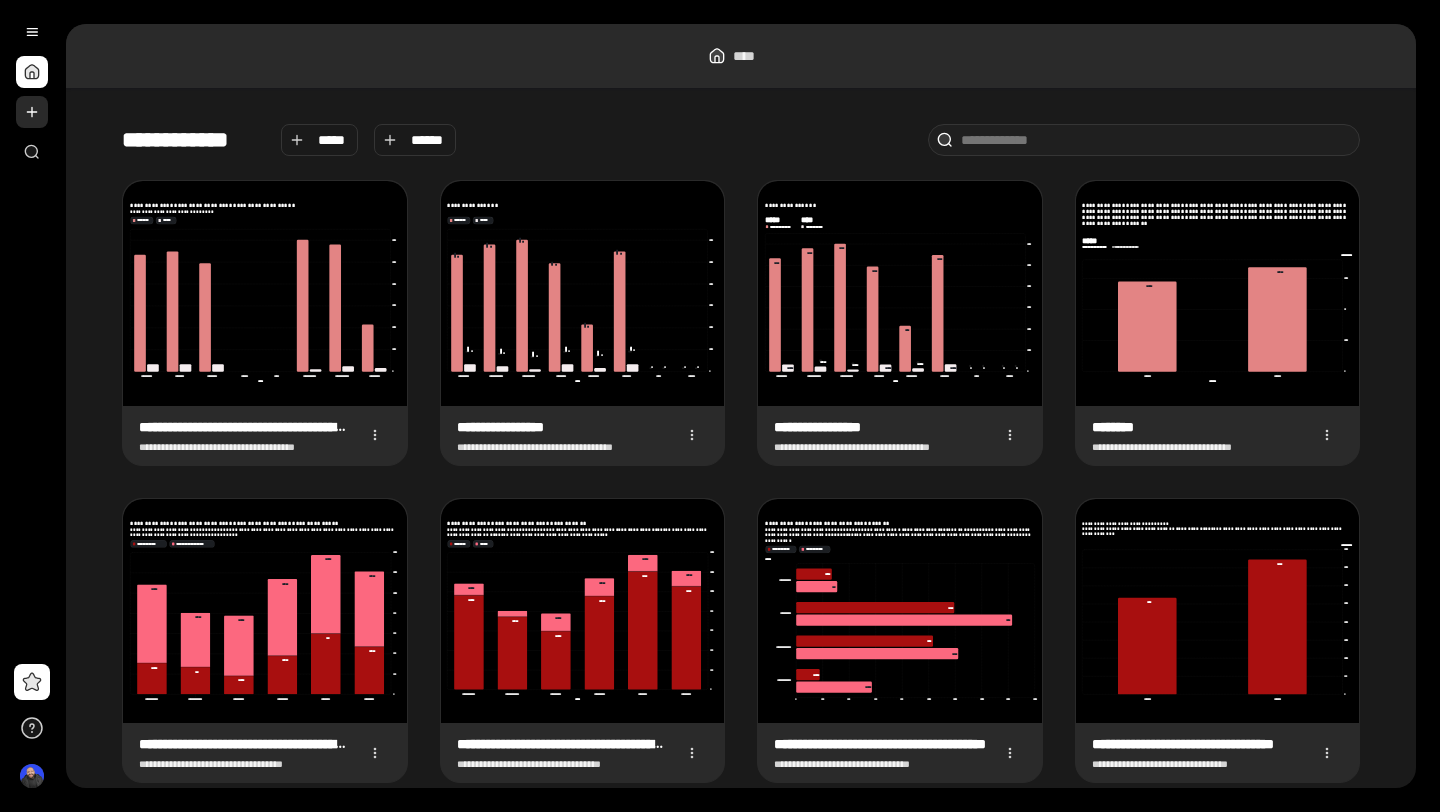 click at bounding box center (32, 112) 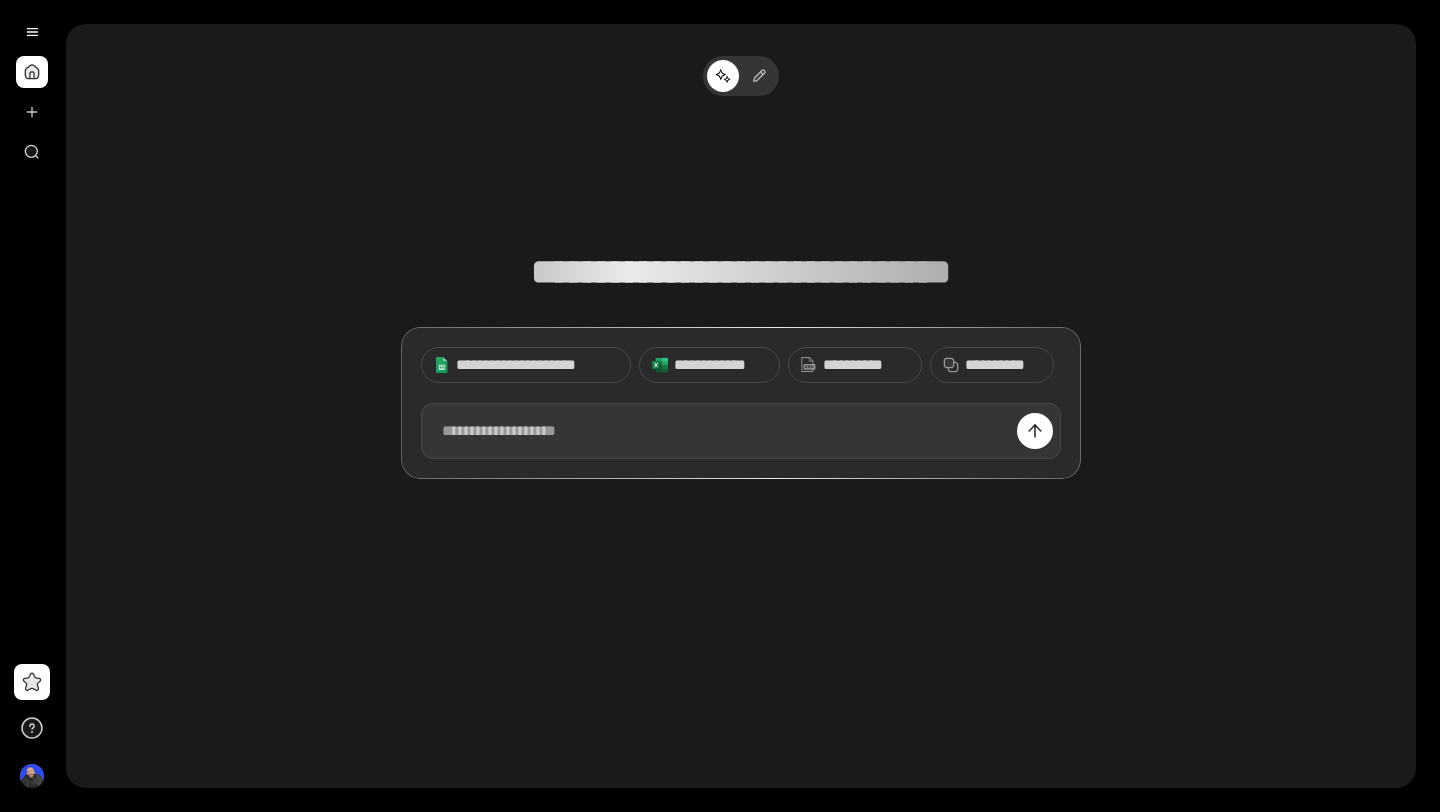 click at bounding box center [741, 431] 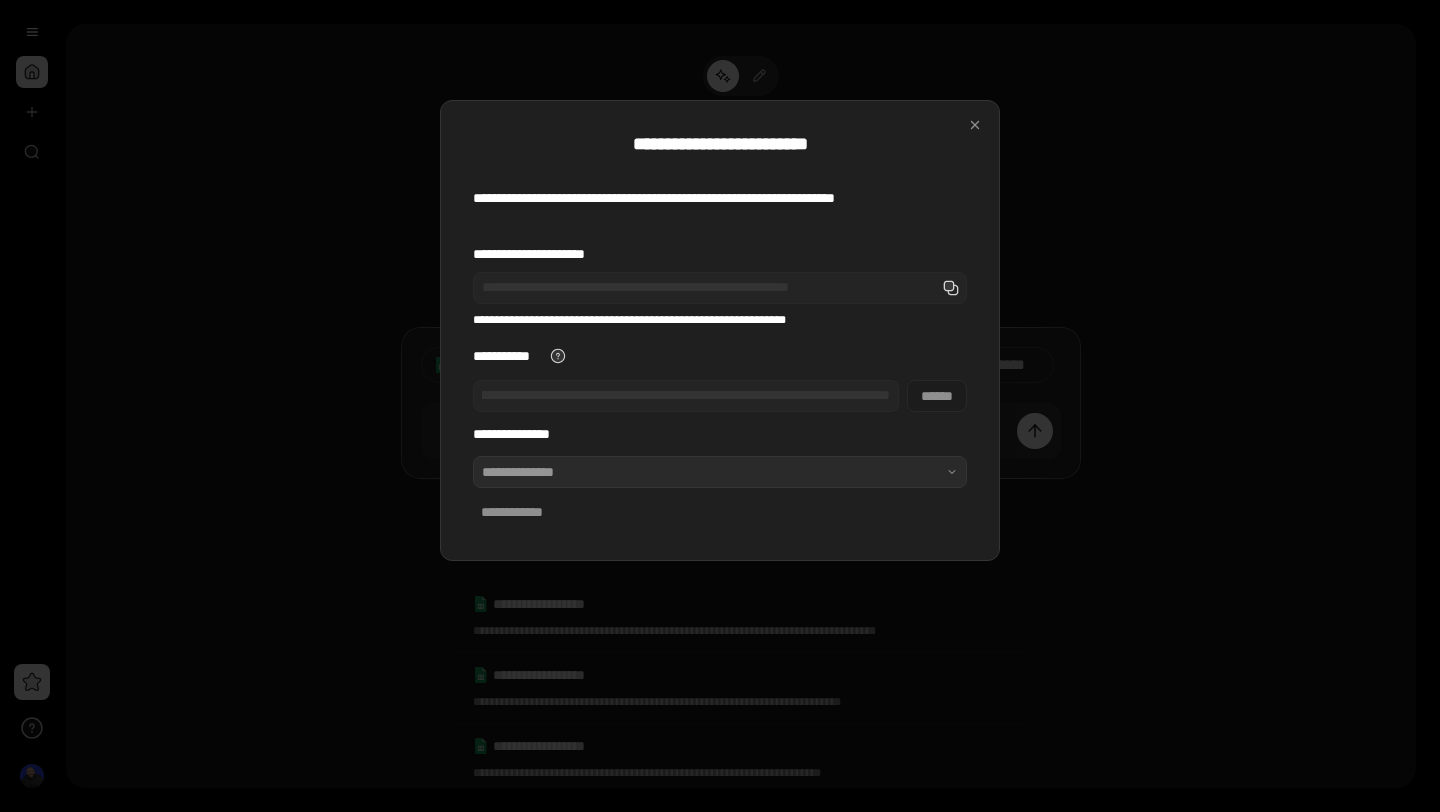 scroll, scrollTop: 0, scrollLeft: 0, axis: both 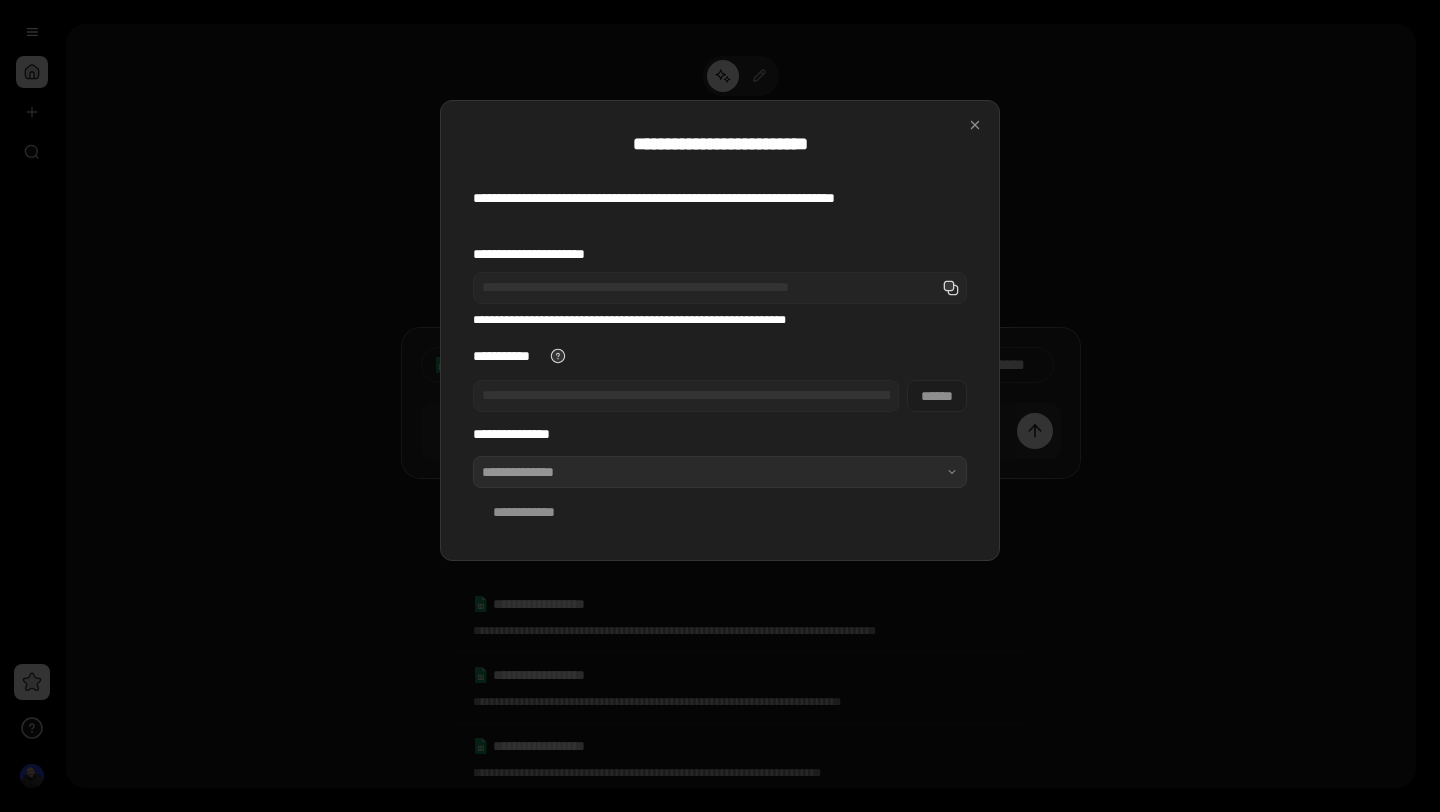 click on "**********" at bounding box center (720, 492) 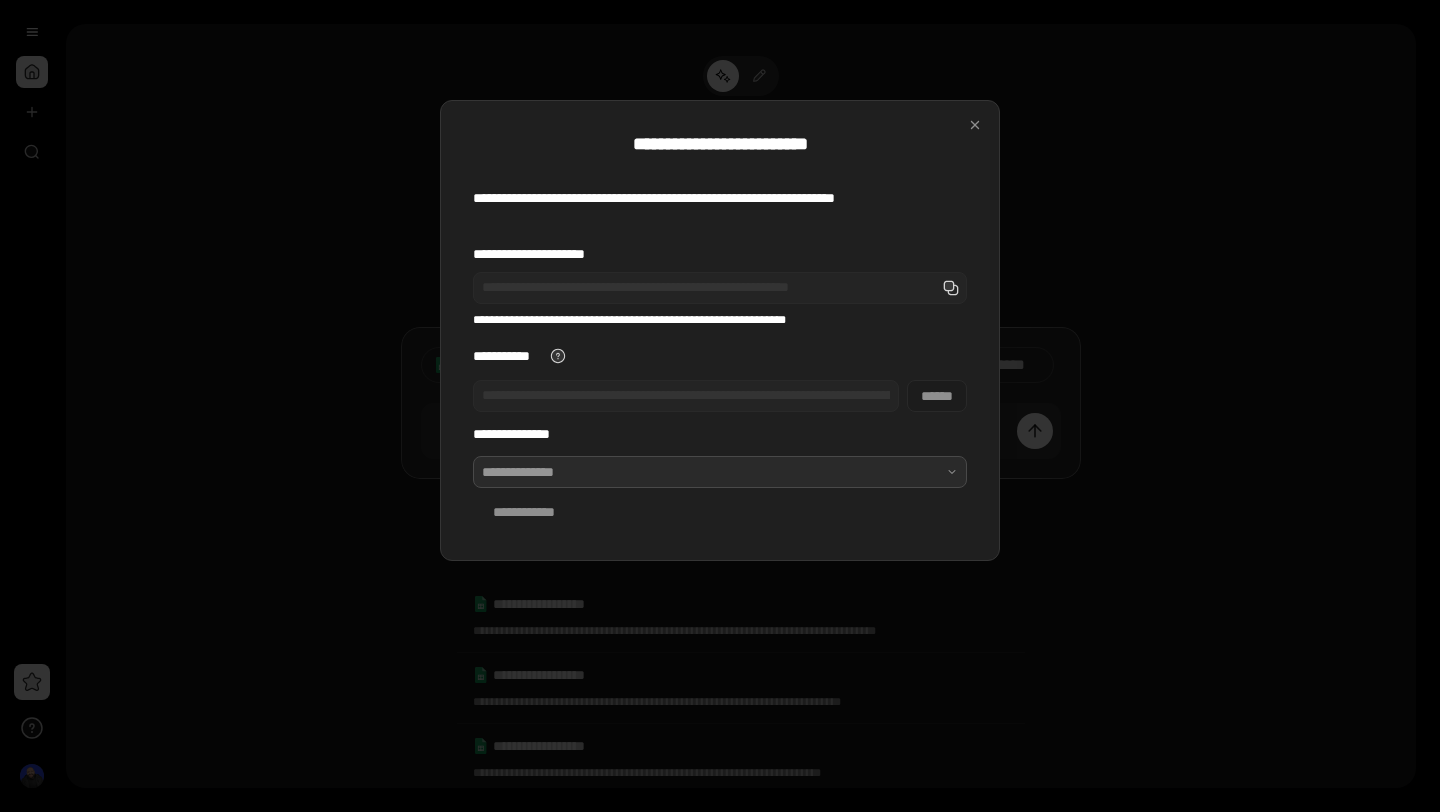 click at bounding box center [720, 472] 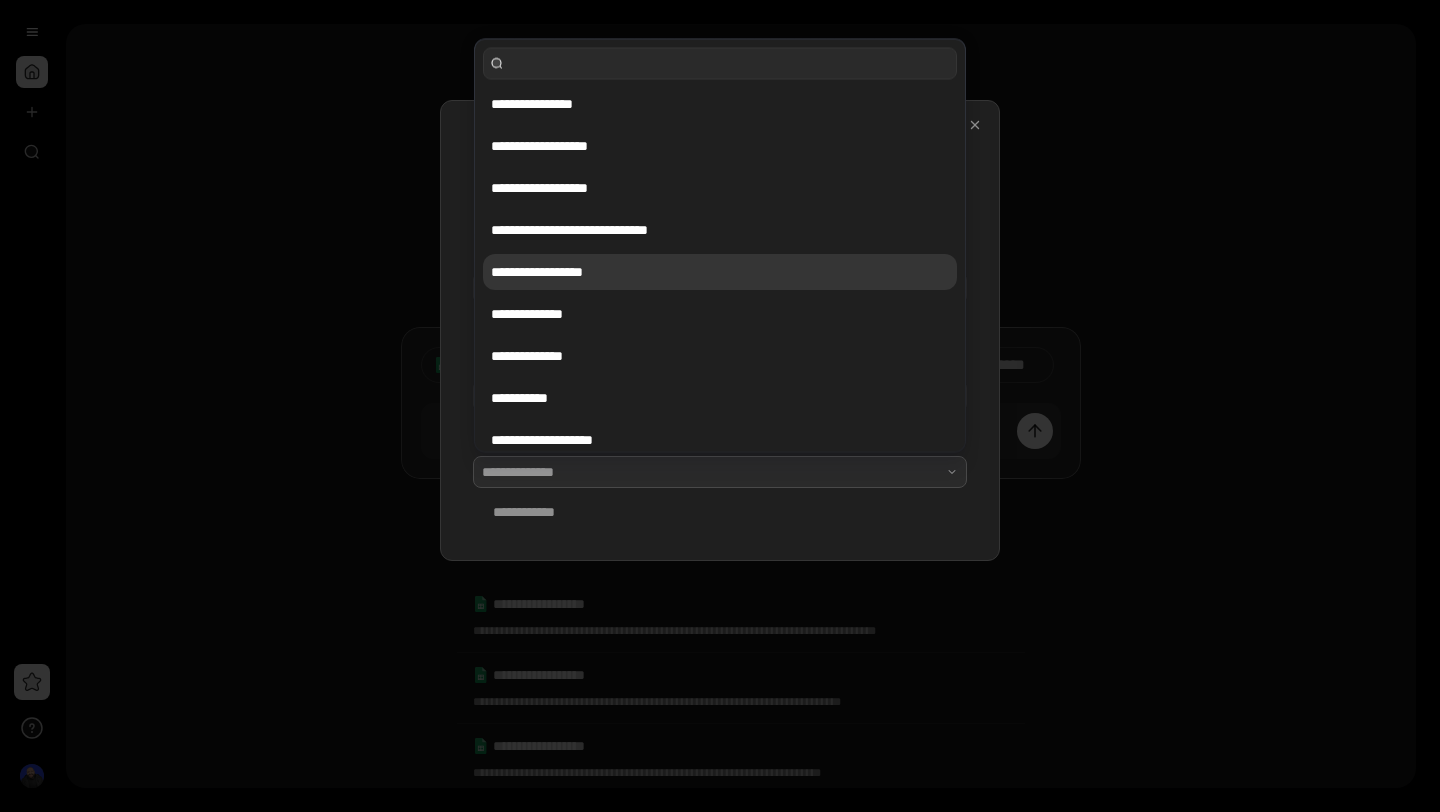 click on "**********" at bounding box center [720, 272] 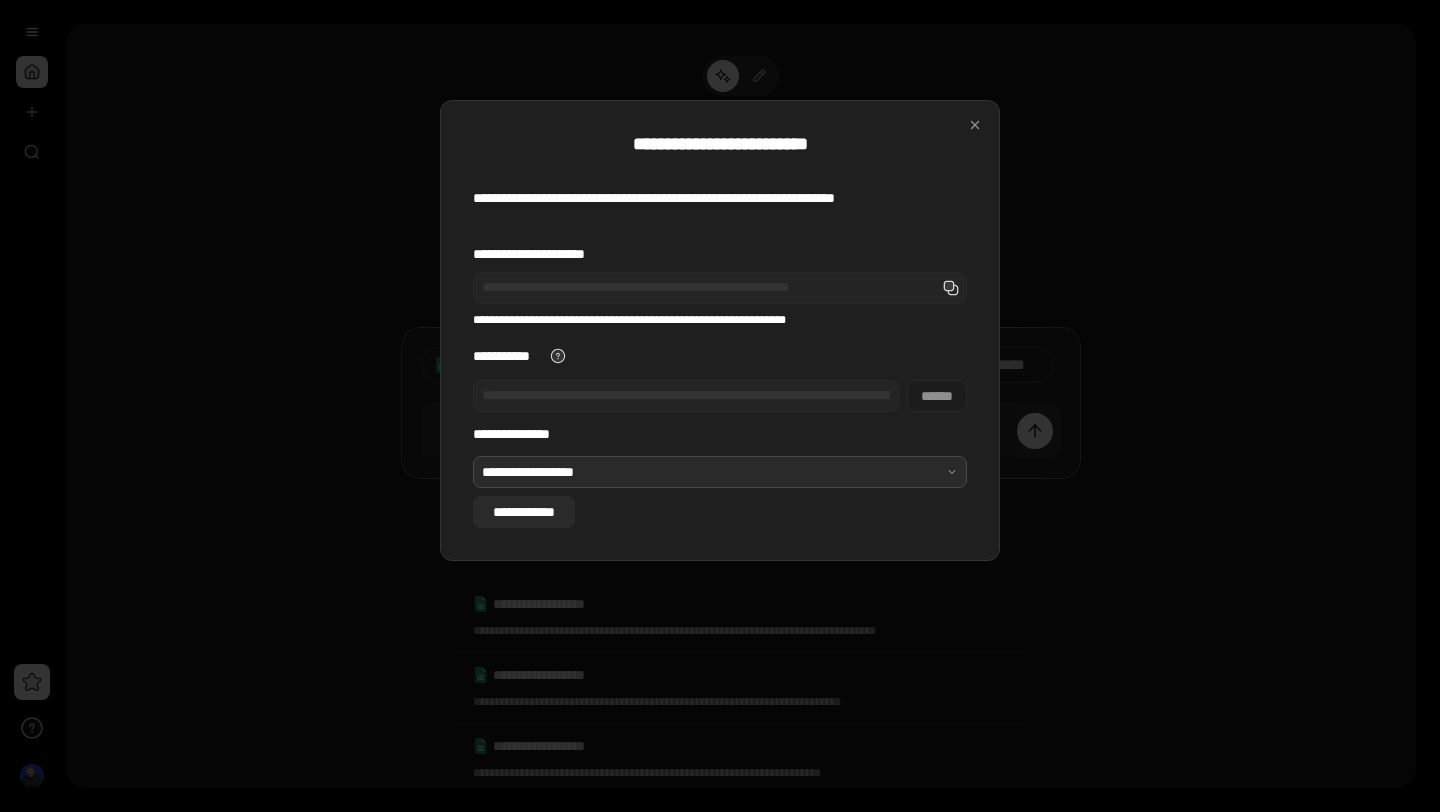 click on "**********" at bounding box center (524, 512) 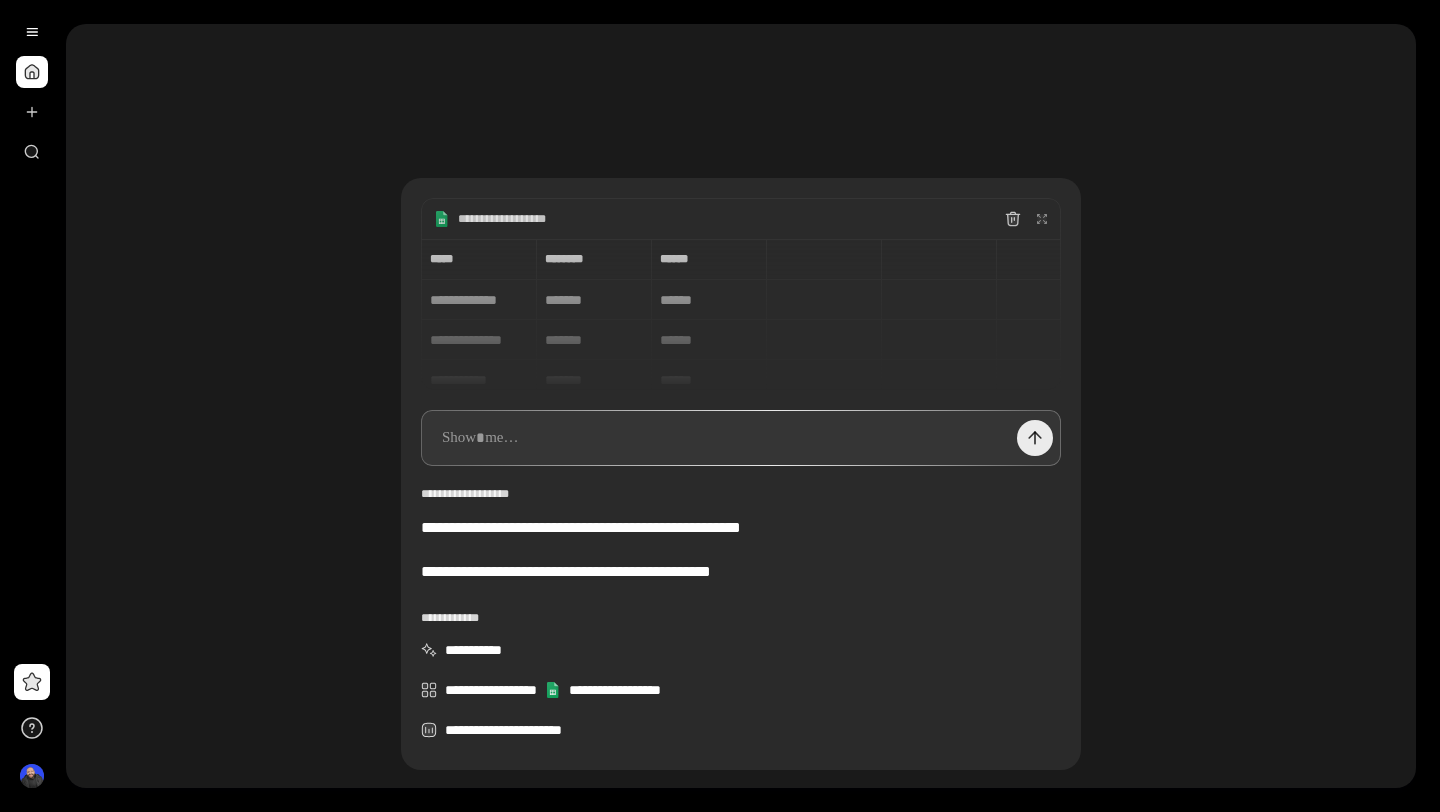 click at bounding box center (1035, 438) 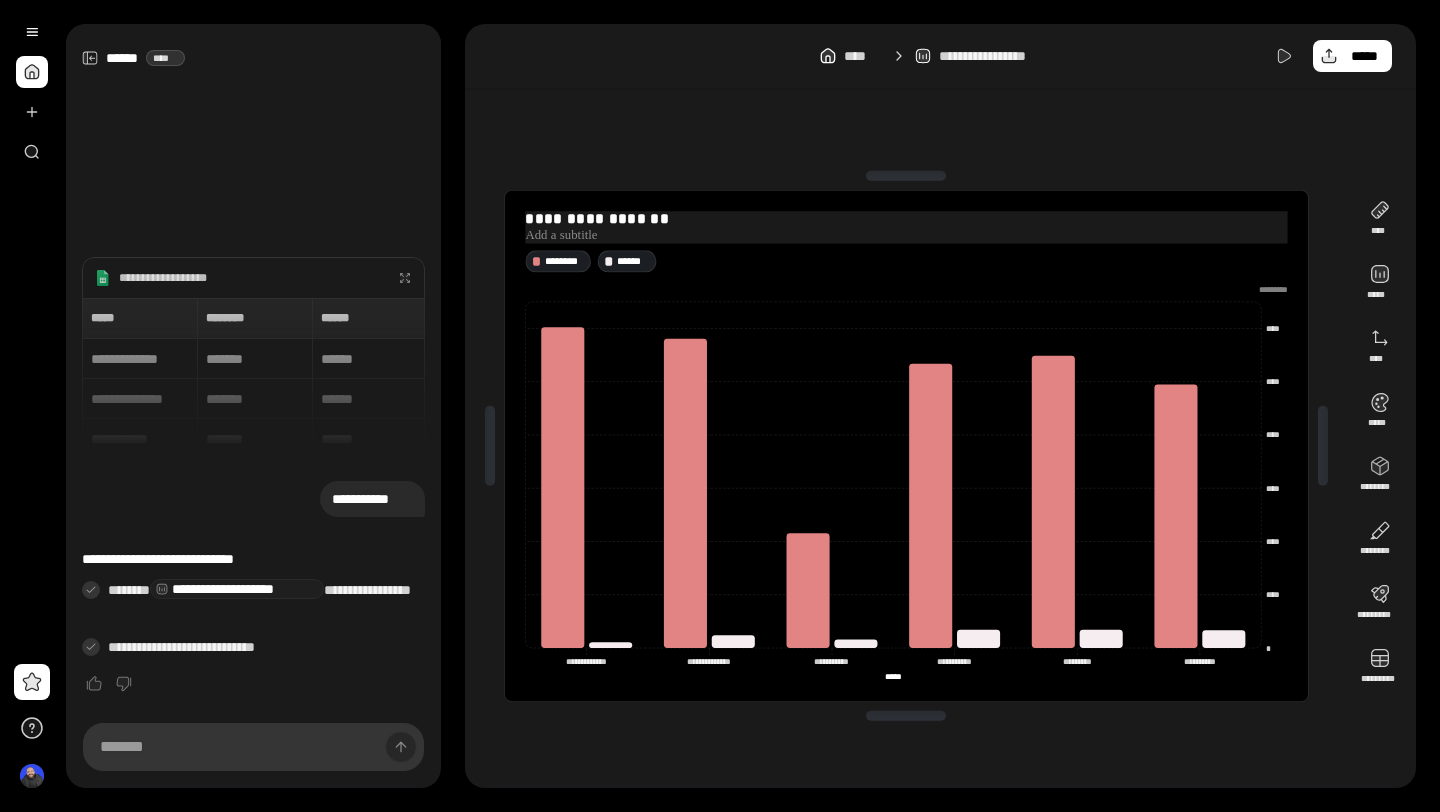 click on "**********" at bounding box center [906, 219] 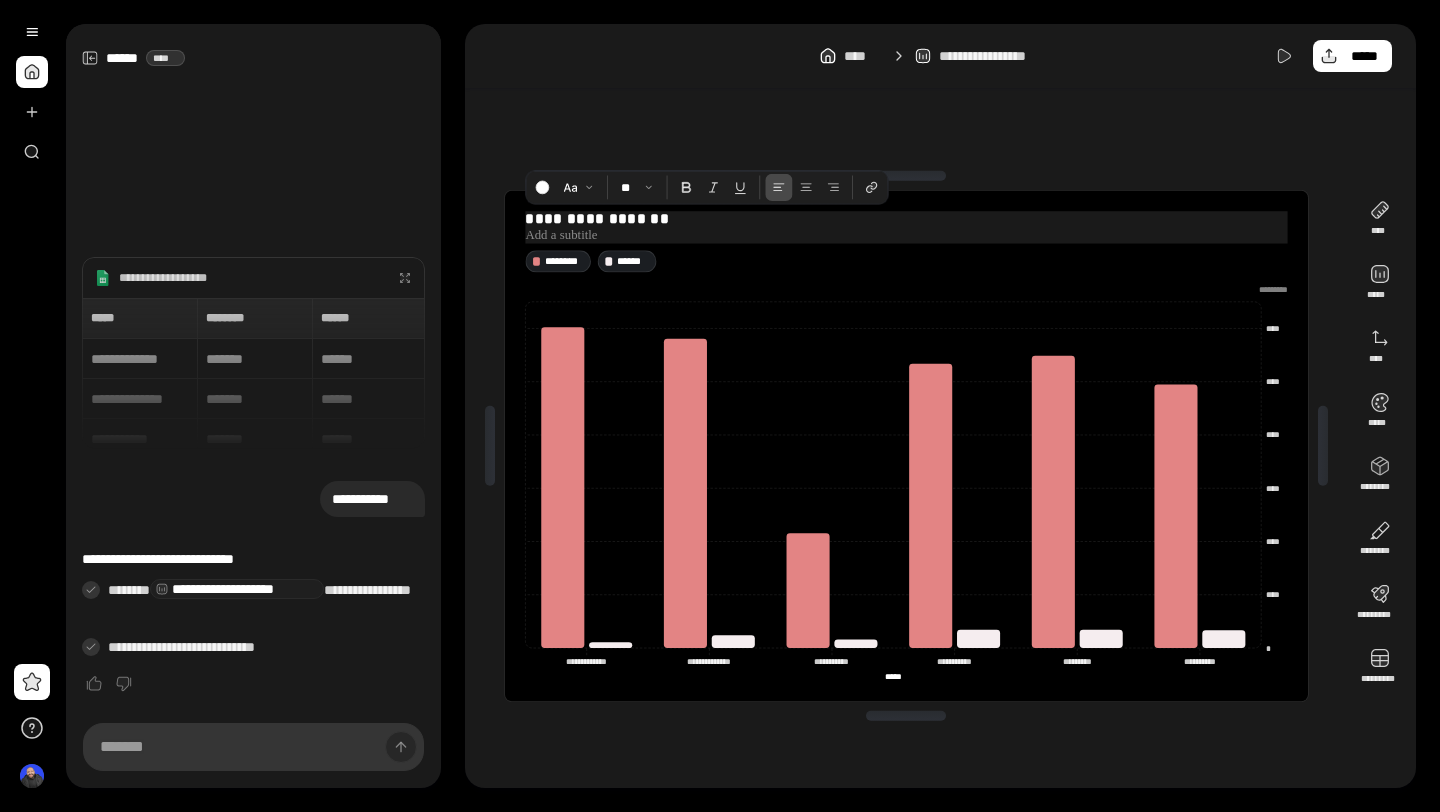 click on "**********" at bounding box center [906, 219] 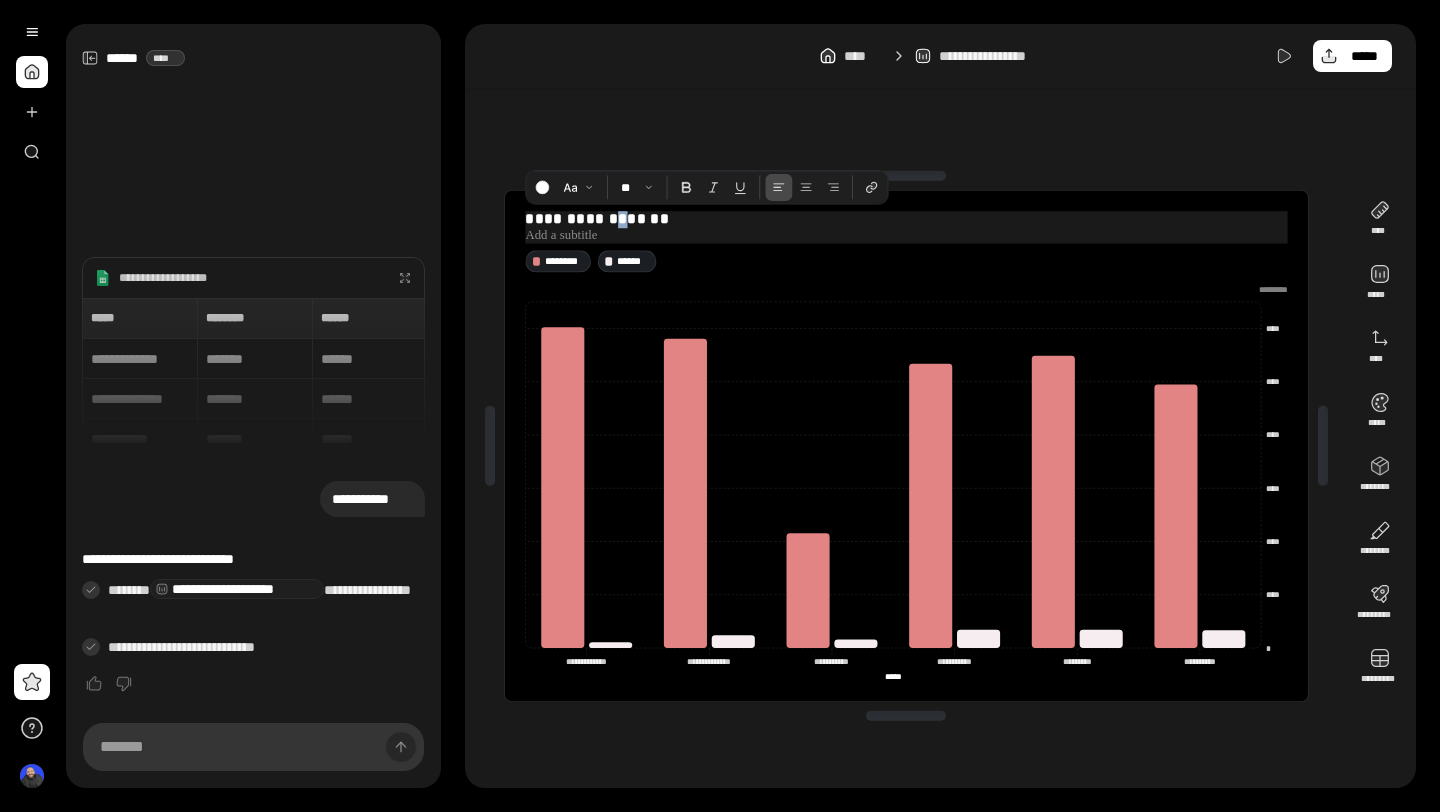 click on "**********" at bounding box center [906, 219] 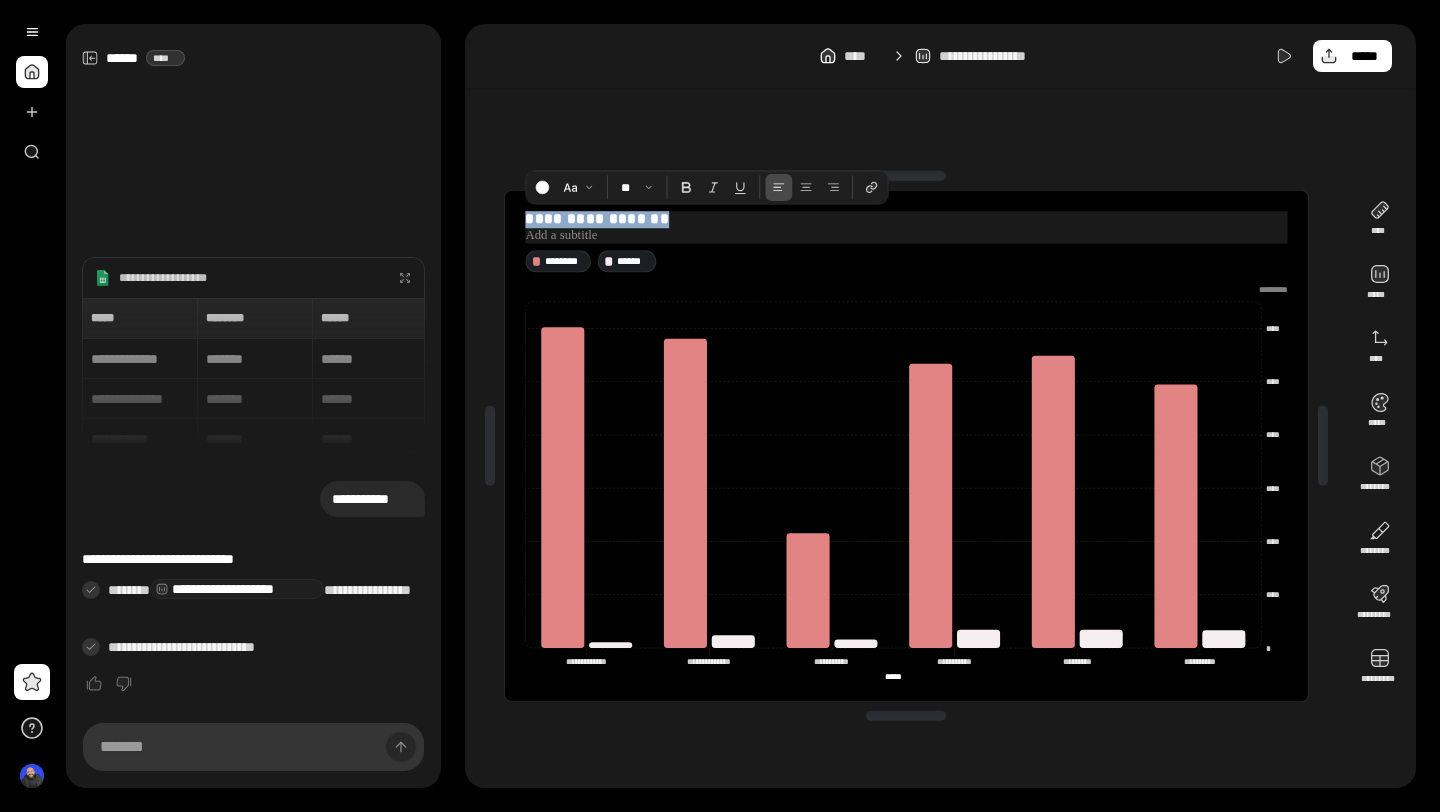 click on "**********" at bounding box center [906, 219] 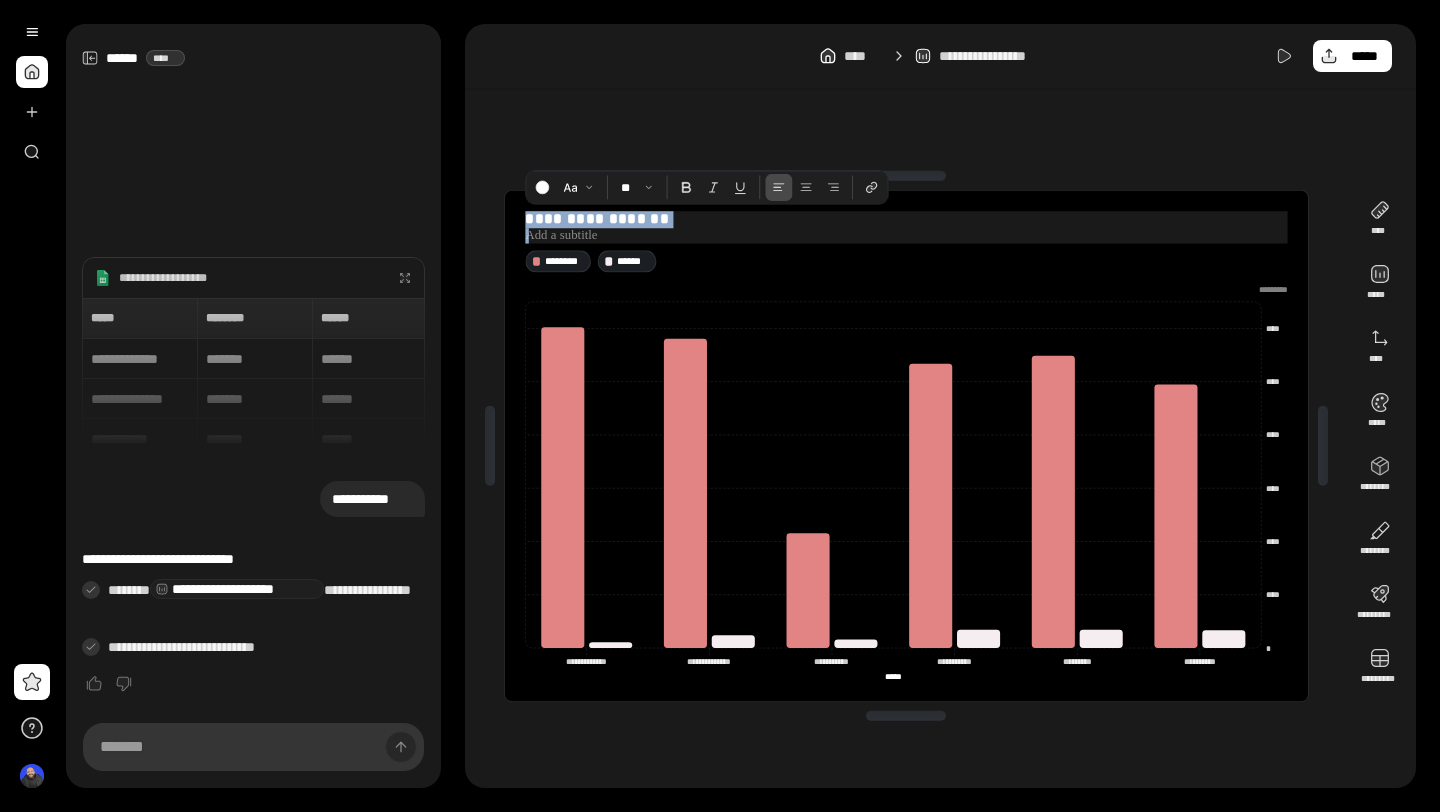 click on "**********" at bounding box center [906, 219] 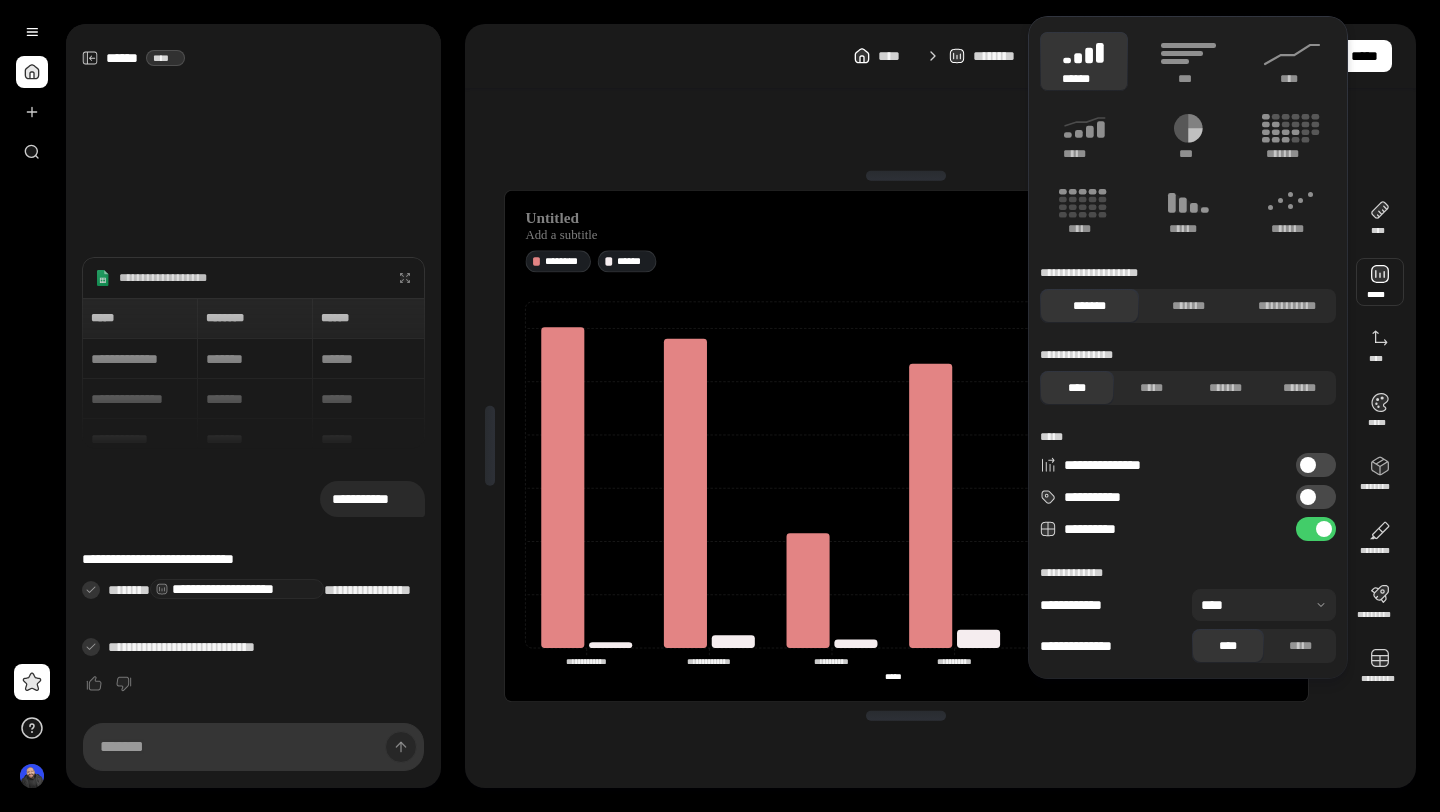 click on "**********" at bounding box center [1316, 497] 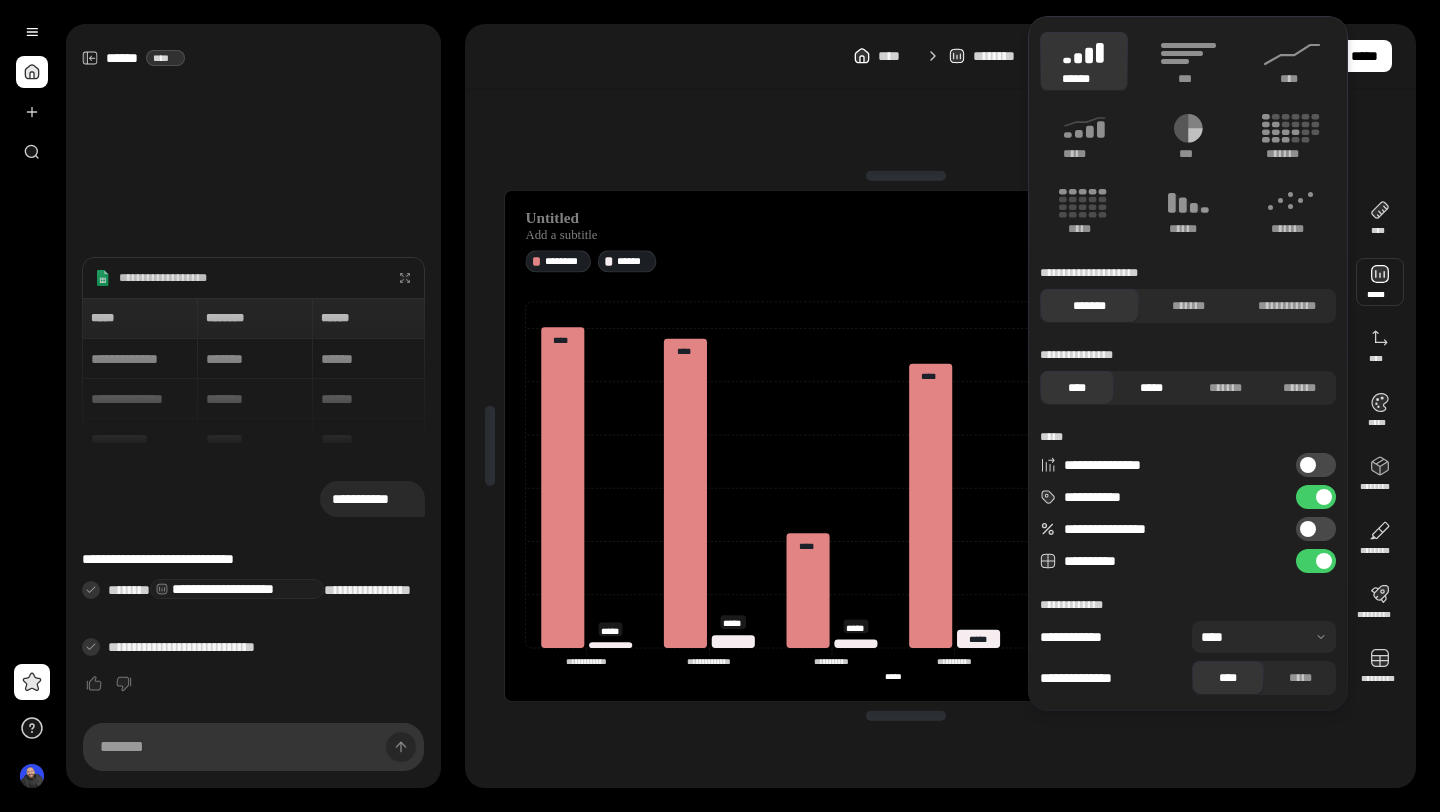 click on "*****" at bounding box center [1151, 388] 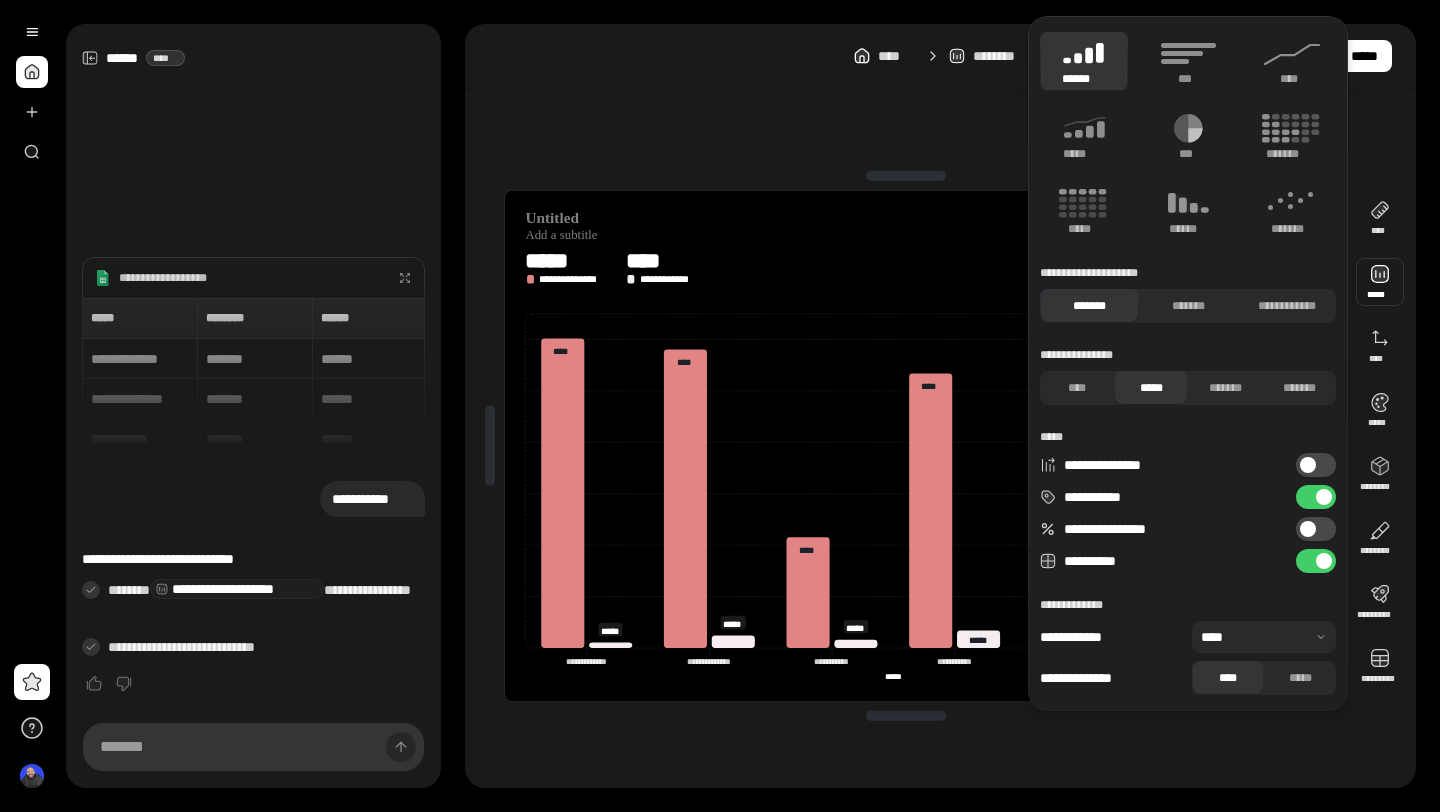 click on "**********" at bounding box center (906, 446) 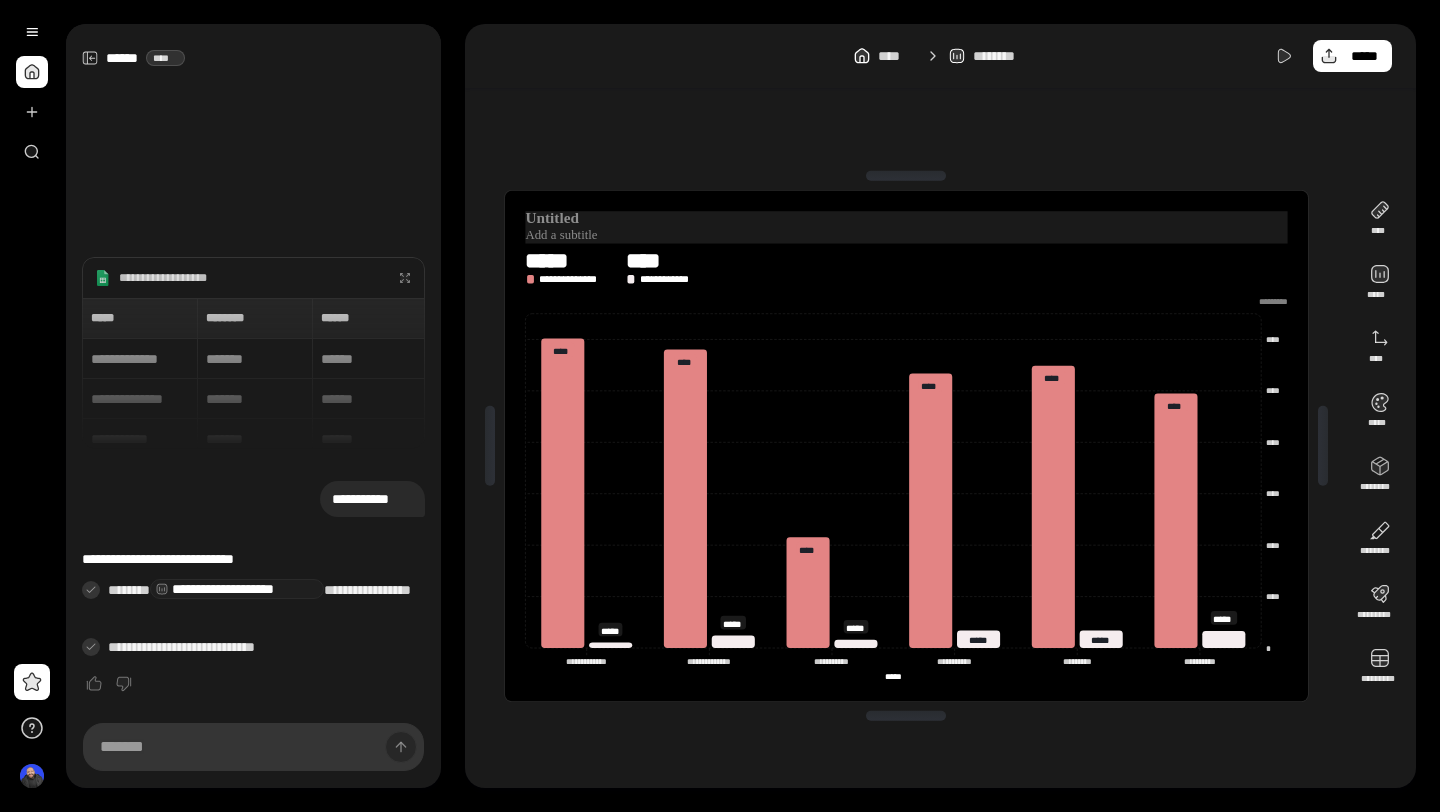 click at bounding box center (906, 219) 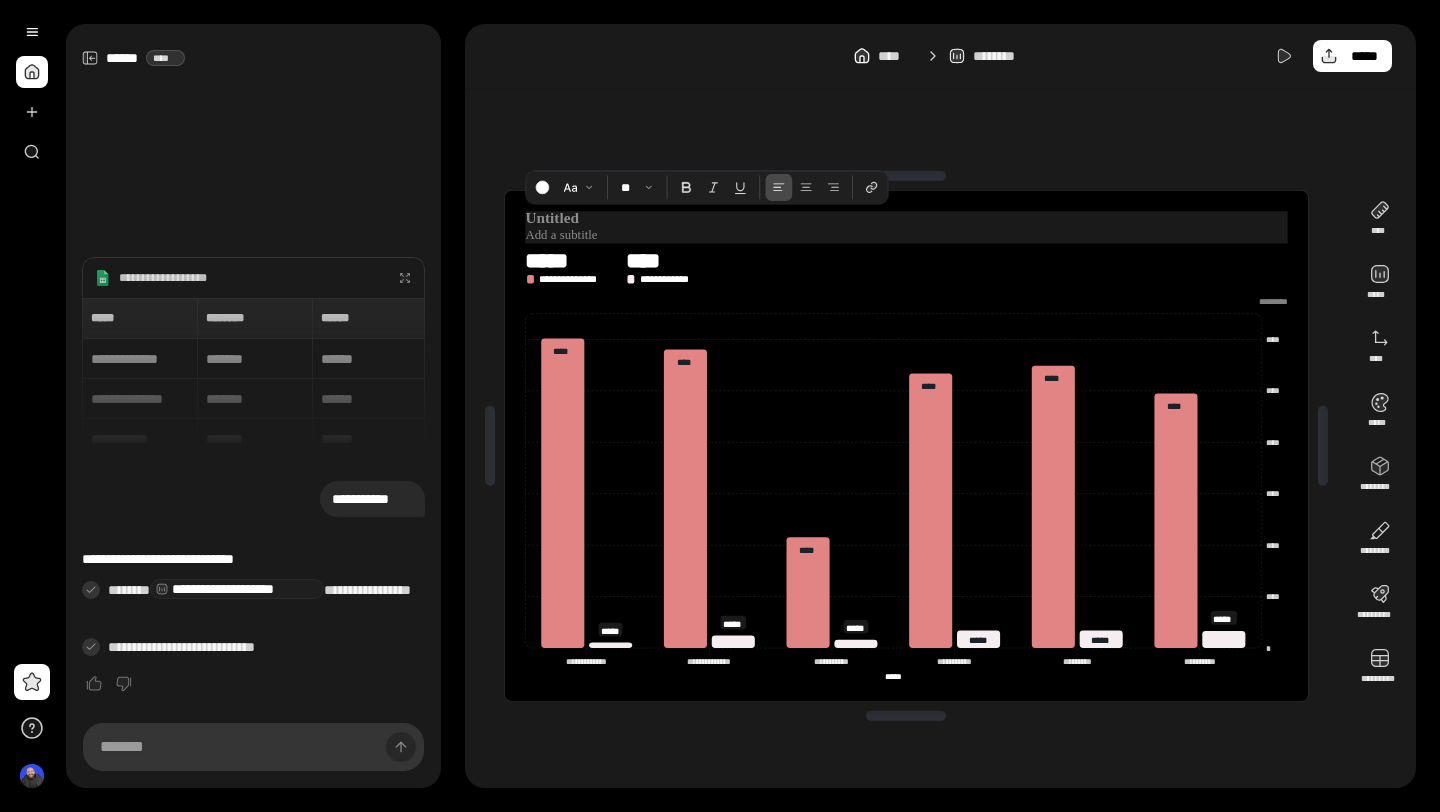 paste 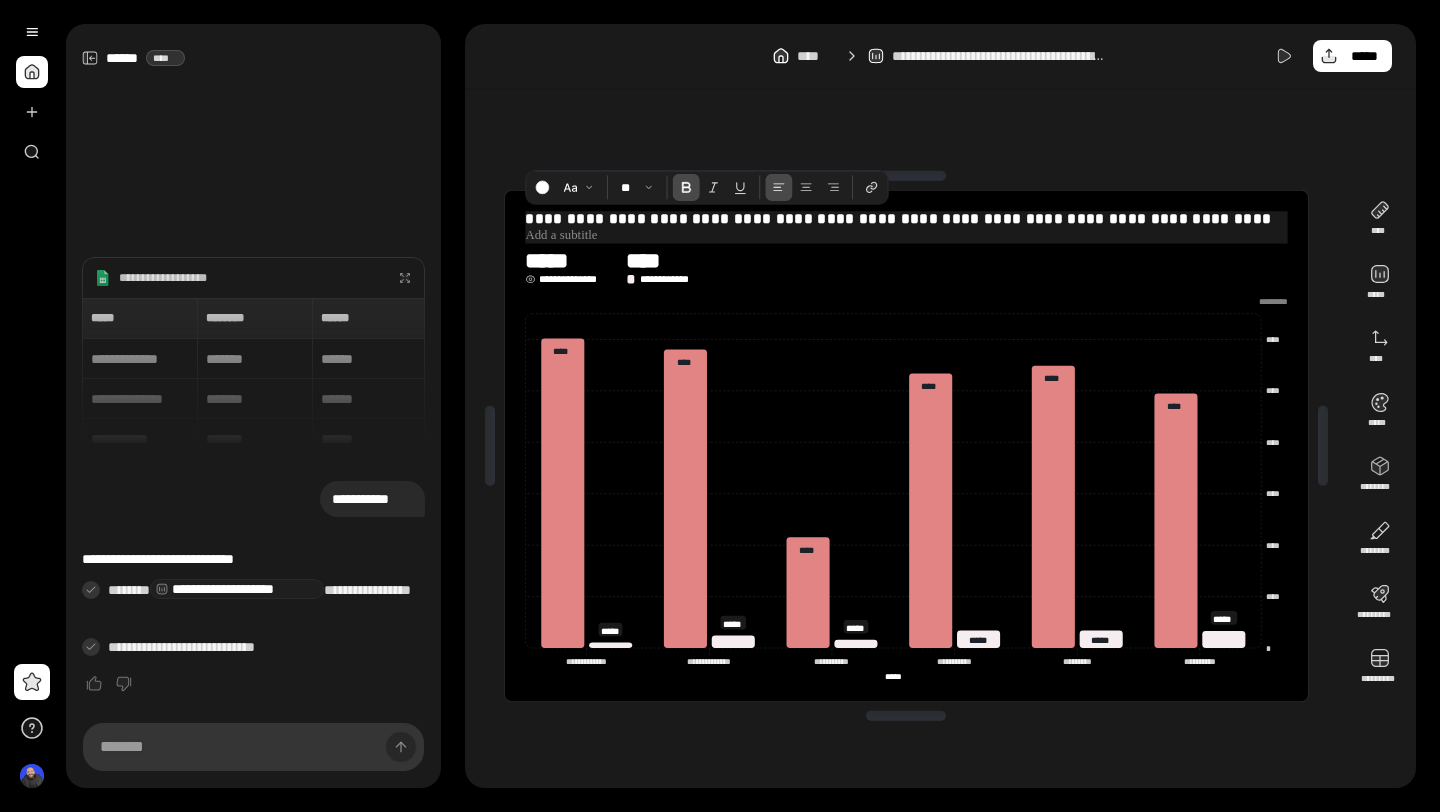 click on "**********" at bounding box center (898, 218) 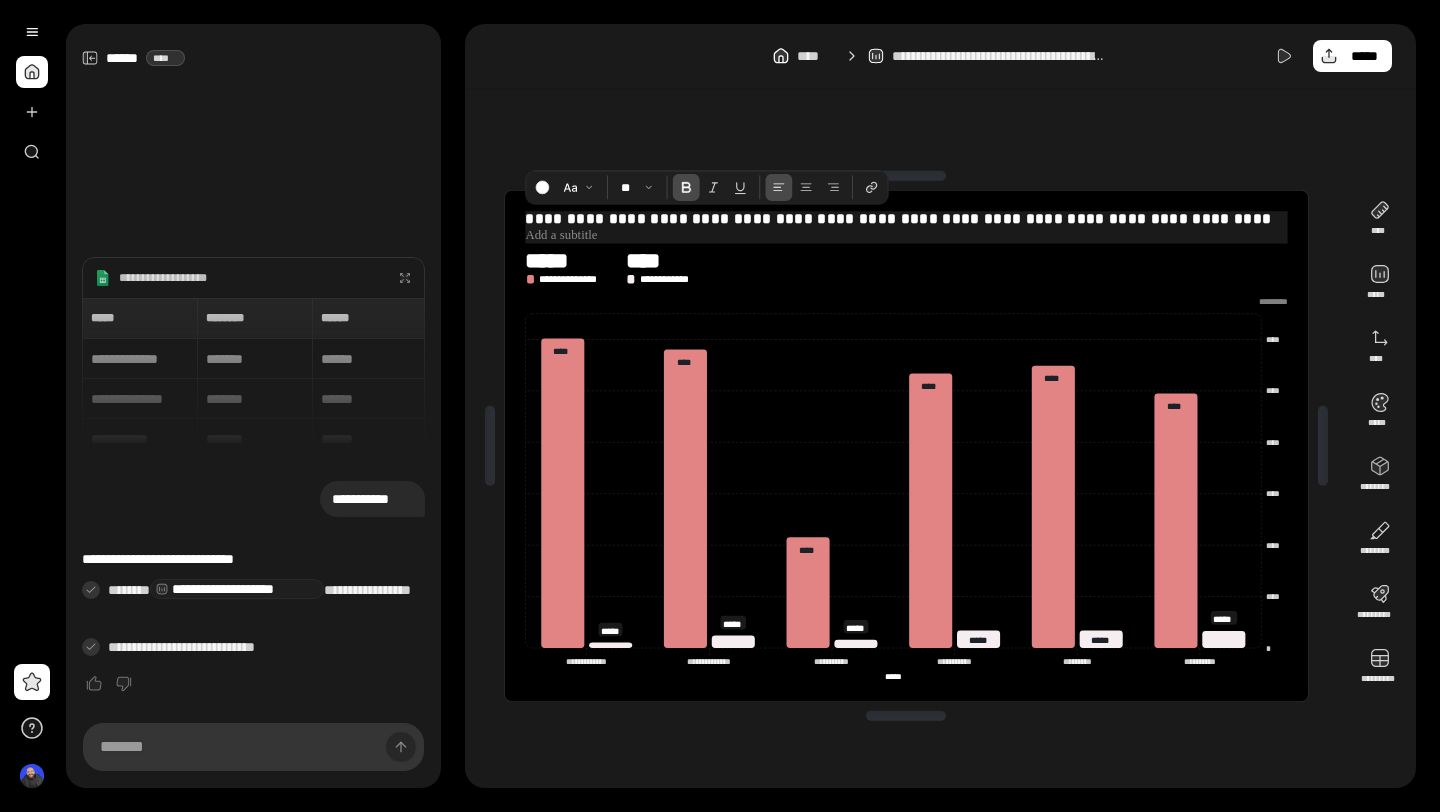 type 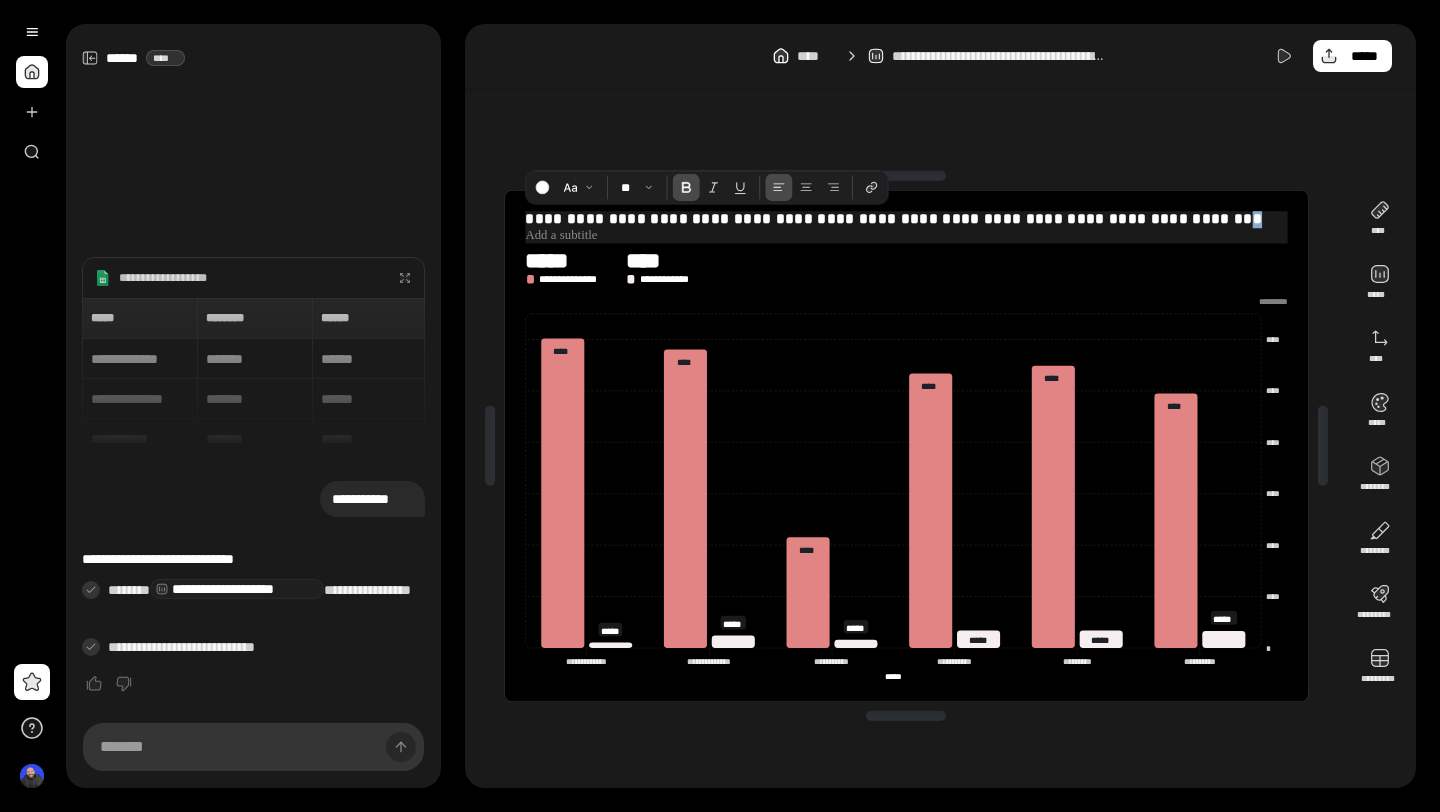 click on "**********" at bounding box center [893, 218] 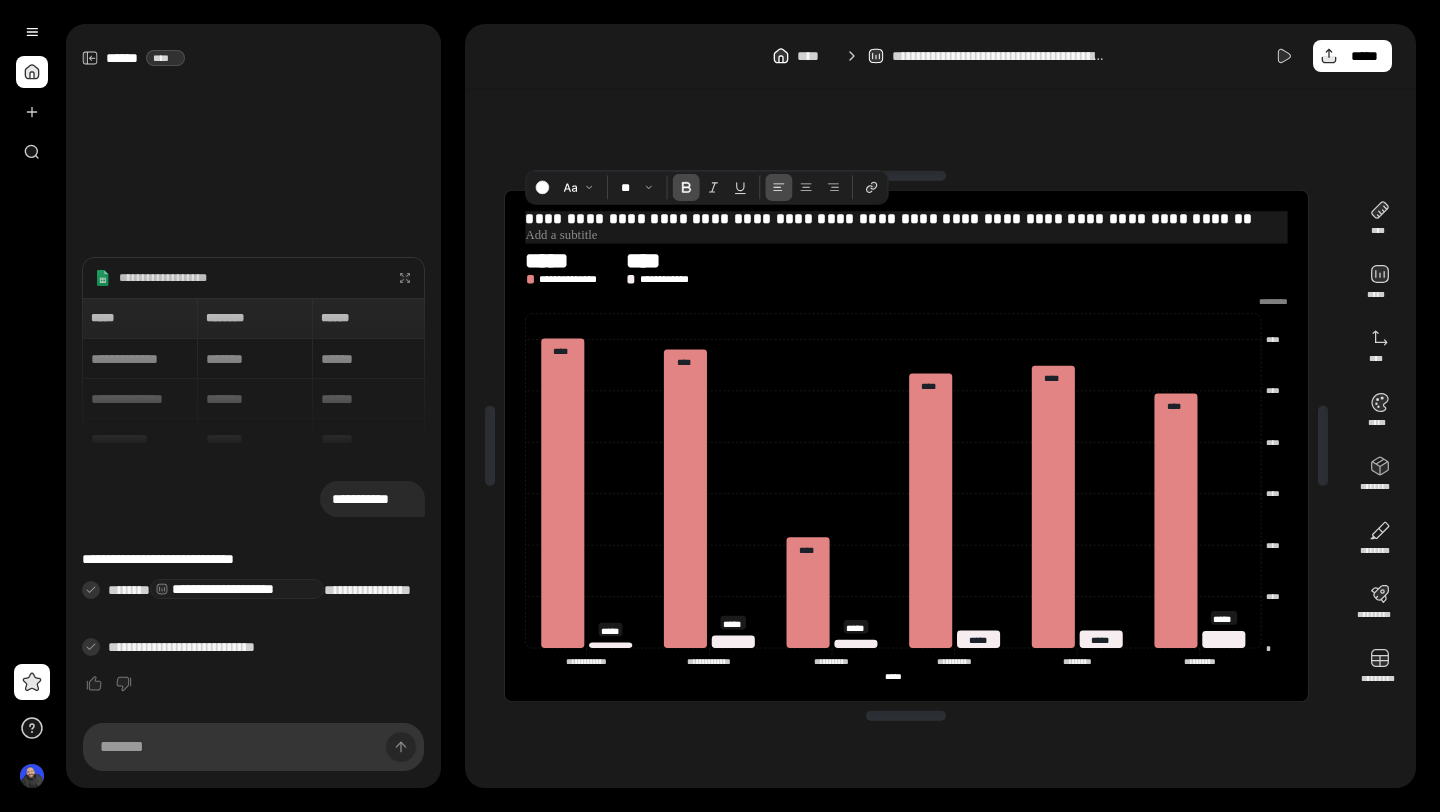 click at bounding box center (906, 235) 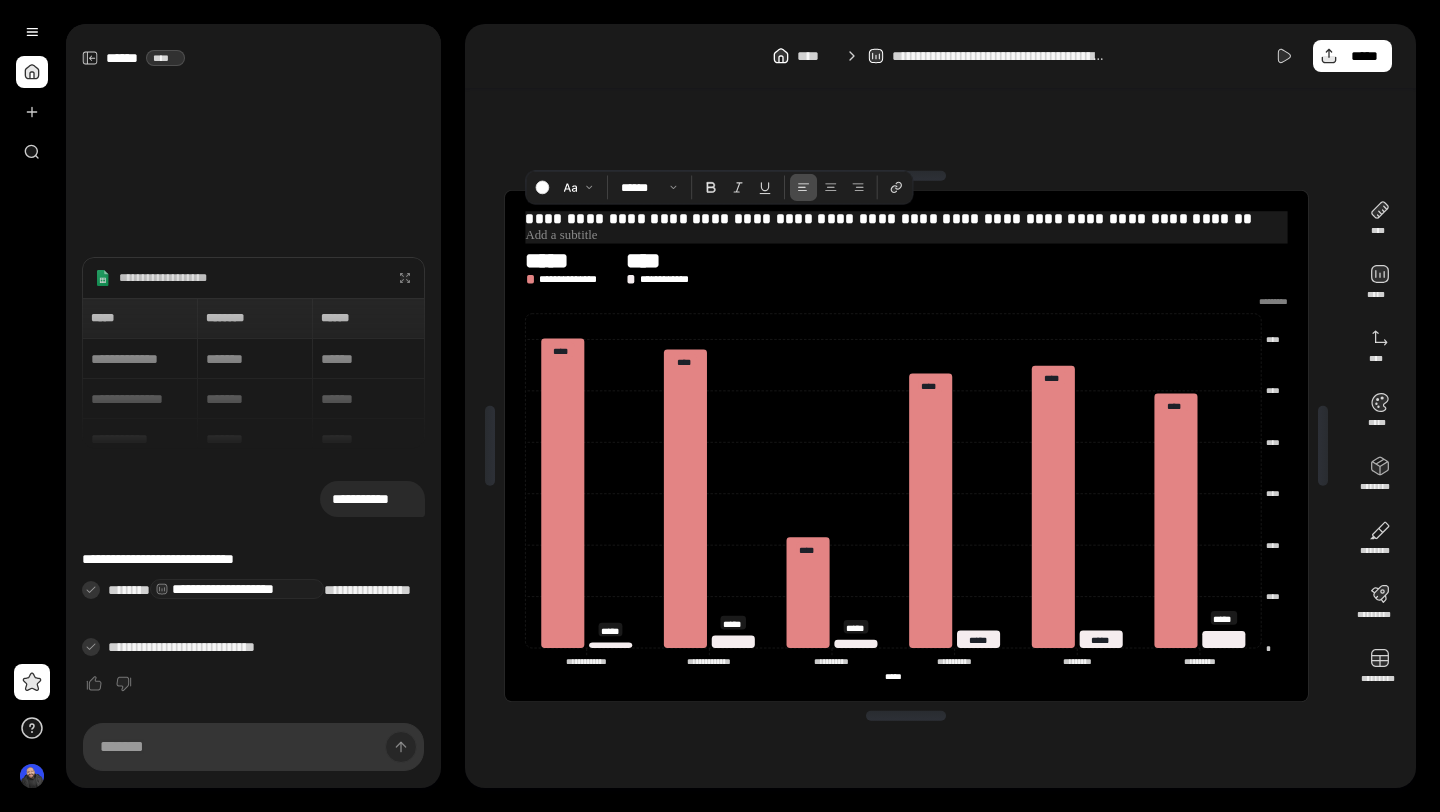 click at bounding box center (906, 235) 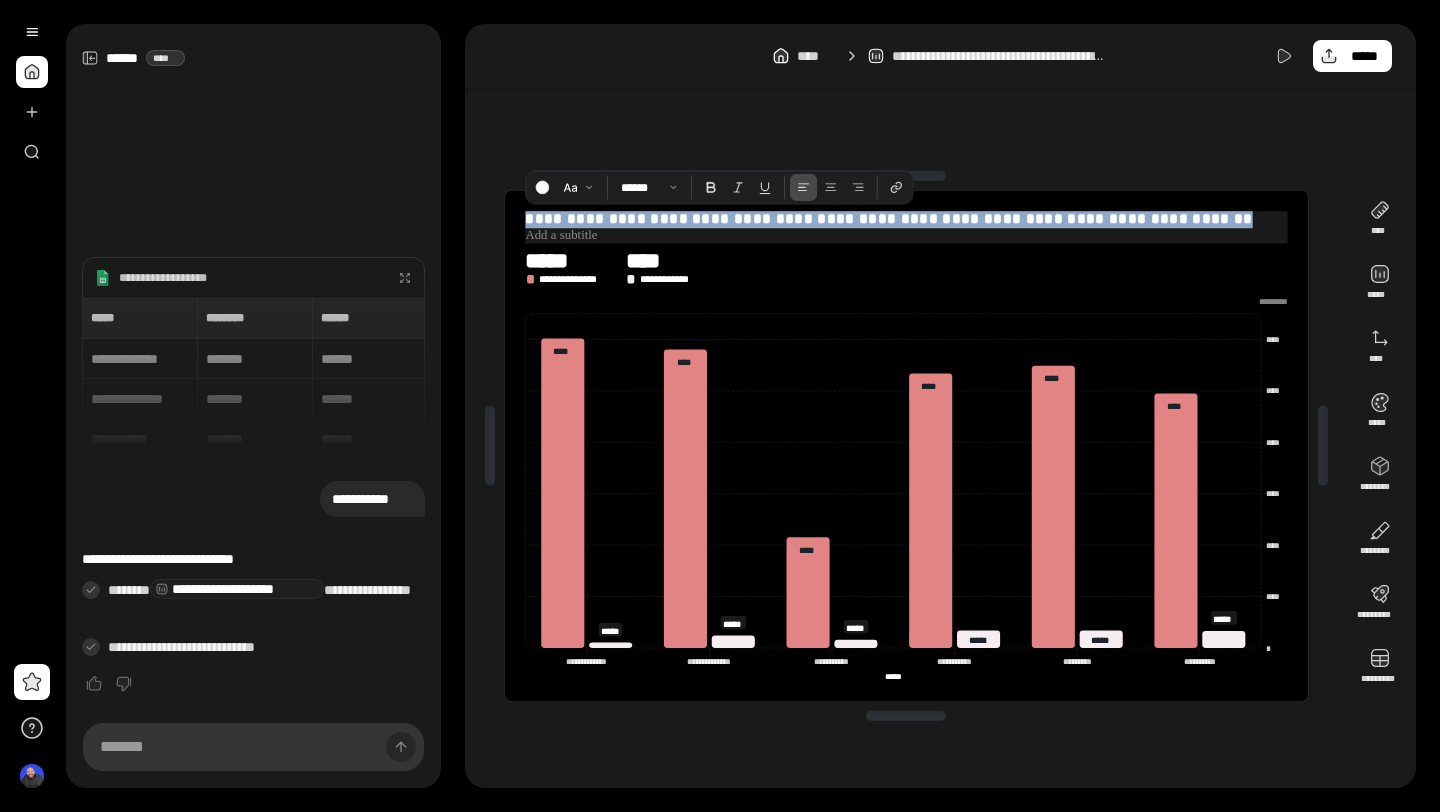 click at bounding box center [906, 235] 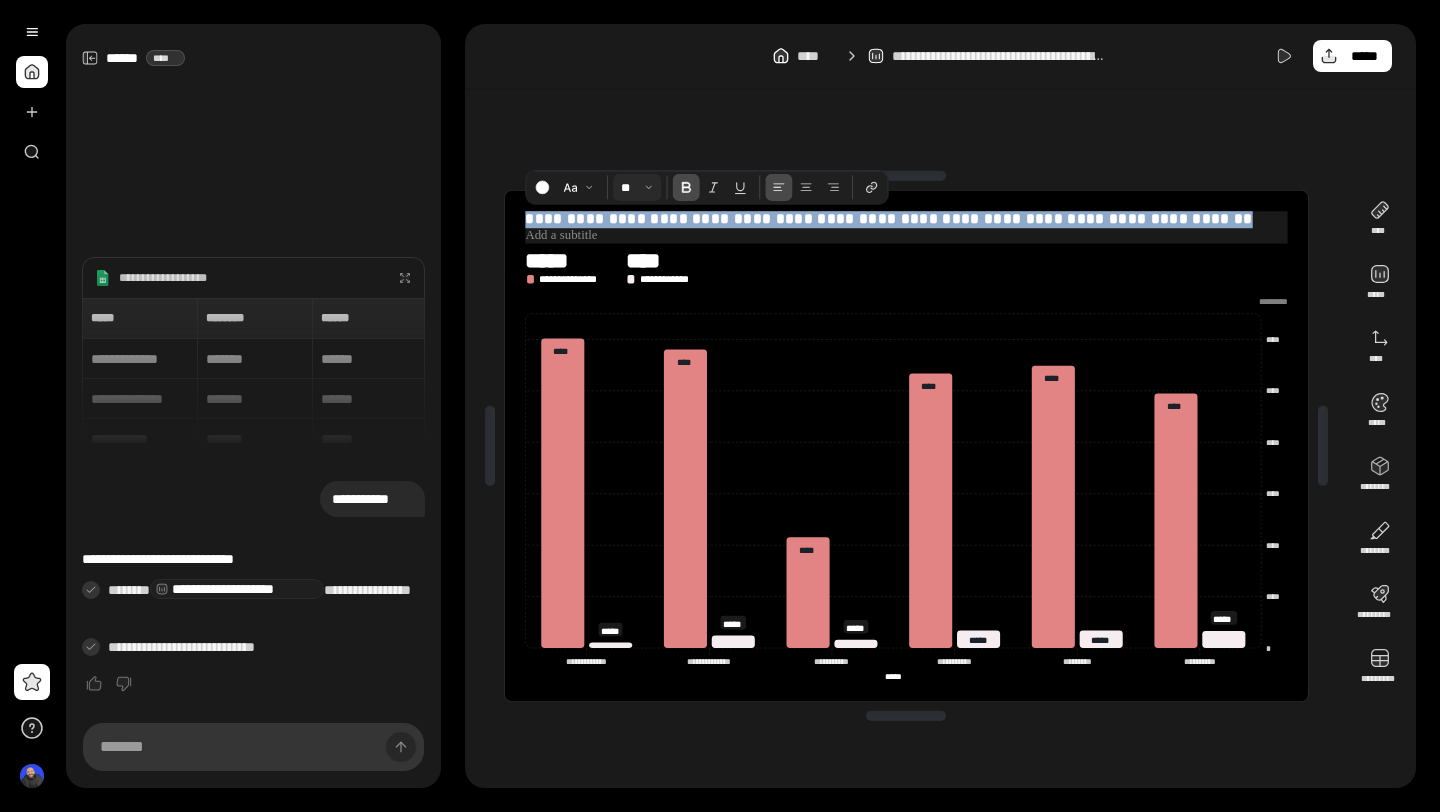 click at bounding box center (637, 188) 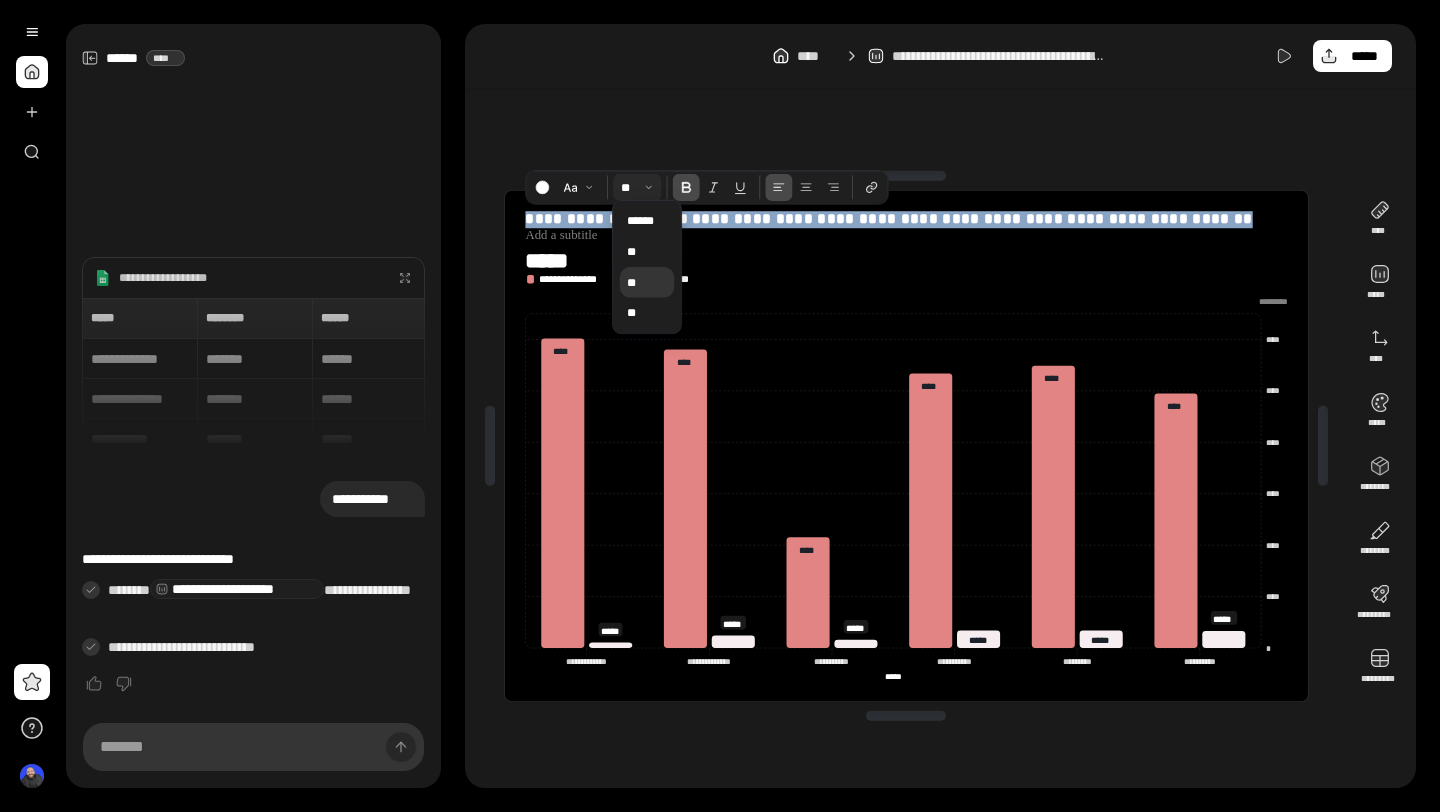click on "**" at bounding box center [646, 282] 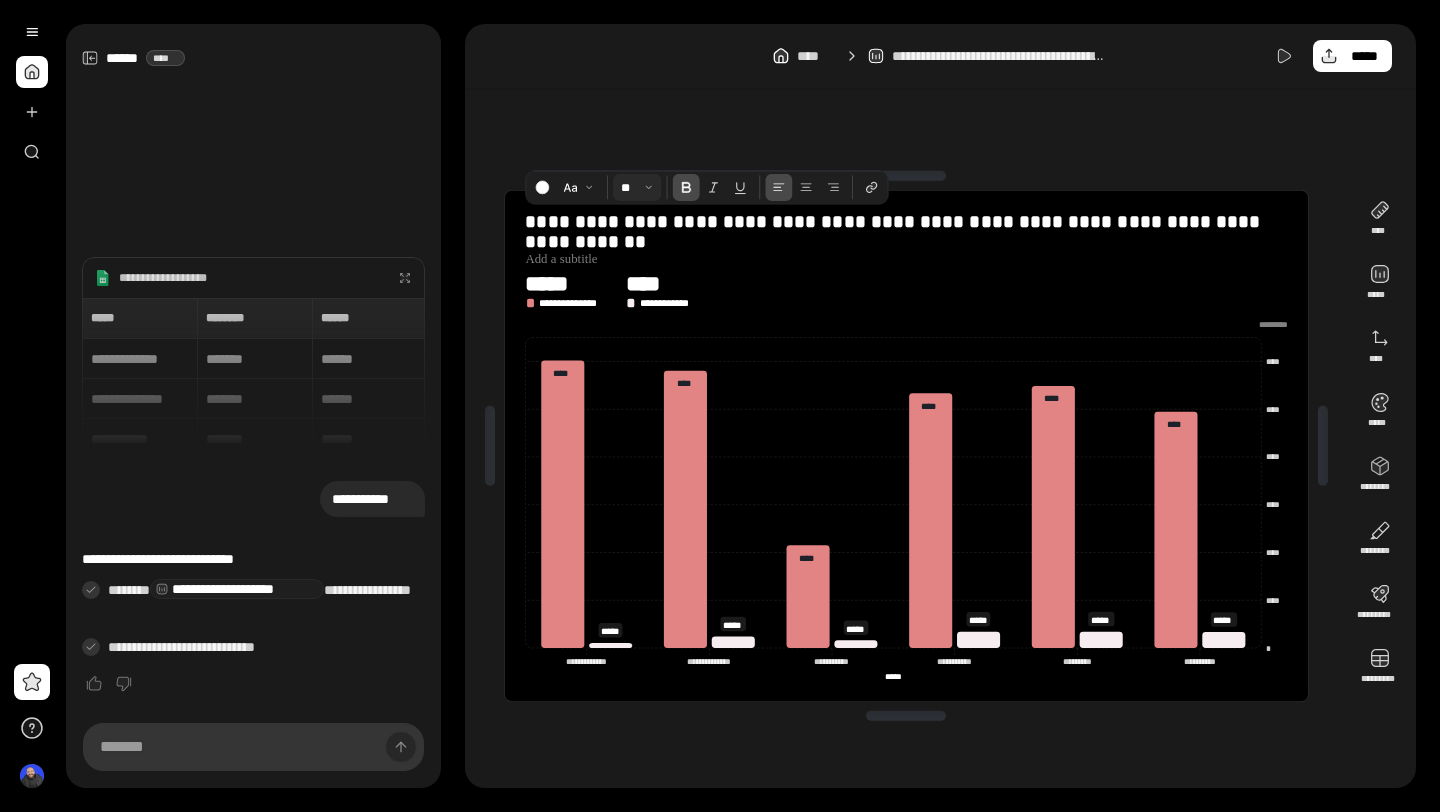 click on "**********" at bounding box center [906, 446] 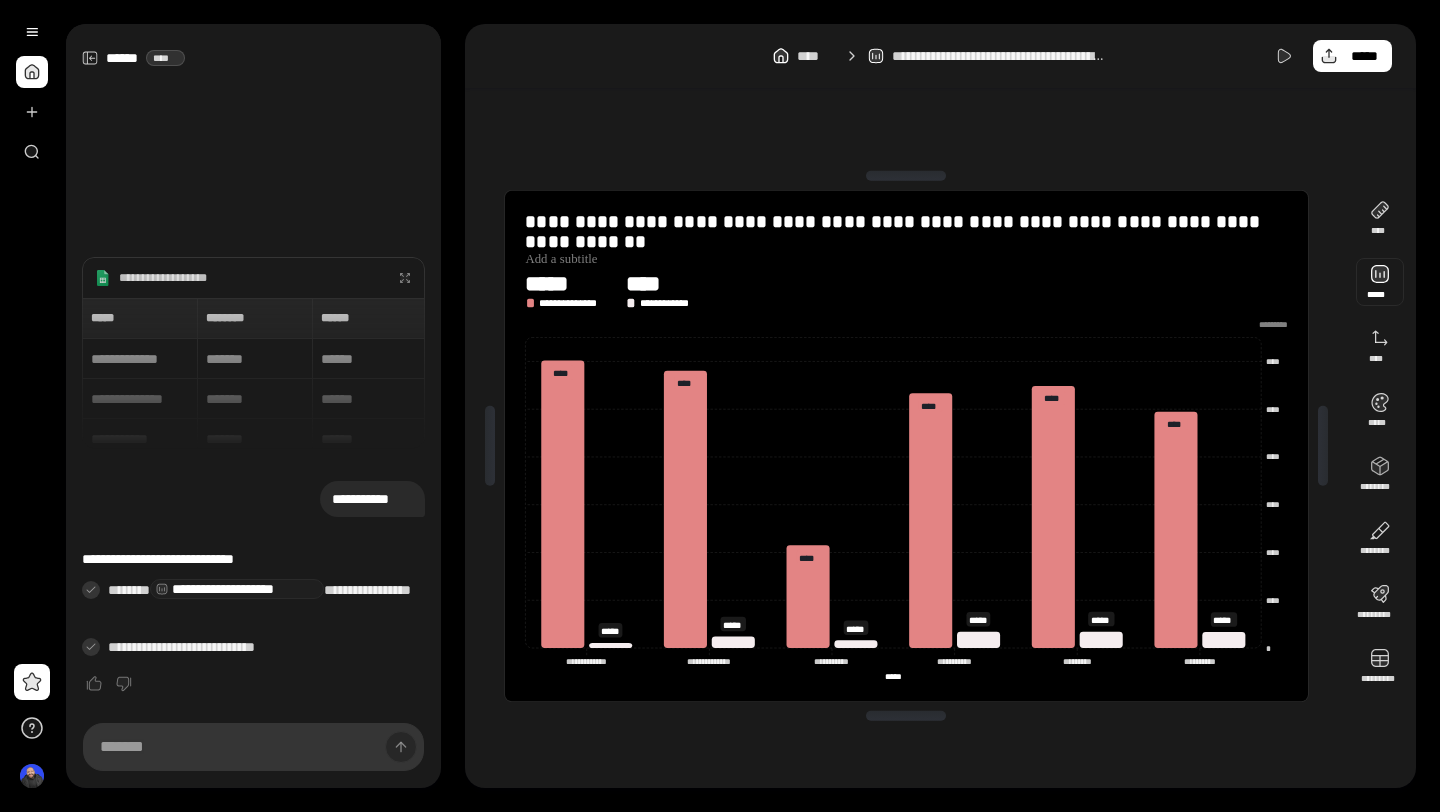 click at bounding box center [1380, 282] 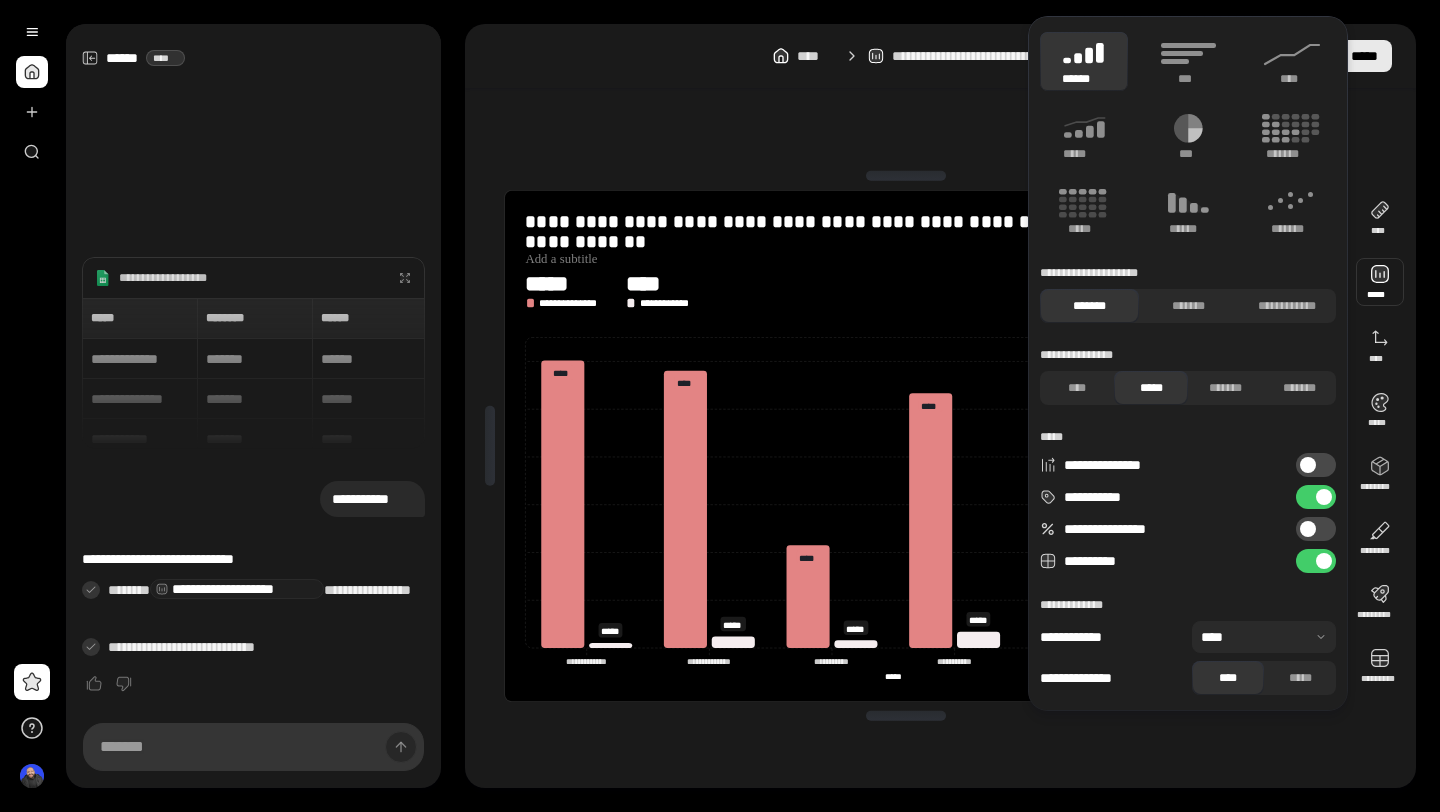 click on "*****" at bounding box center [1364, 56] 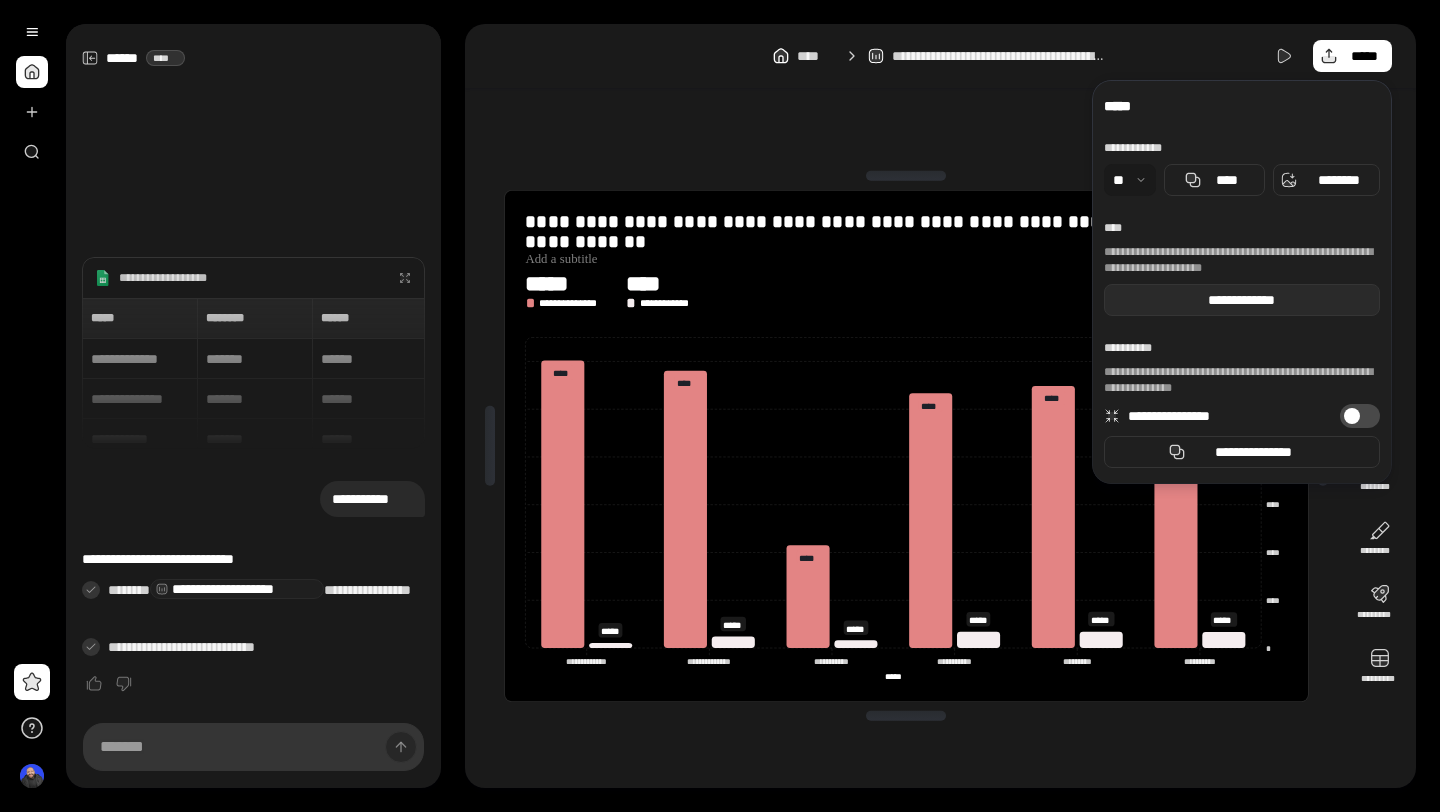click on "**********" at bounding box center (1242, 300) 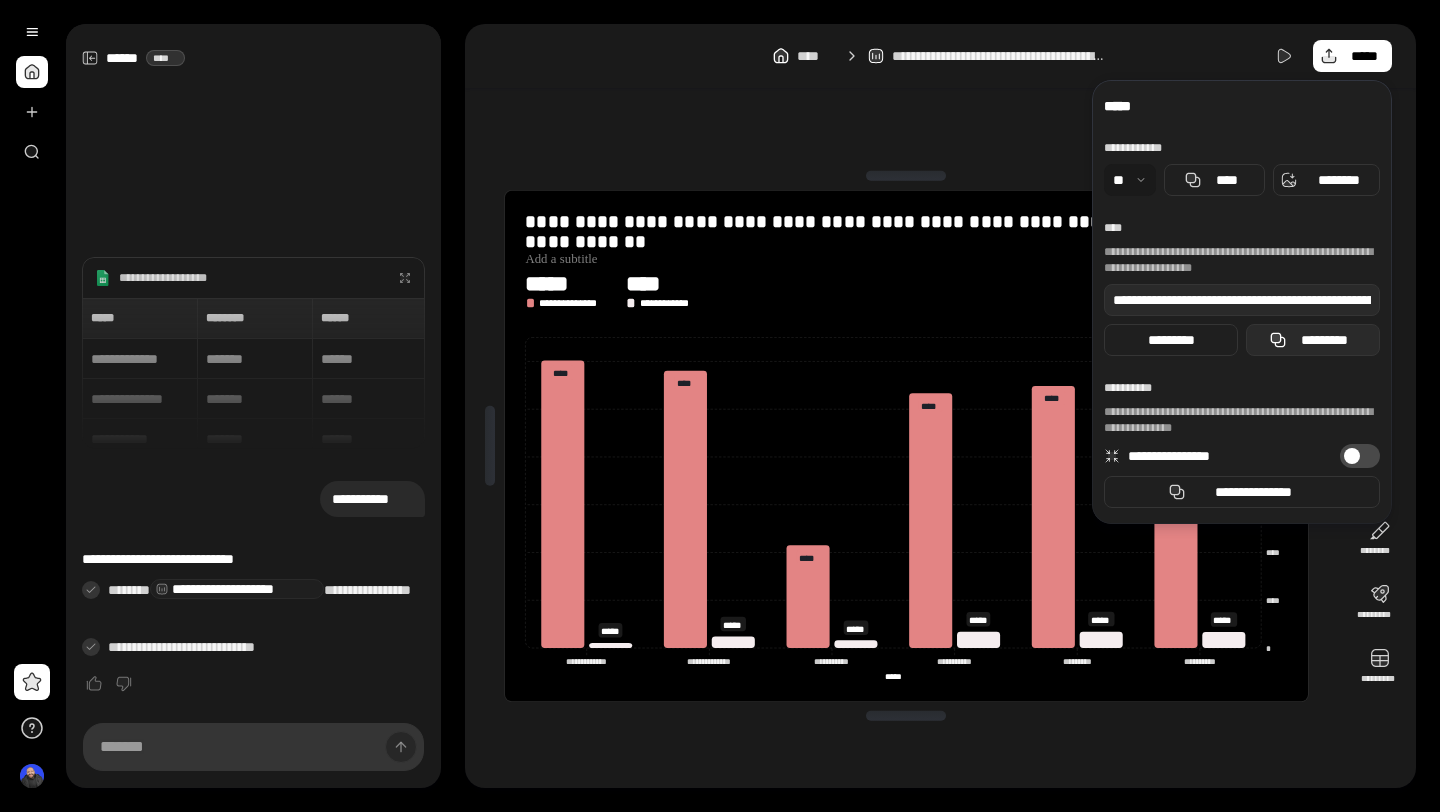 click on "*********" at bounding box center [1325, 340] 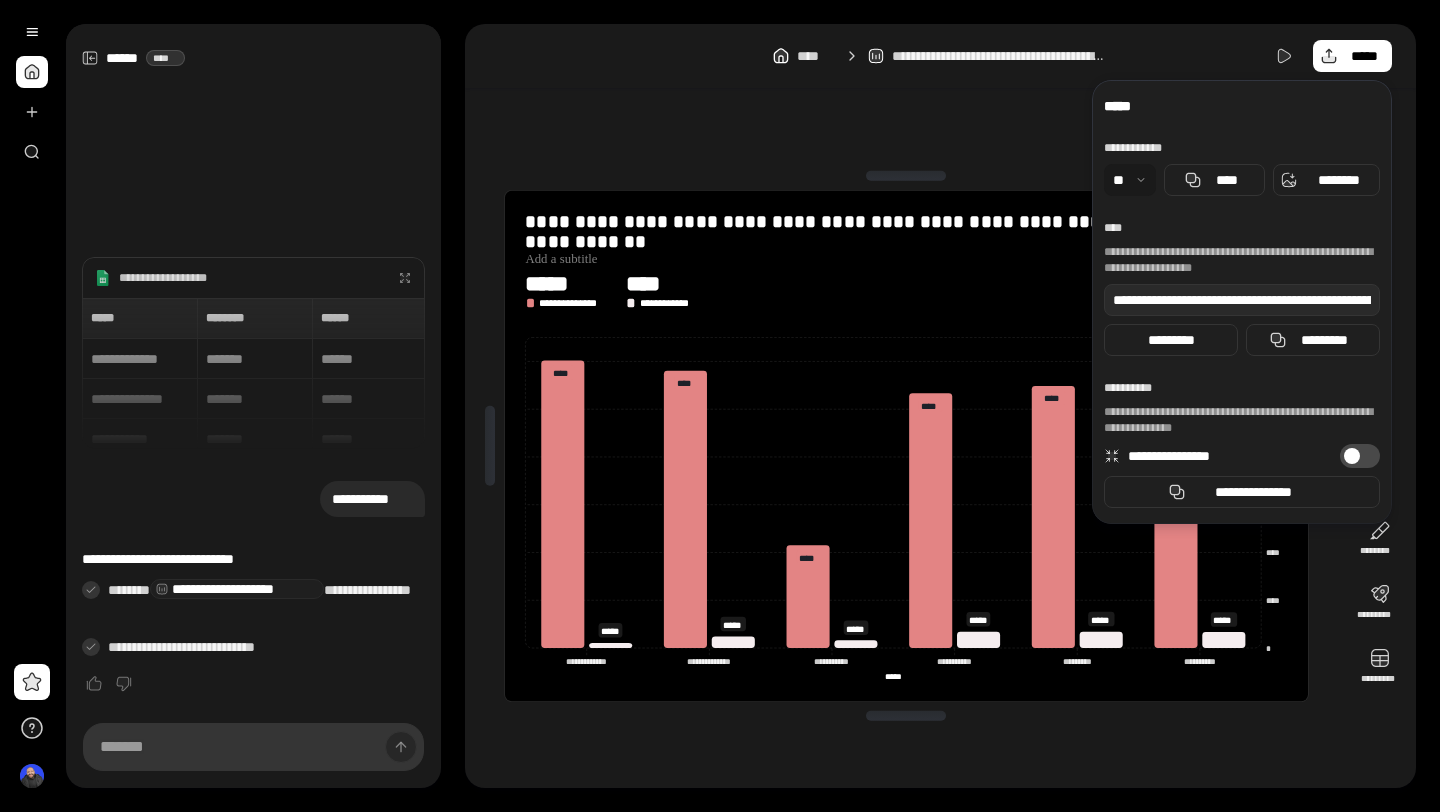 click on "**********" 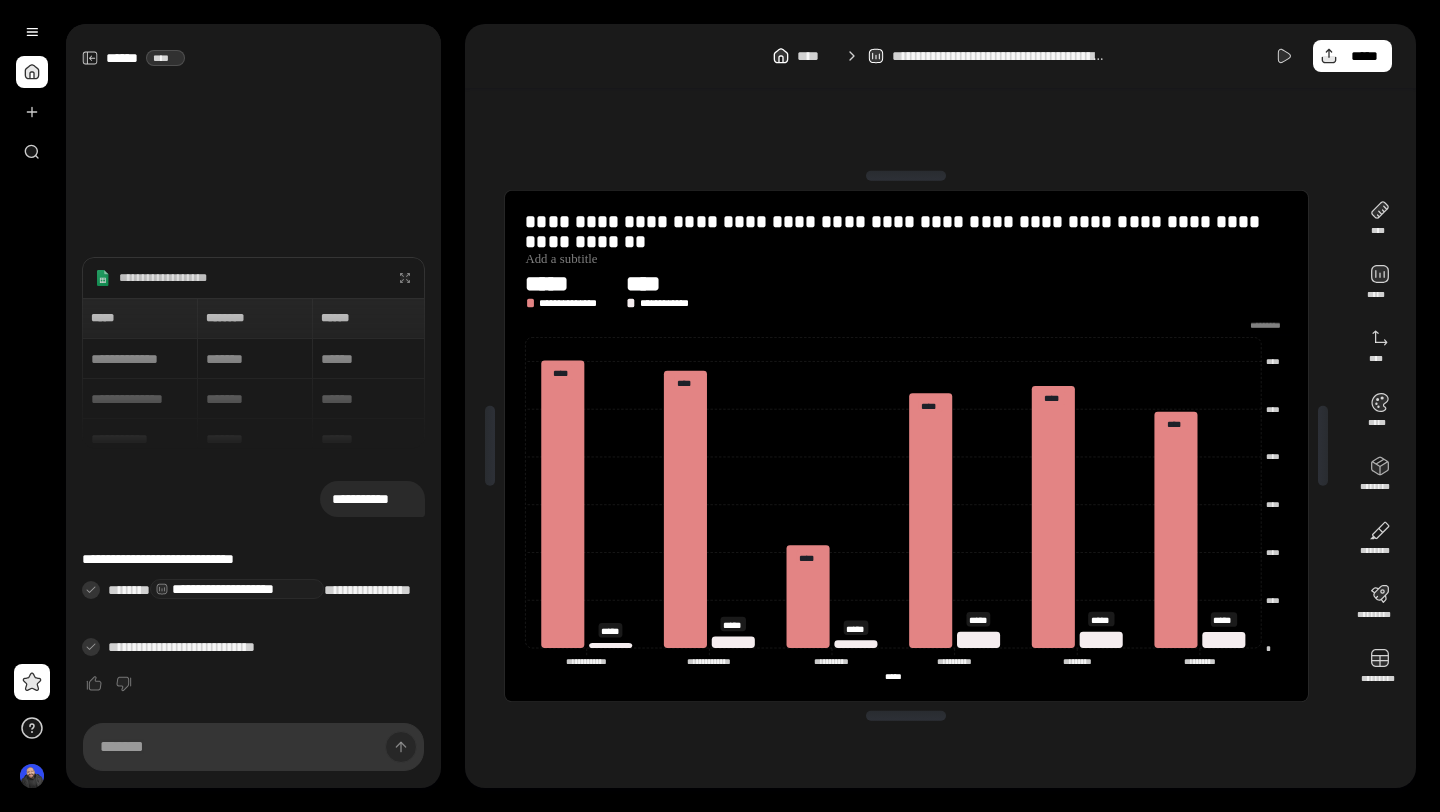 click at bounding box center (1268, 325) 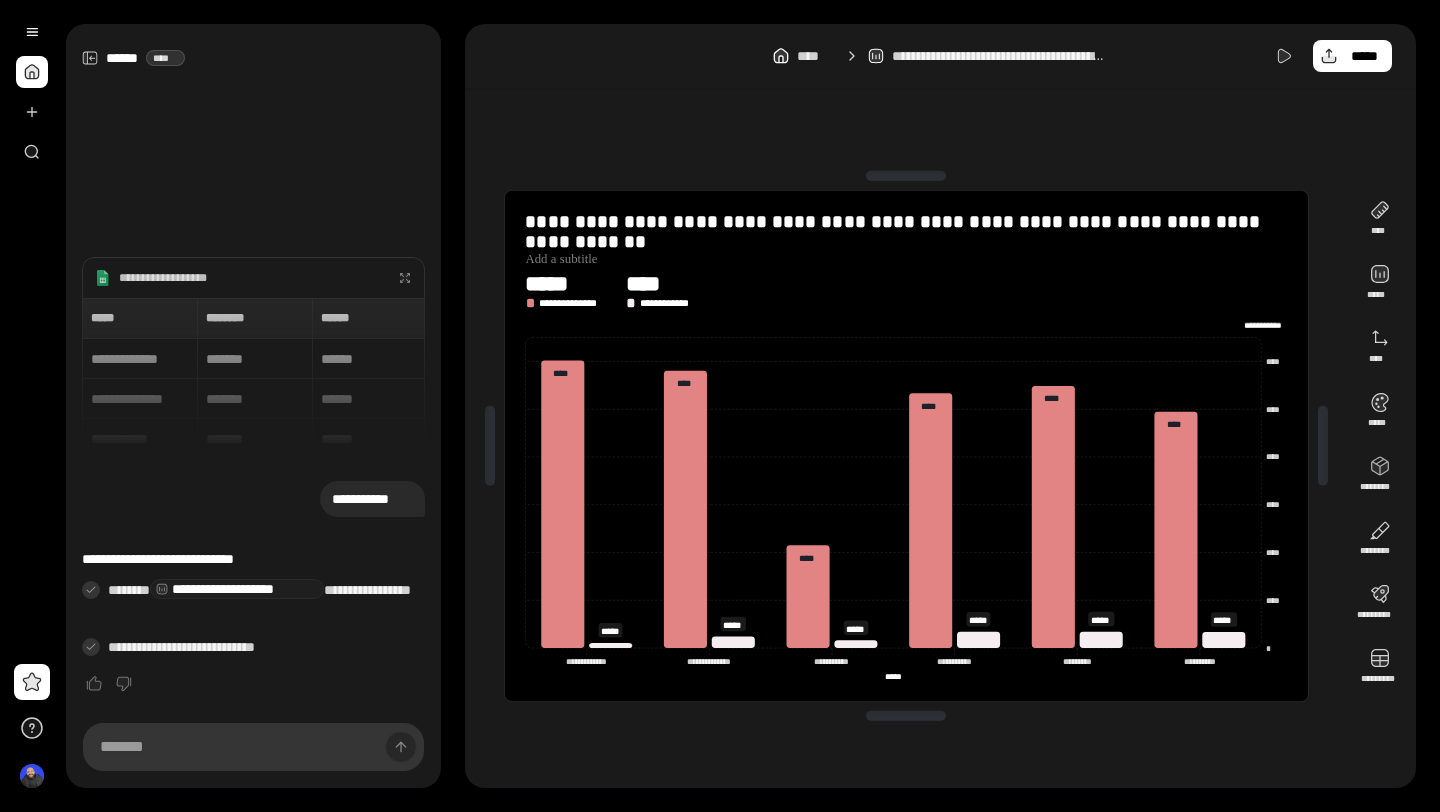 type on "**********" 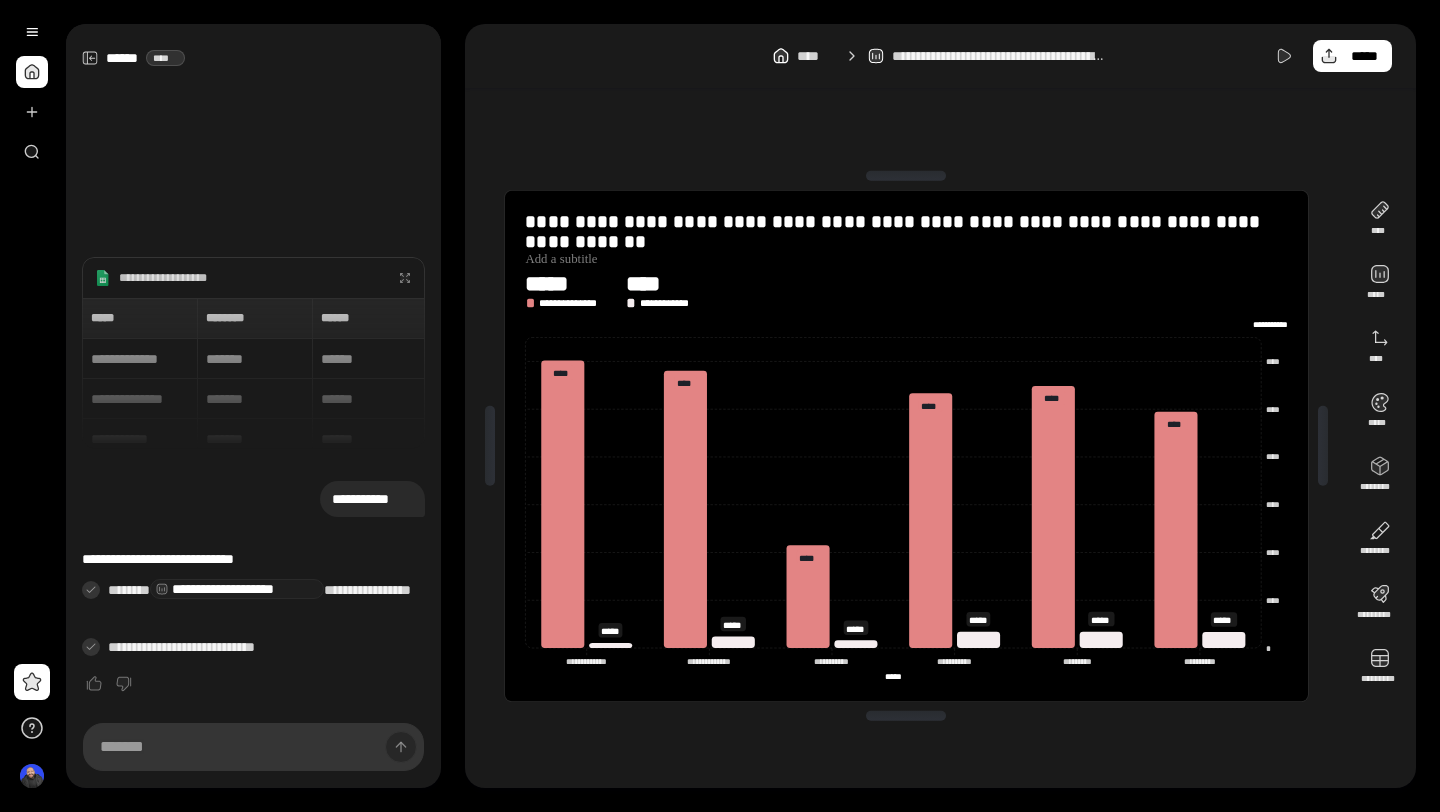 click on "**********" at bounding box center [906, 291] 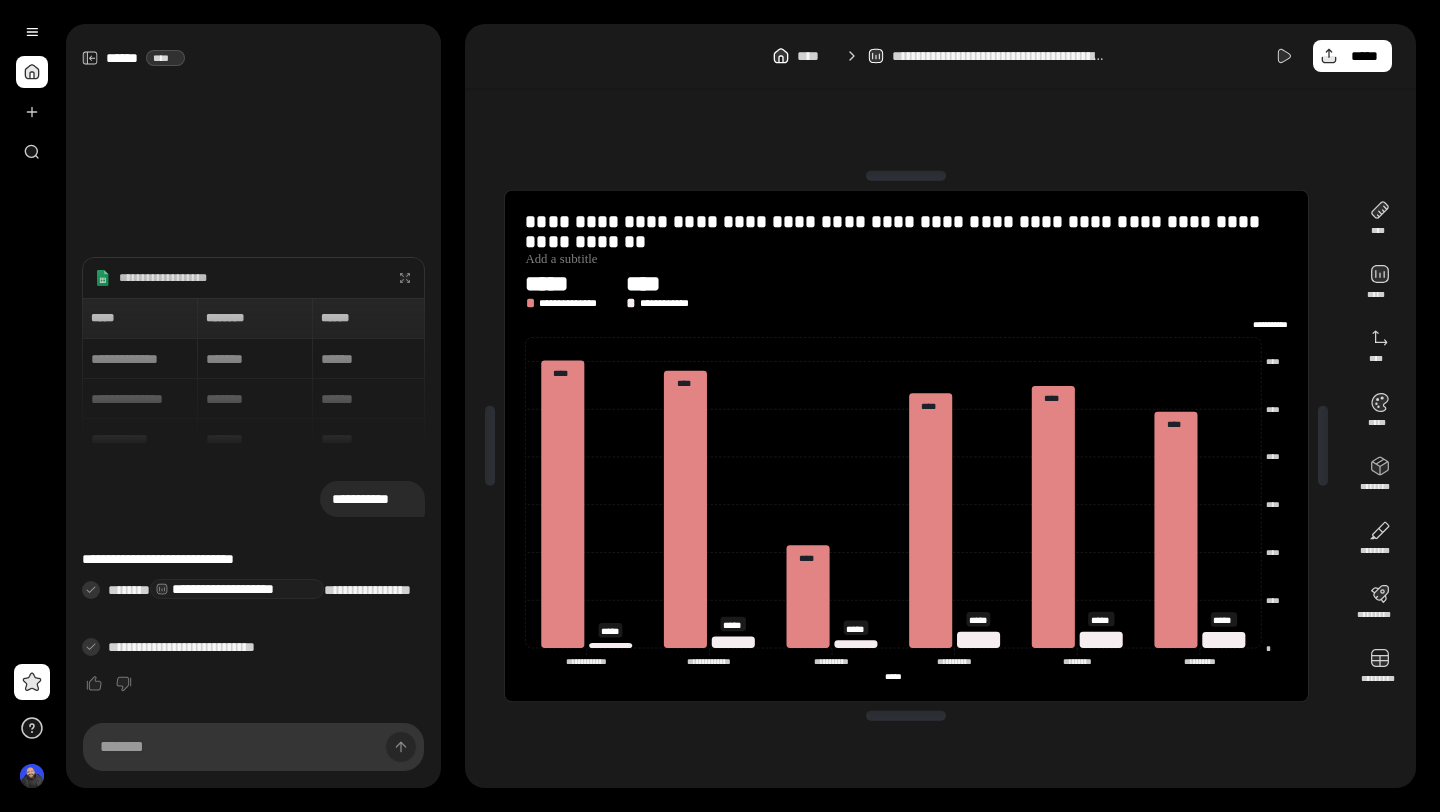 click on "**********" at bounding box center (940, 56) 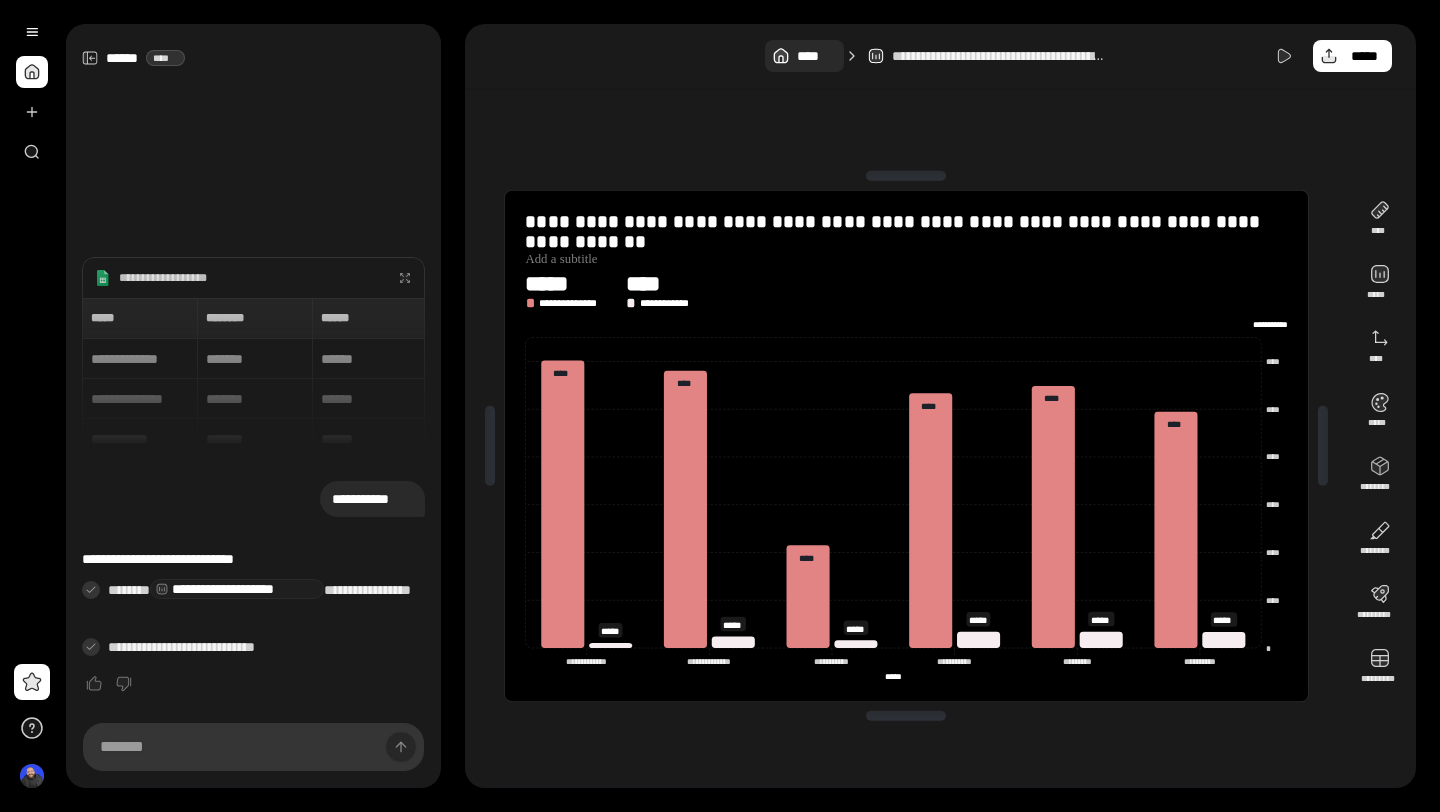 click on "****" at bounding box center (816, 56) 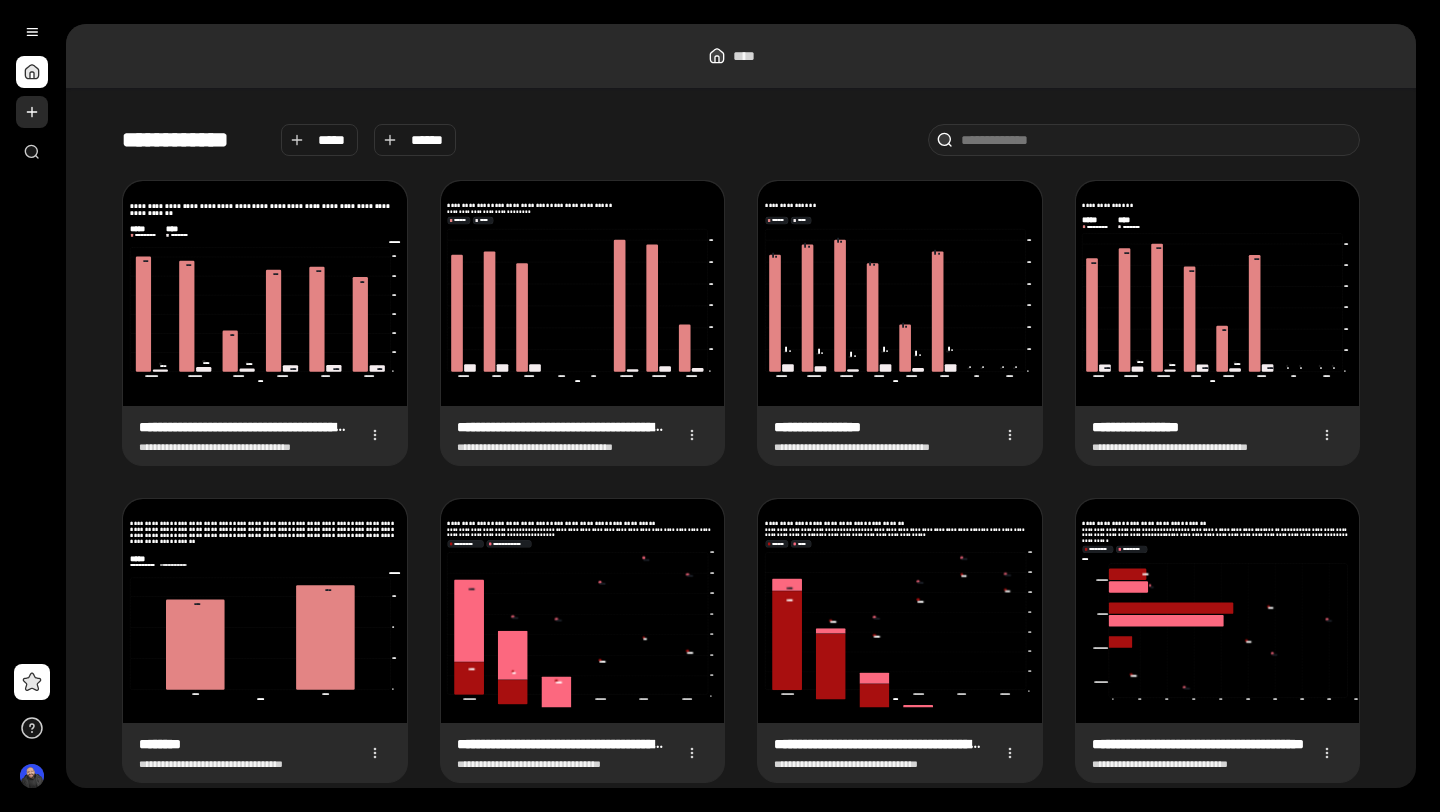 click at bounding box center [32, 112] 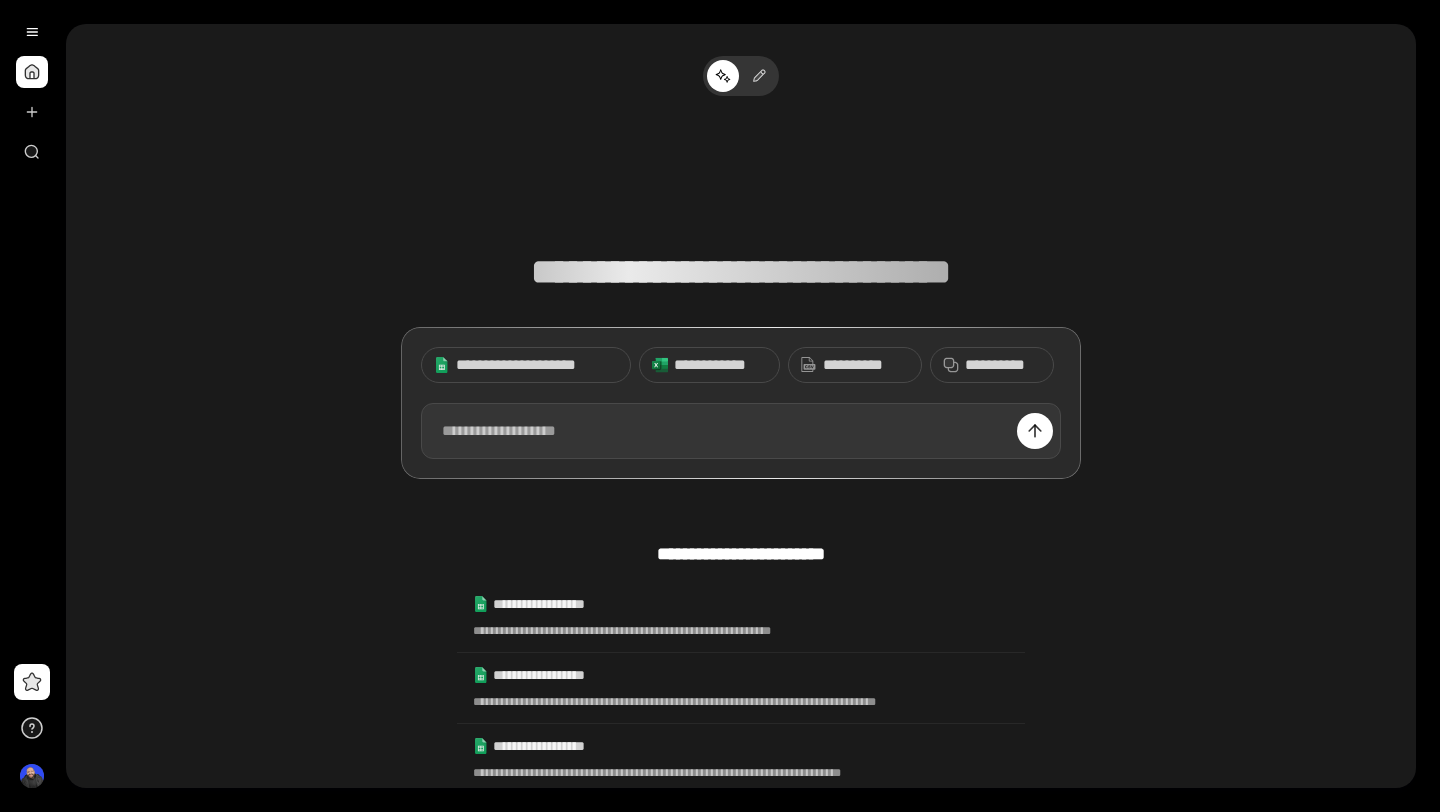 click at bounding box center [741, 431] 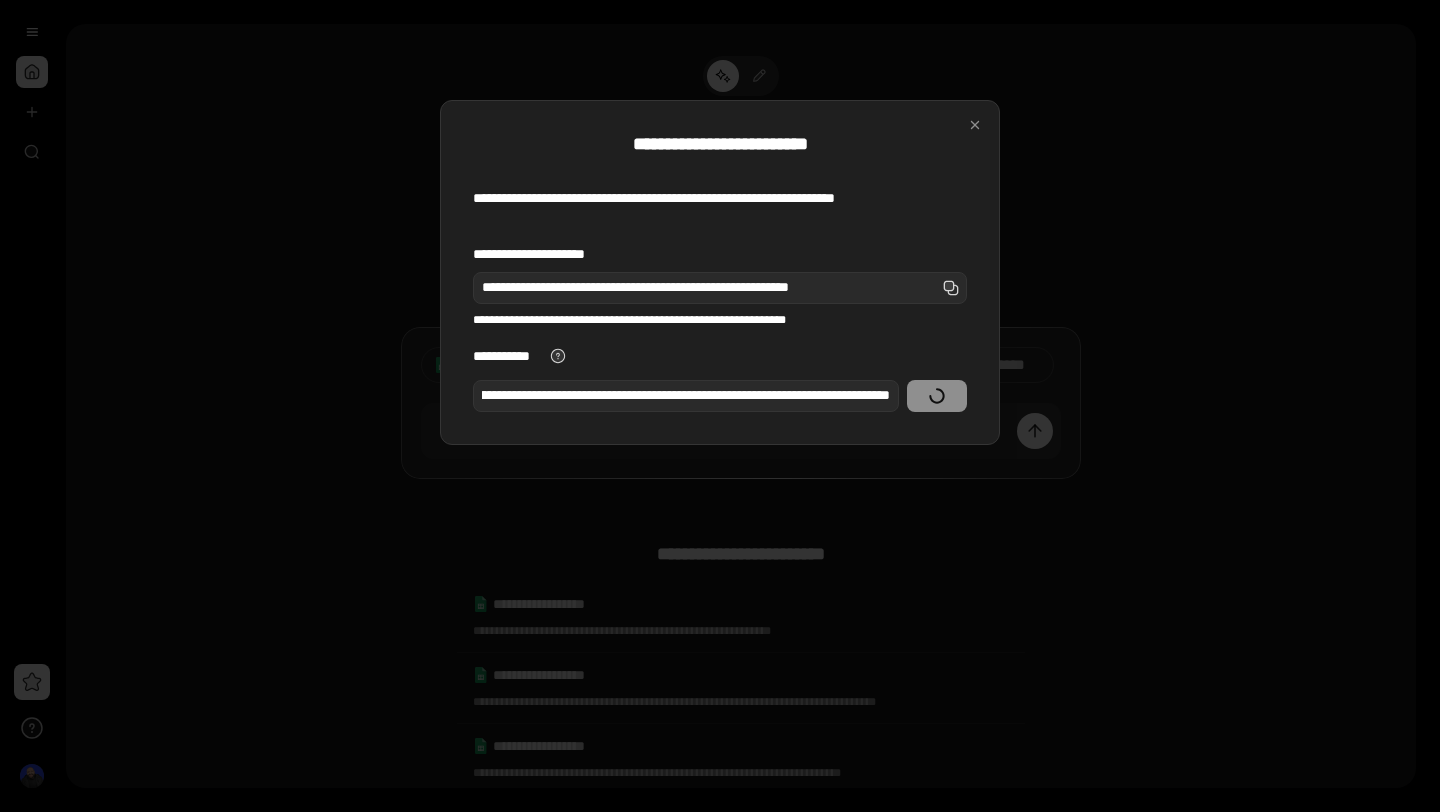 scroll, scrollTop: 0, scrollLeft: 0, axis: both 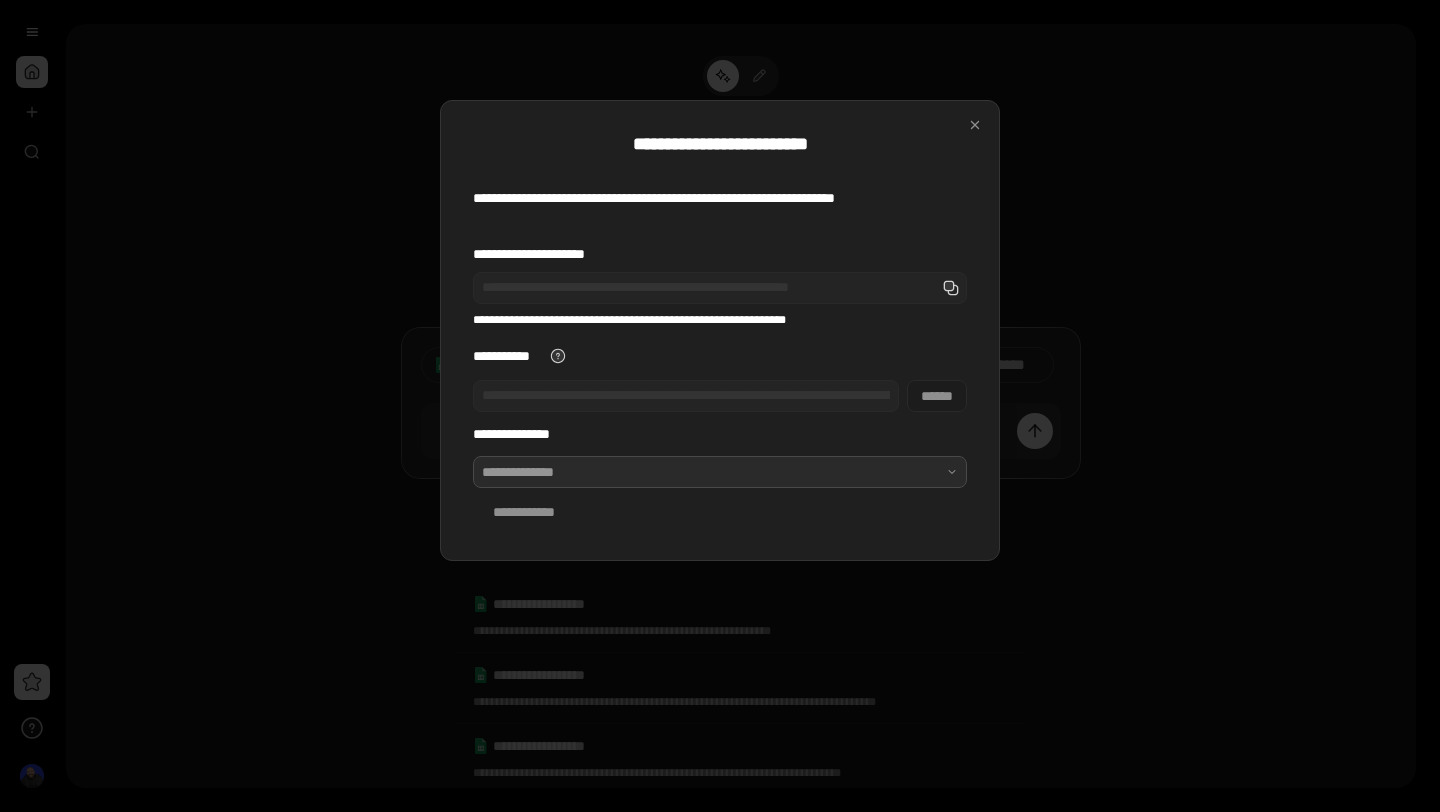 click at bounding box center [720, 472] 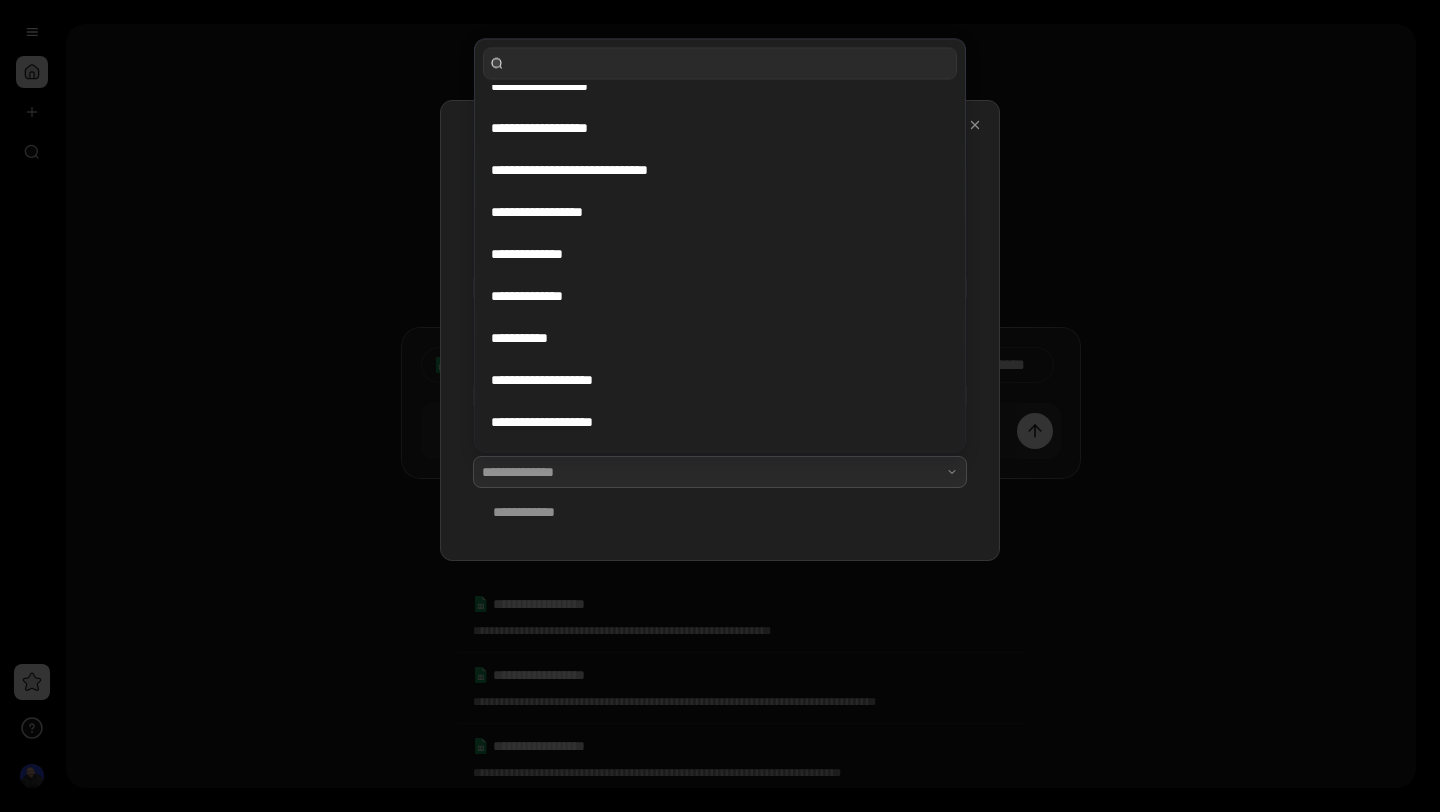 scroll, scrollTop: 0, scrollLeft: 0, axis: both 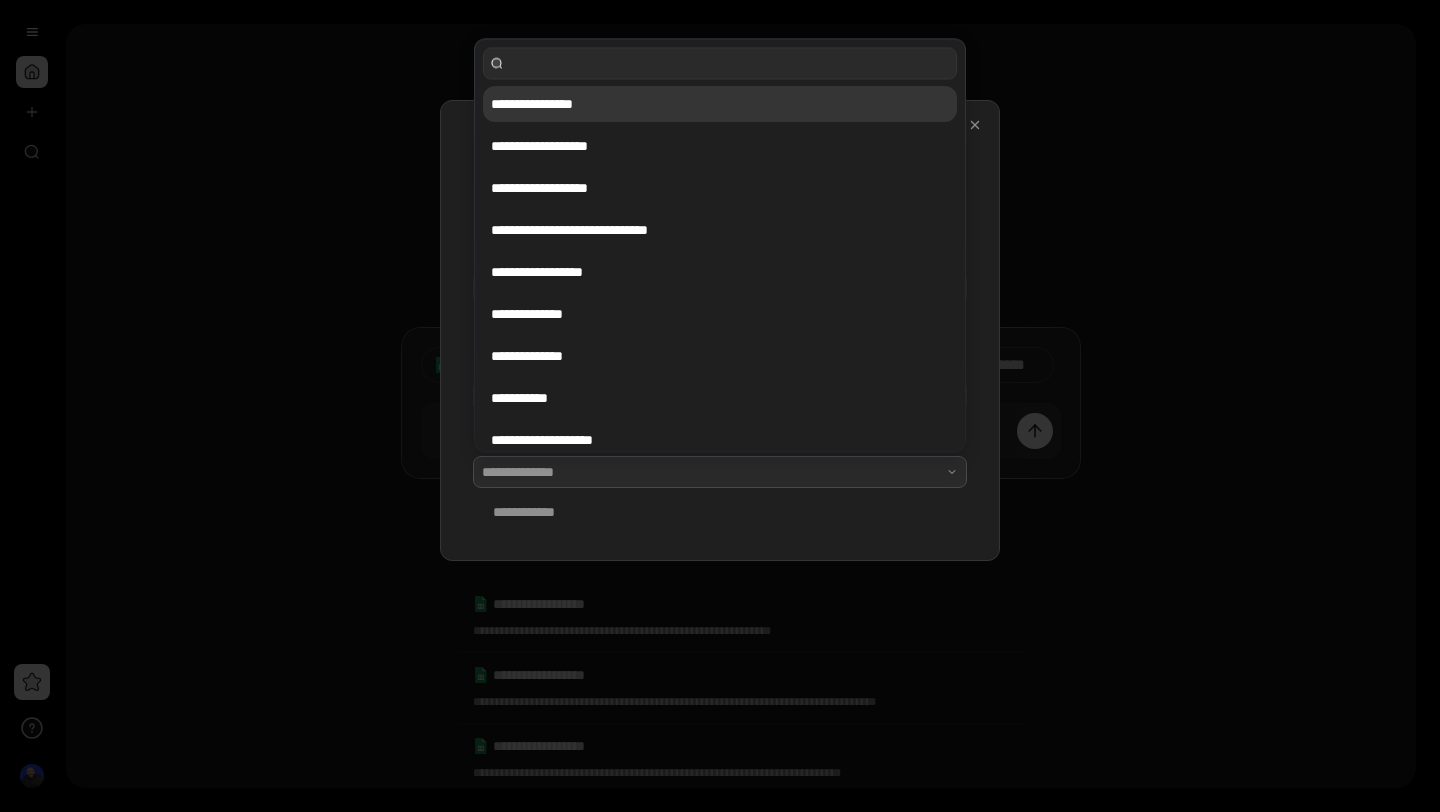 click on "**********" at bounding box center (720, 104) 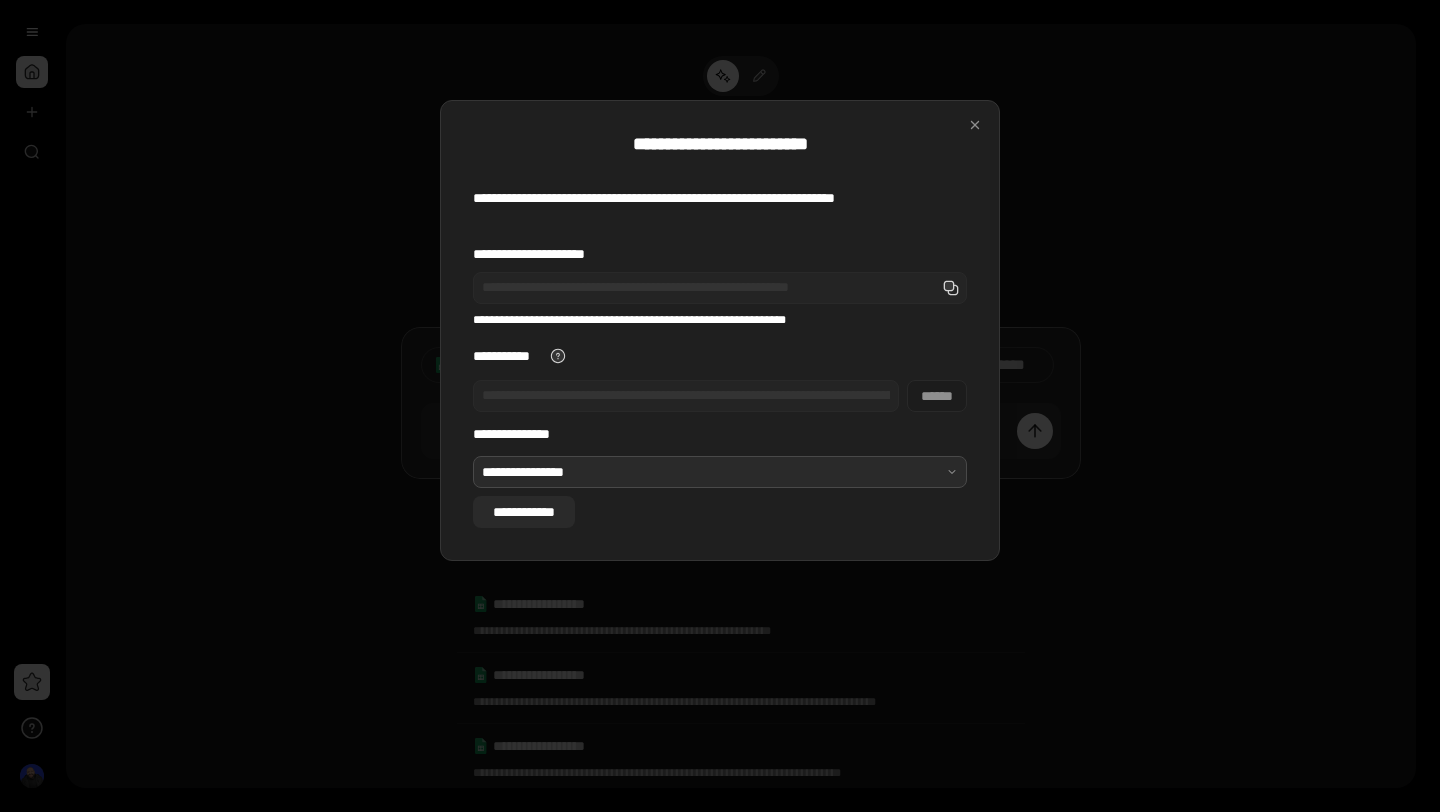 click on "**********" at bounding box center [524, 512] 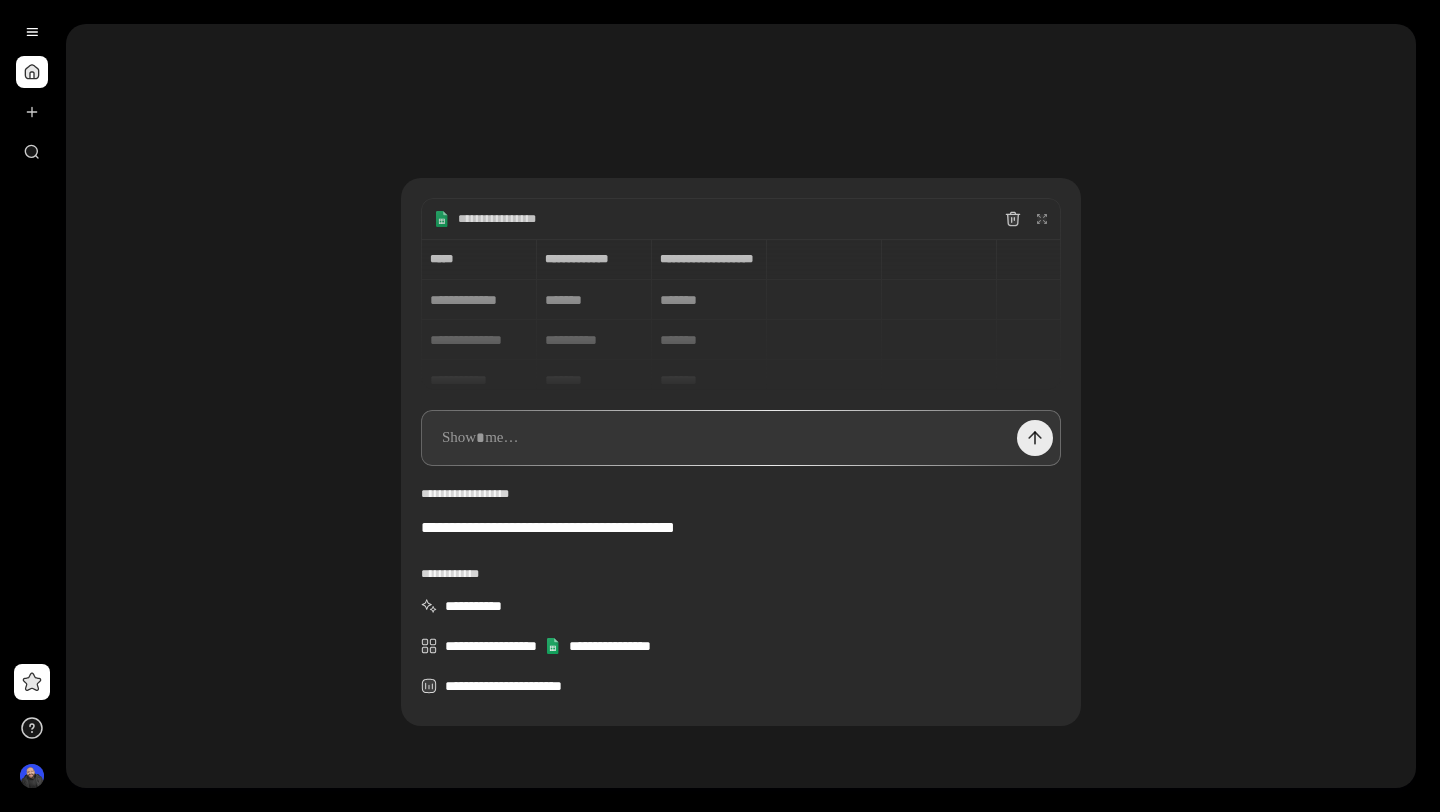 click at bounding box center [1035, 438] 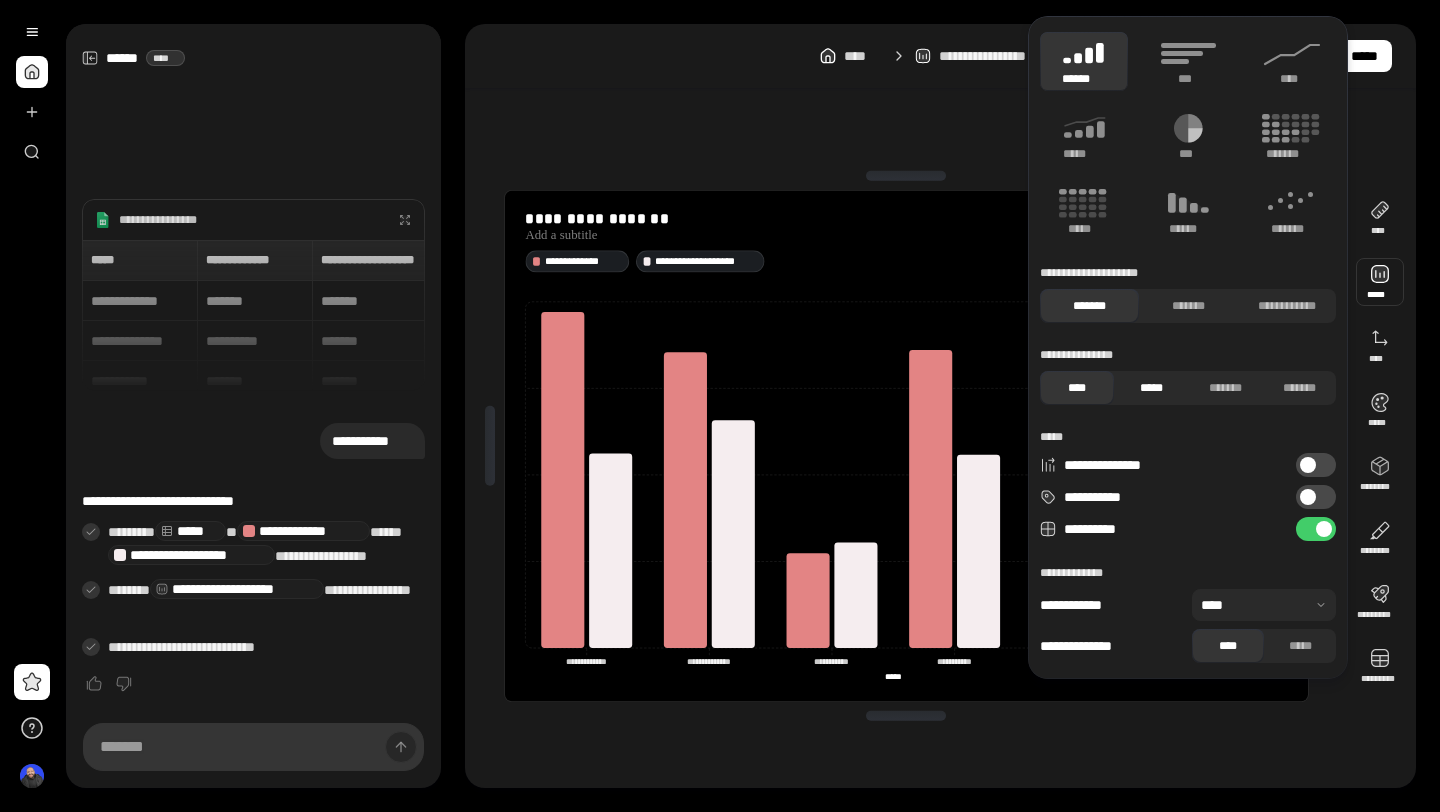 click on "*****" at bounding box center [1151, 388] 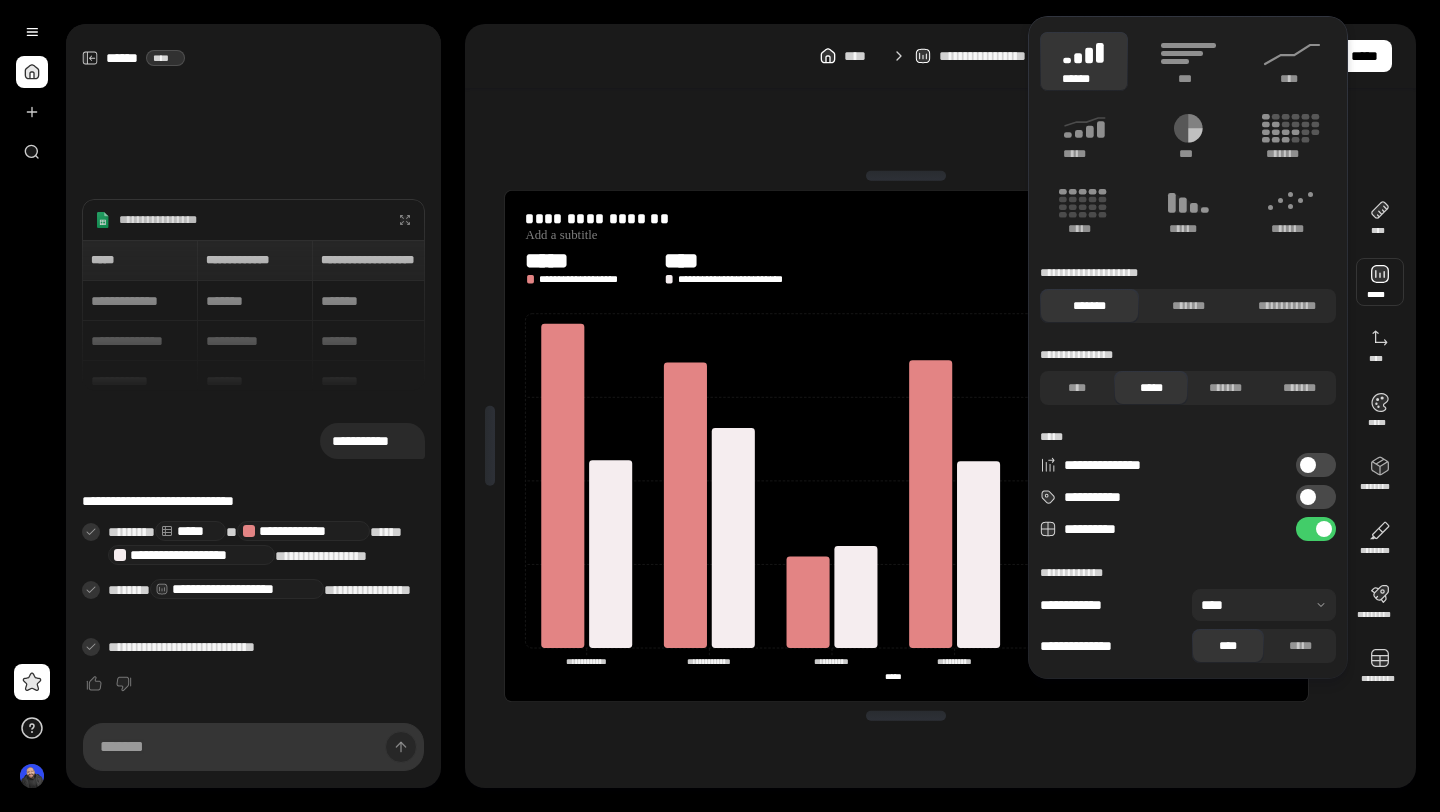 click on "**********" at bounding box center [1316, 497] 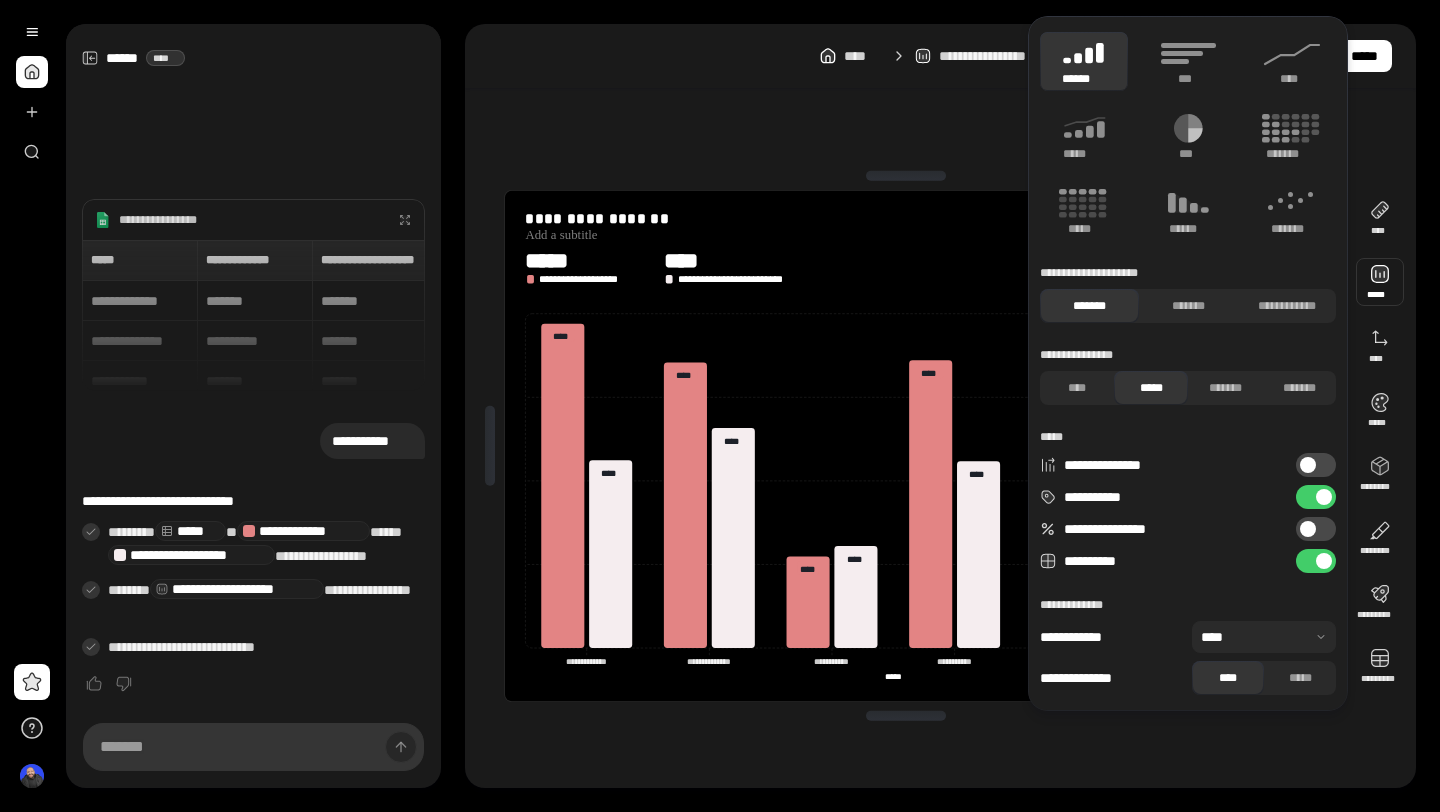 click on "**********" at bounding box center [1188, 363] 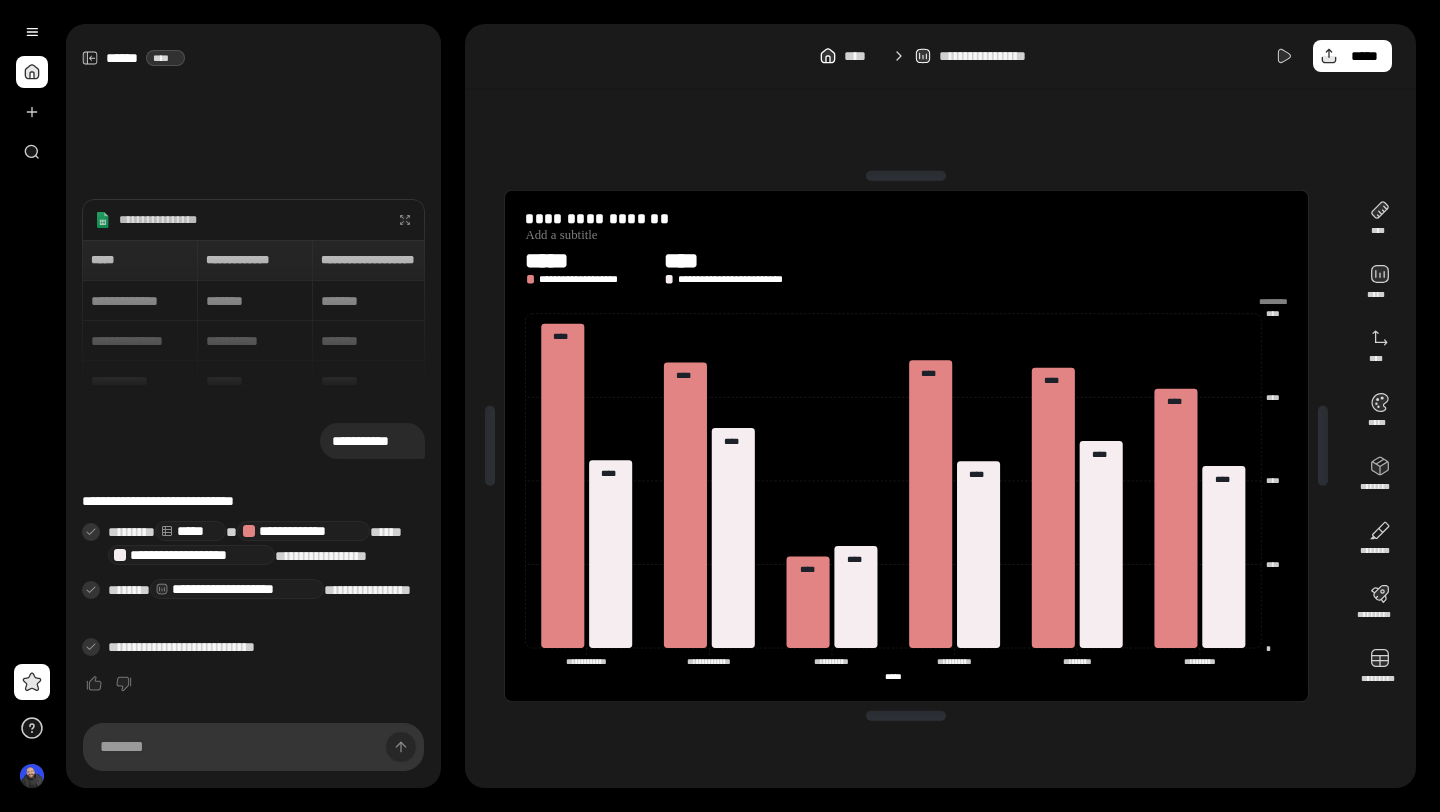click on "**********" at bounding box center [906, 267] 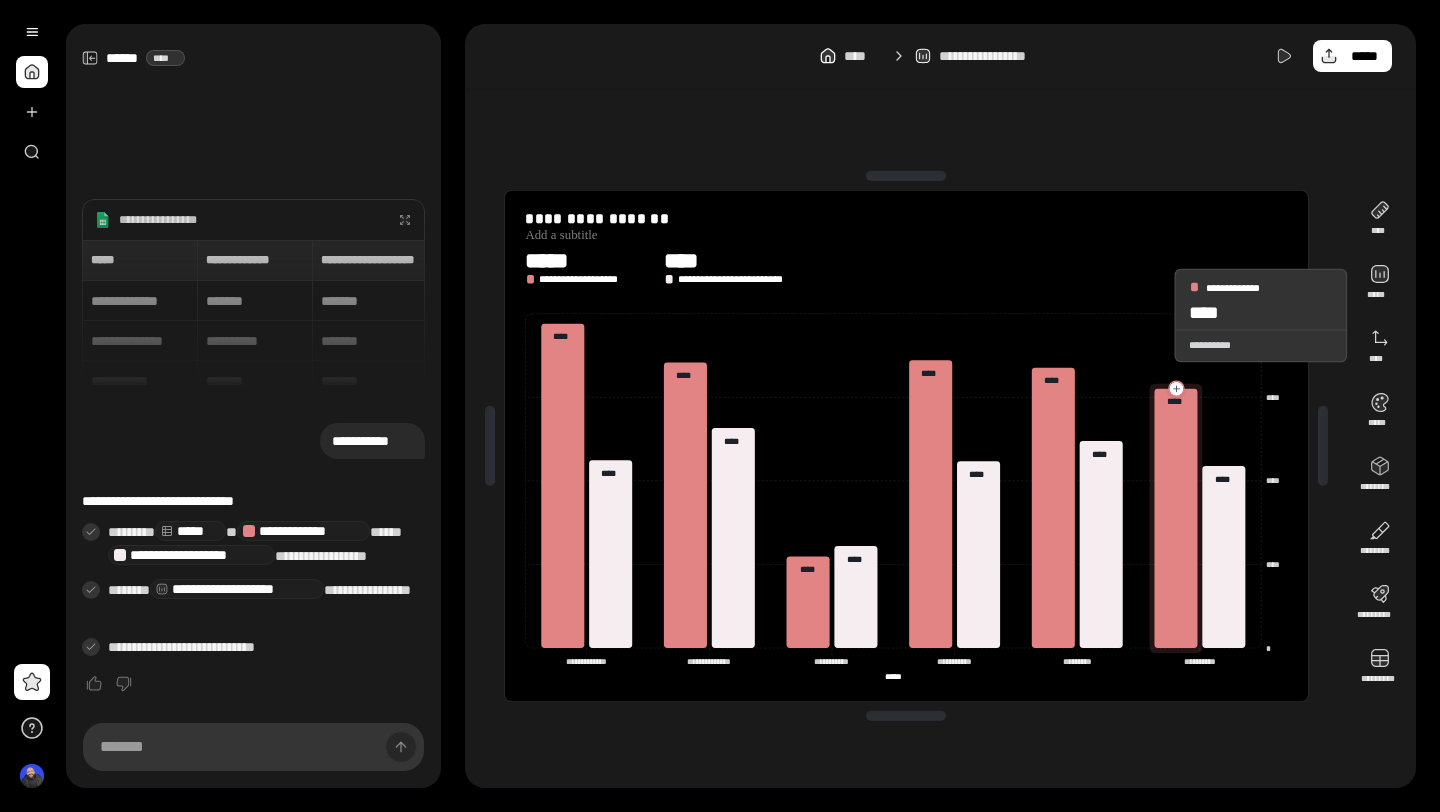 type on "**********" 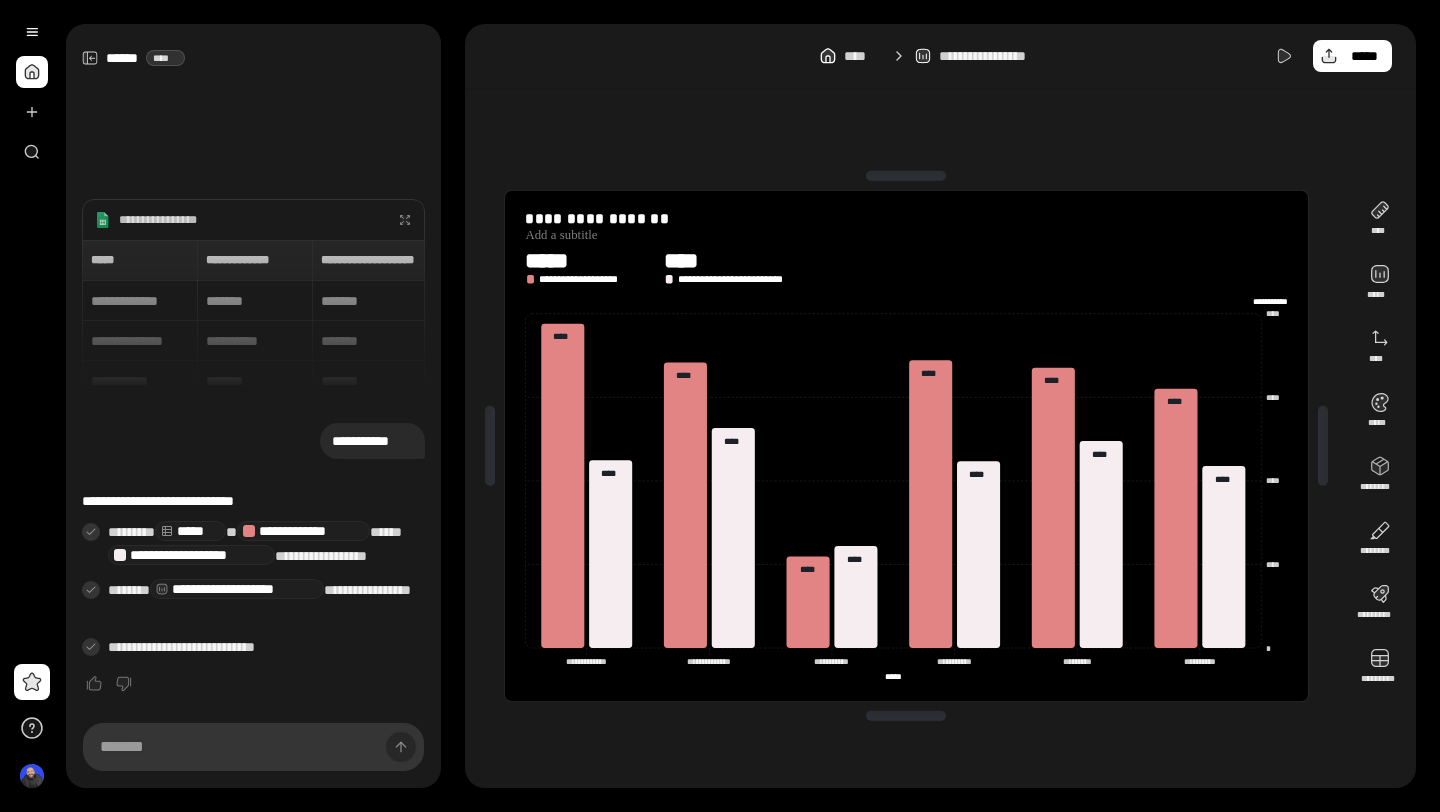 click on "**********" at bounding box center [906, 267] 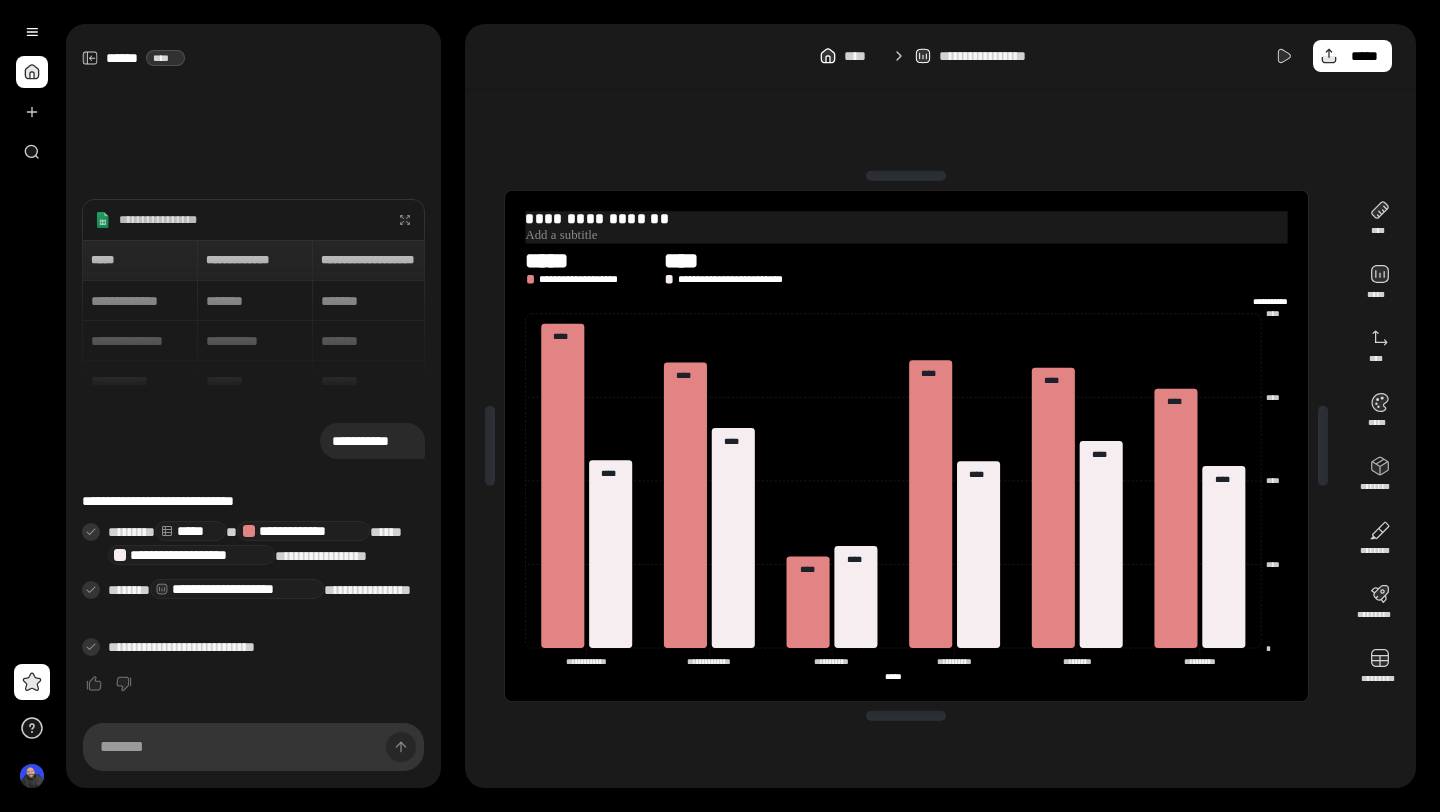 click on "**********" at bounding box center [906, 219] 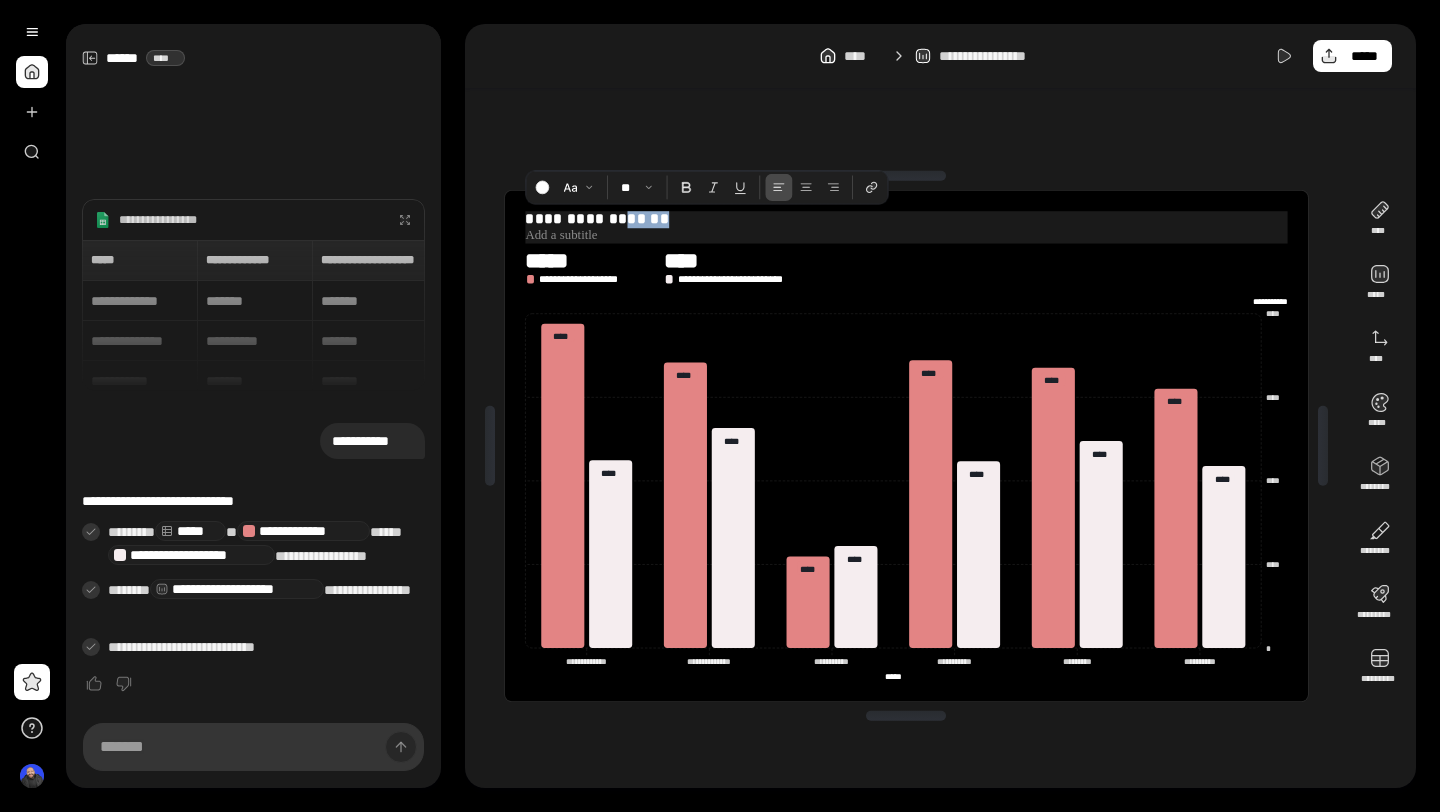 click on "**********" at bounding box center [906, 219] 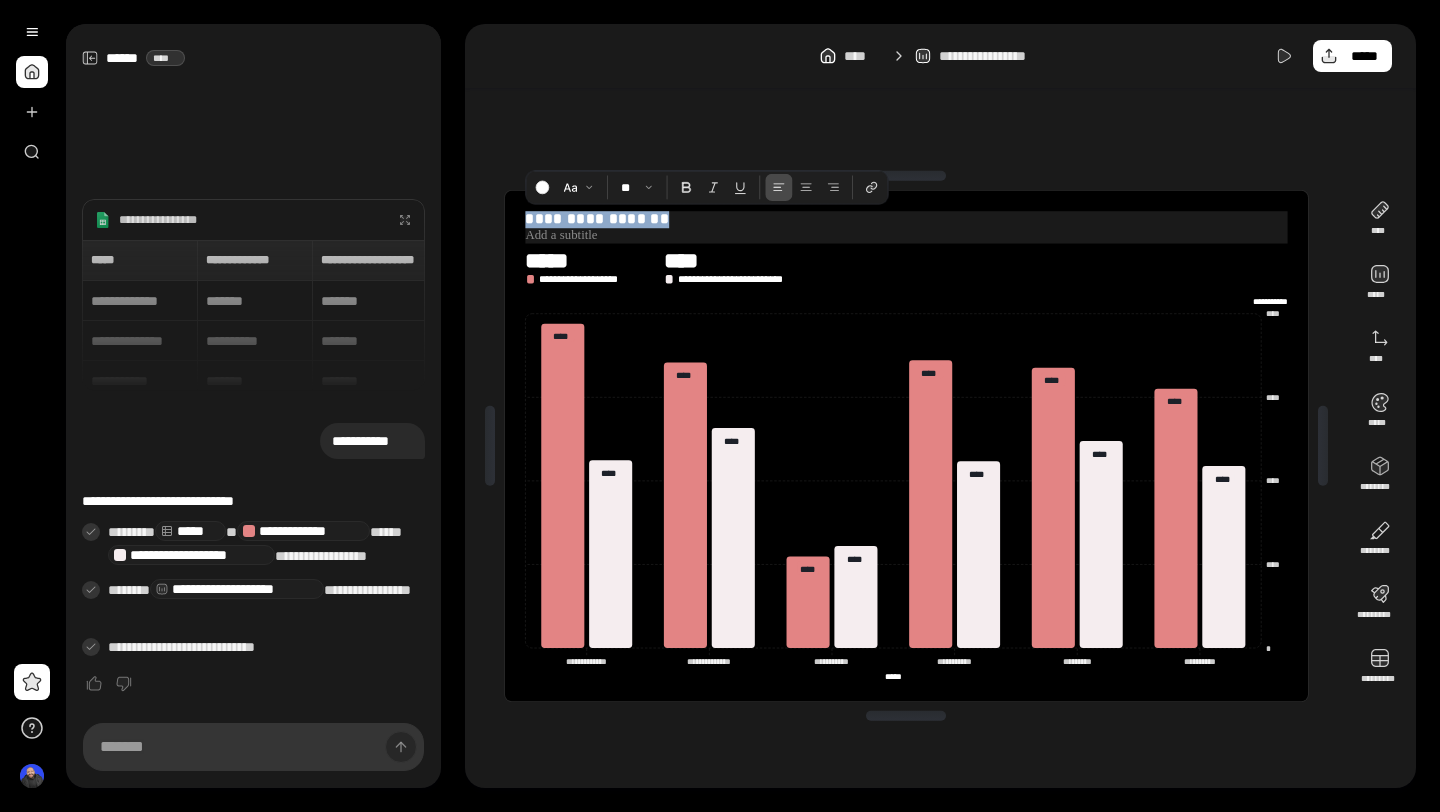 click on "**********" at bounding box center [906, 219] 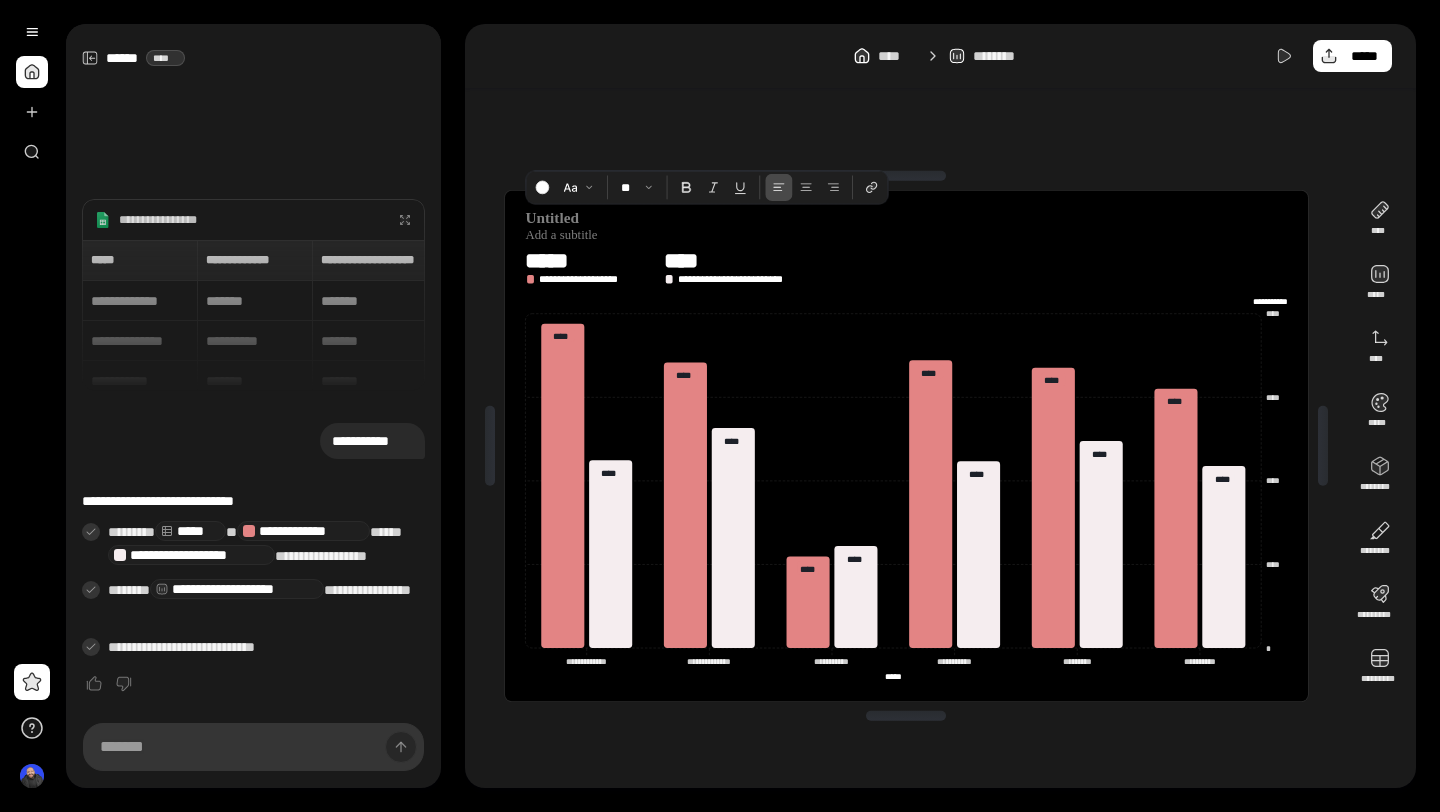 click on "**********" at bounding box center [906, 446] 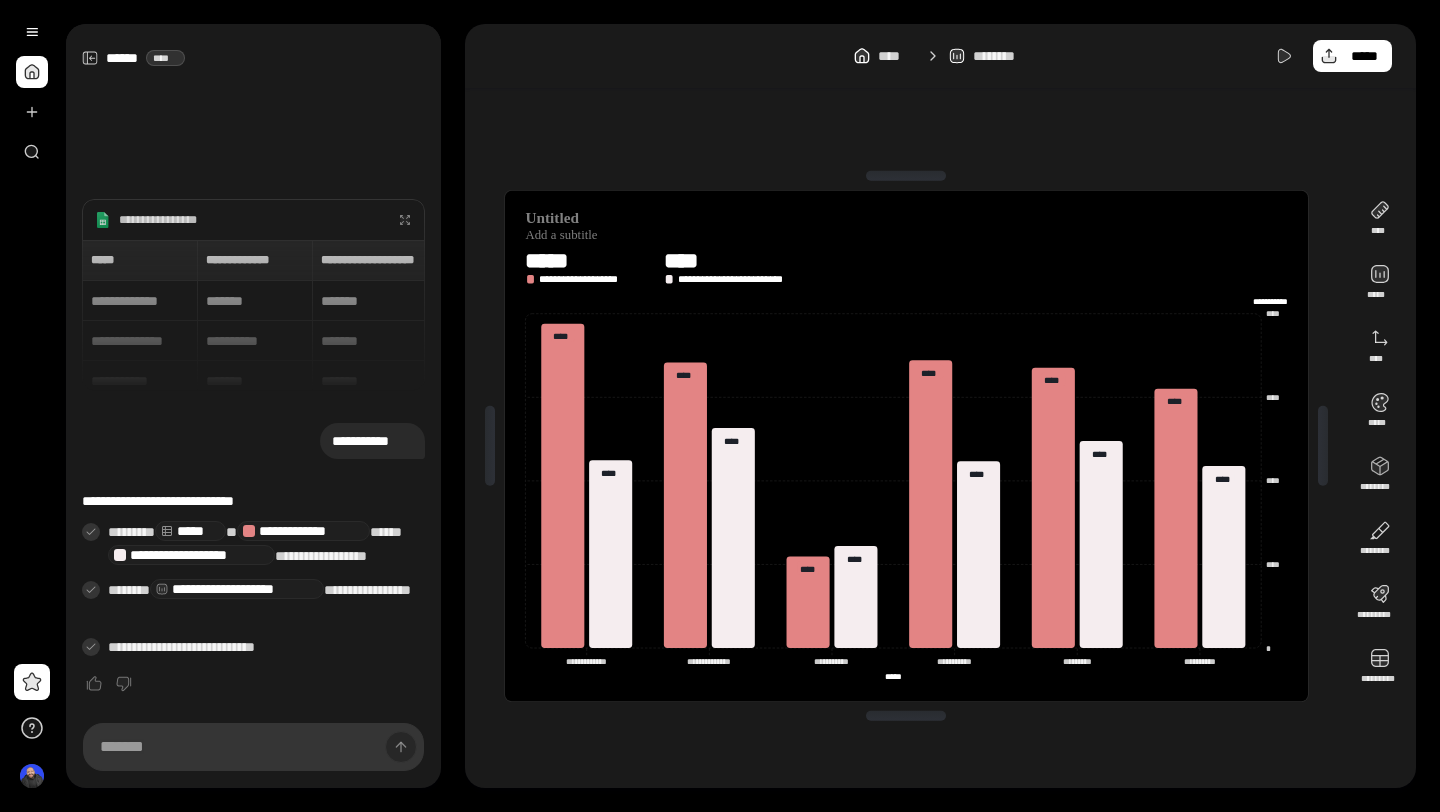 click on "**********" at bounding box center (906, 446) 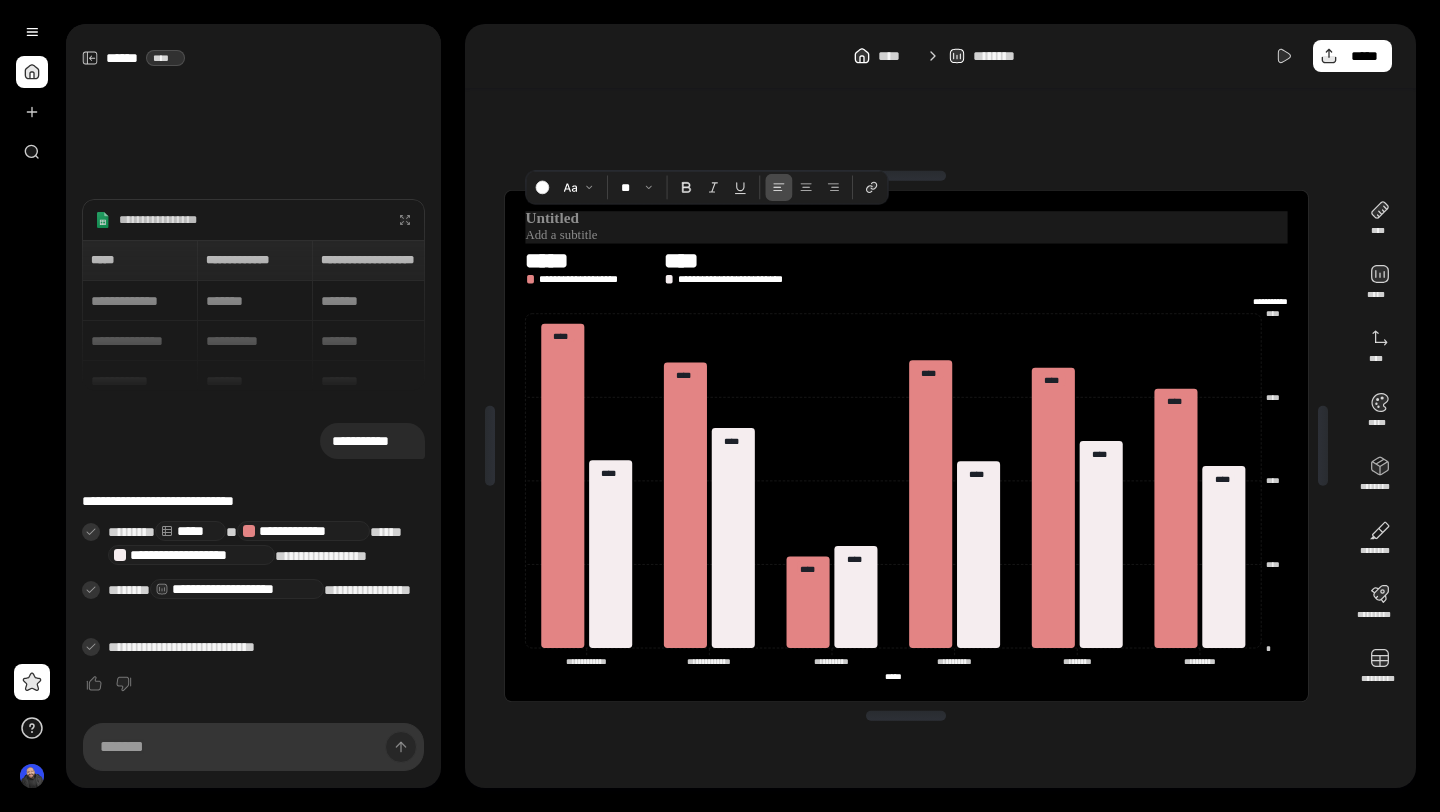 click at bounding box center [906, 219] 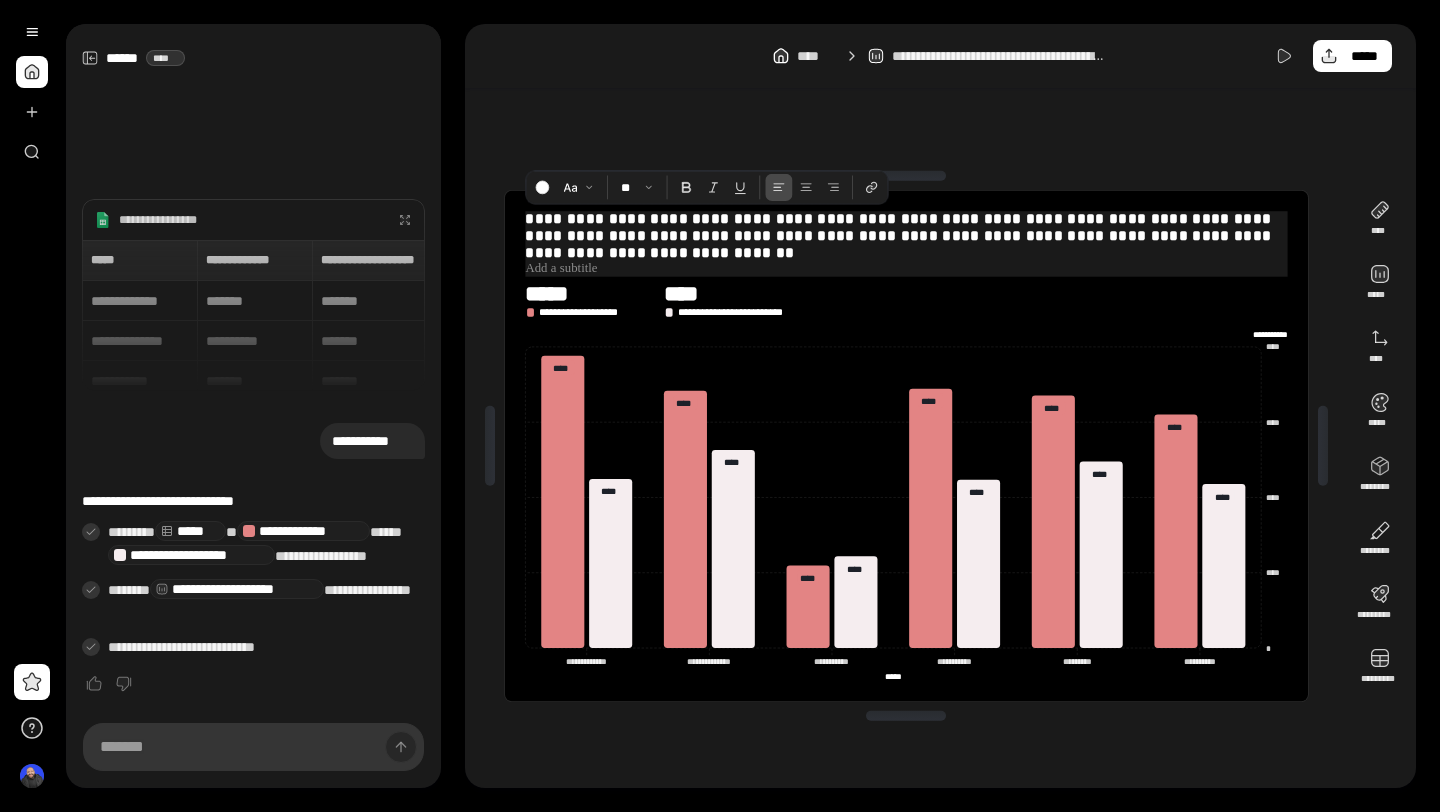 click on "**********" at bounding box center [906, 236] 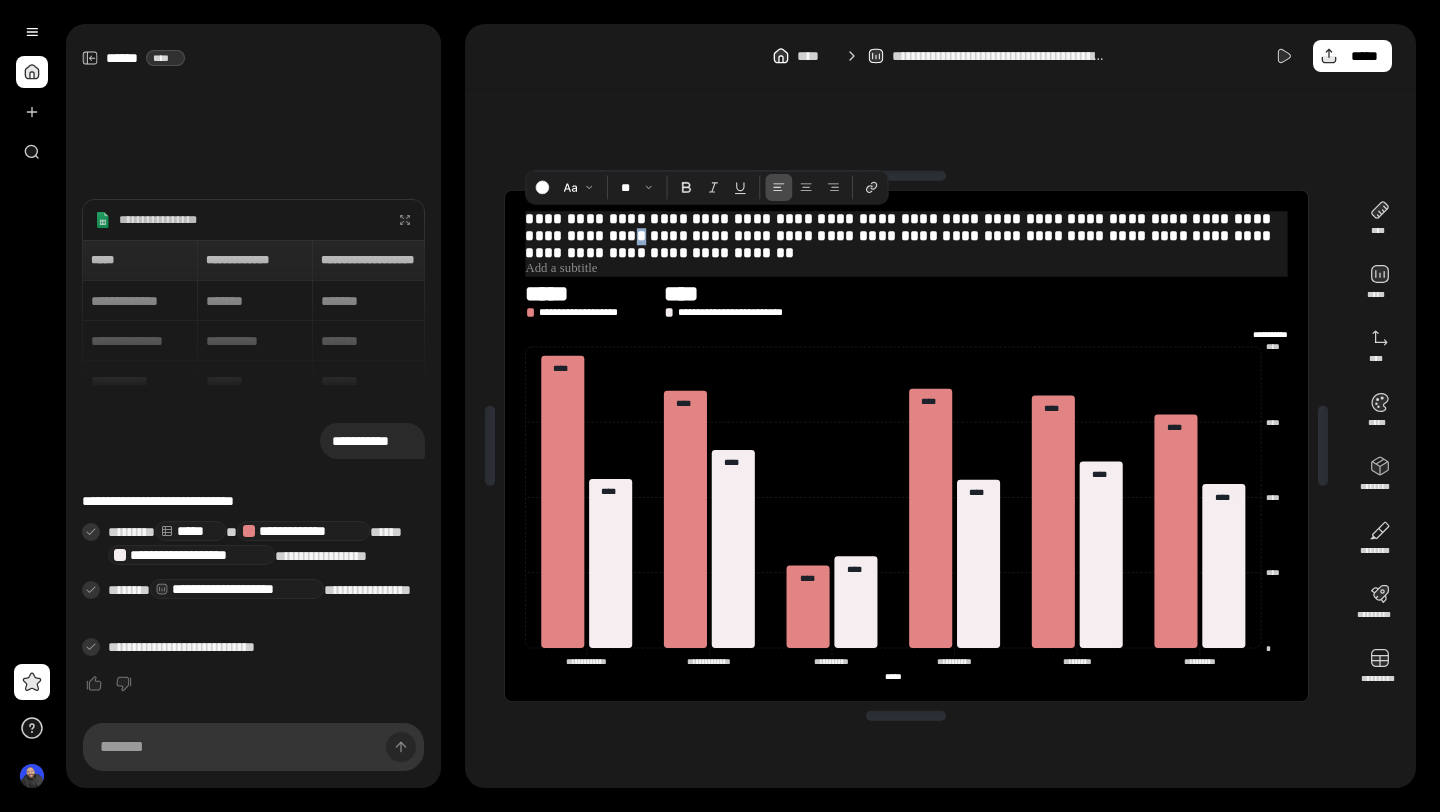 click on "**********" at bounding box center [906, 236] 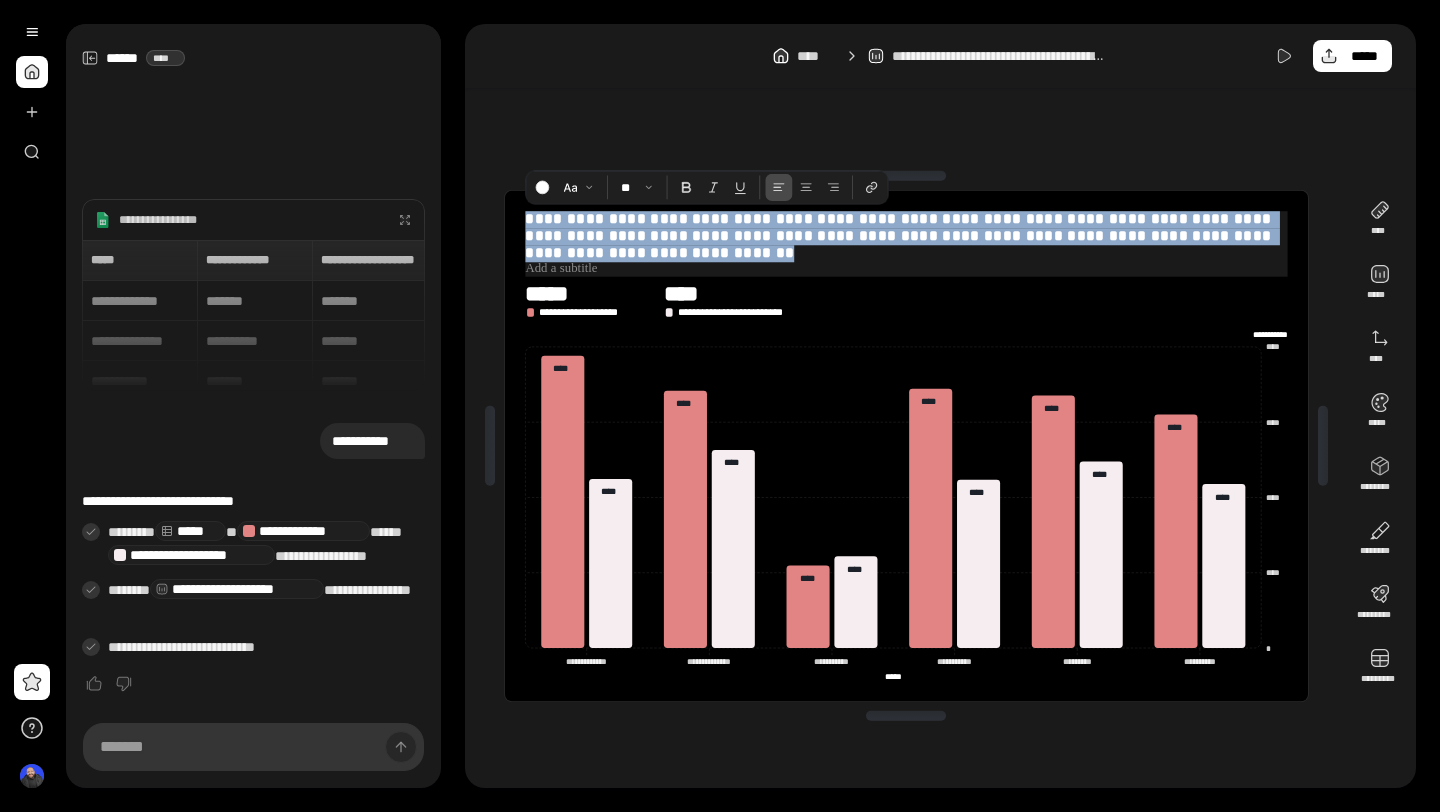 click on "**********" at bounding box center [906, 236] 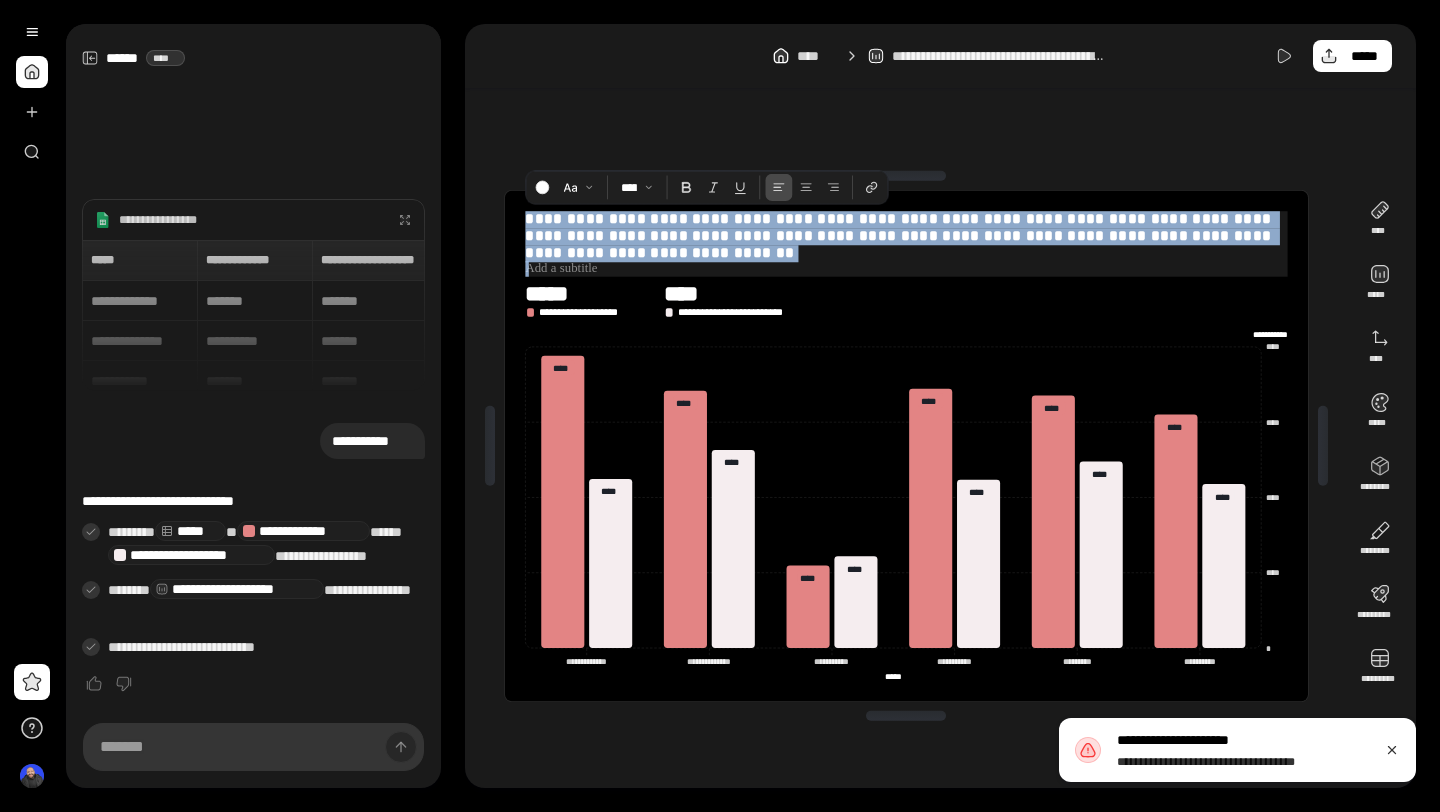 click on "**********" at bounding box center [906, 236] 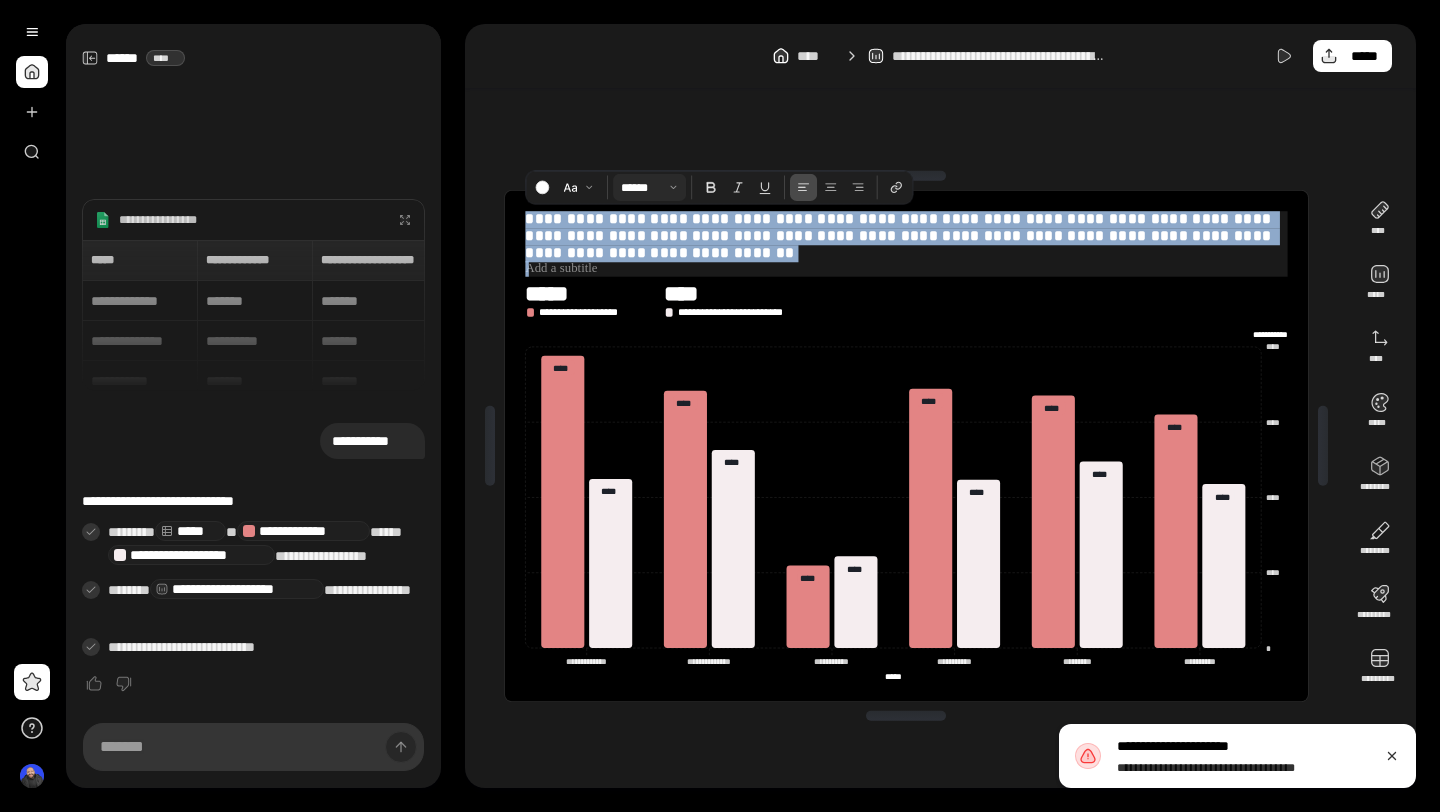 click at bounding box center (650, 188) 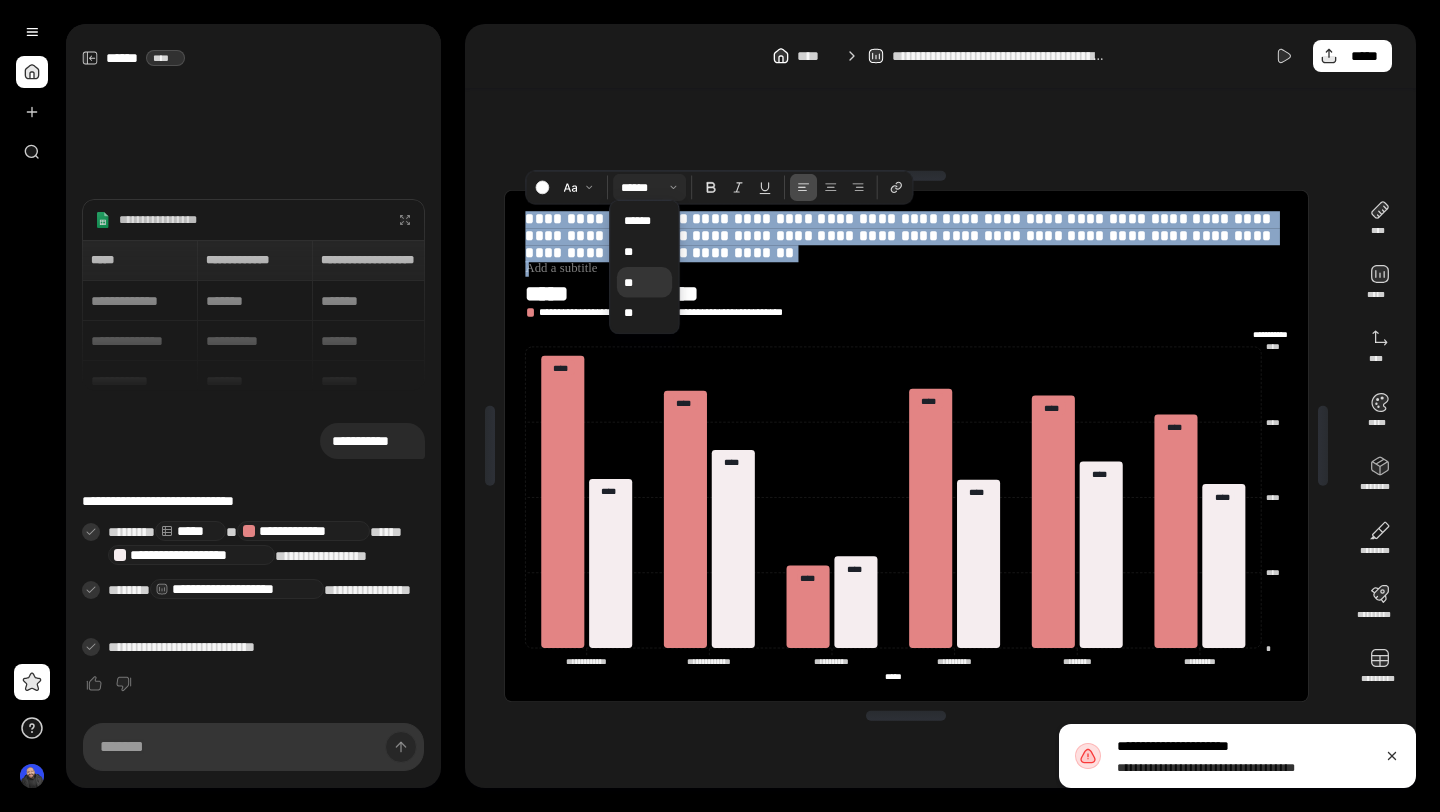 click on "**" at bounding box center [644, 282] 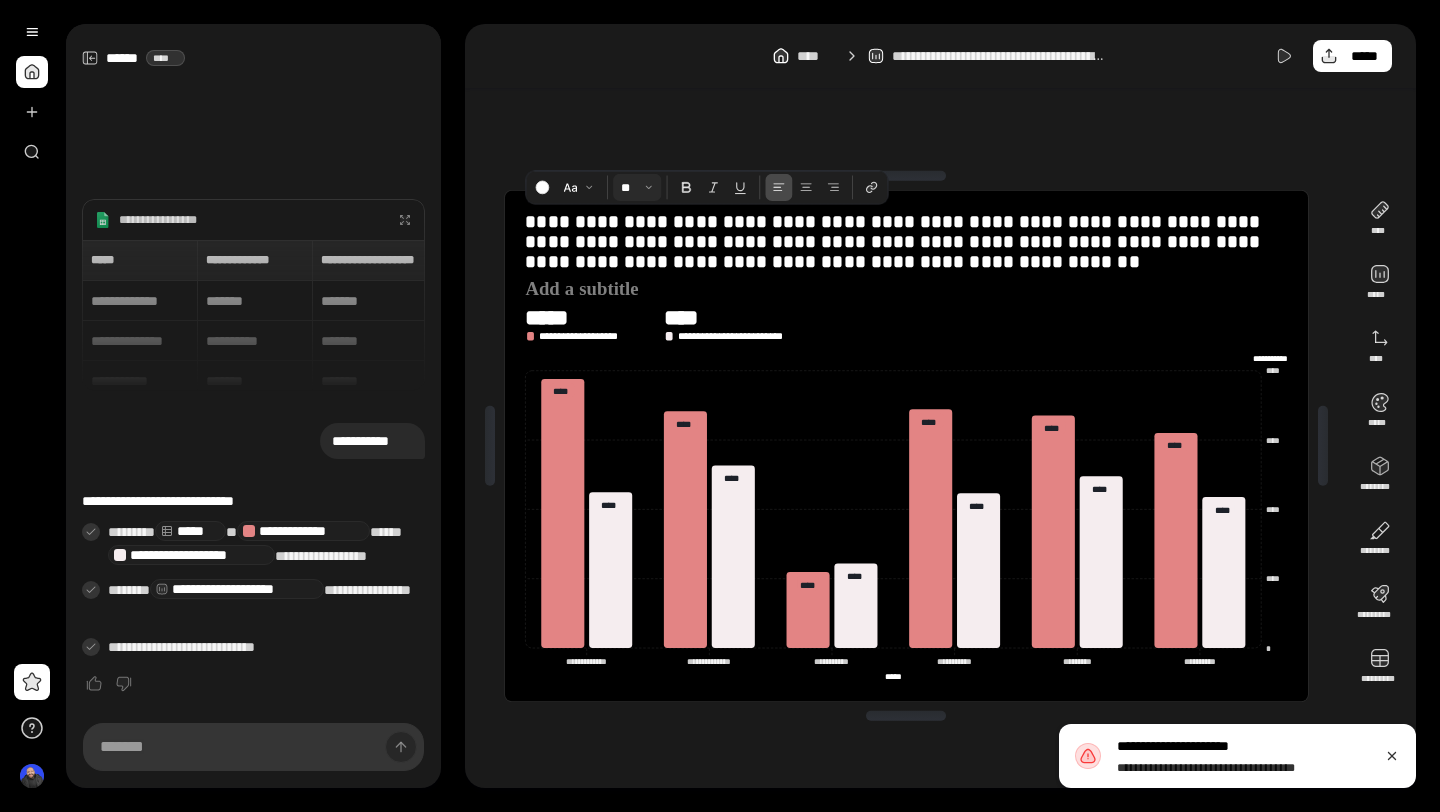 click on "**********" at bounding box center [906, 446] 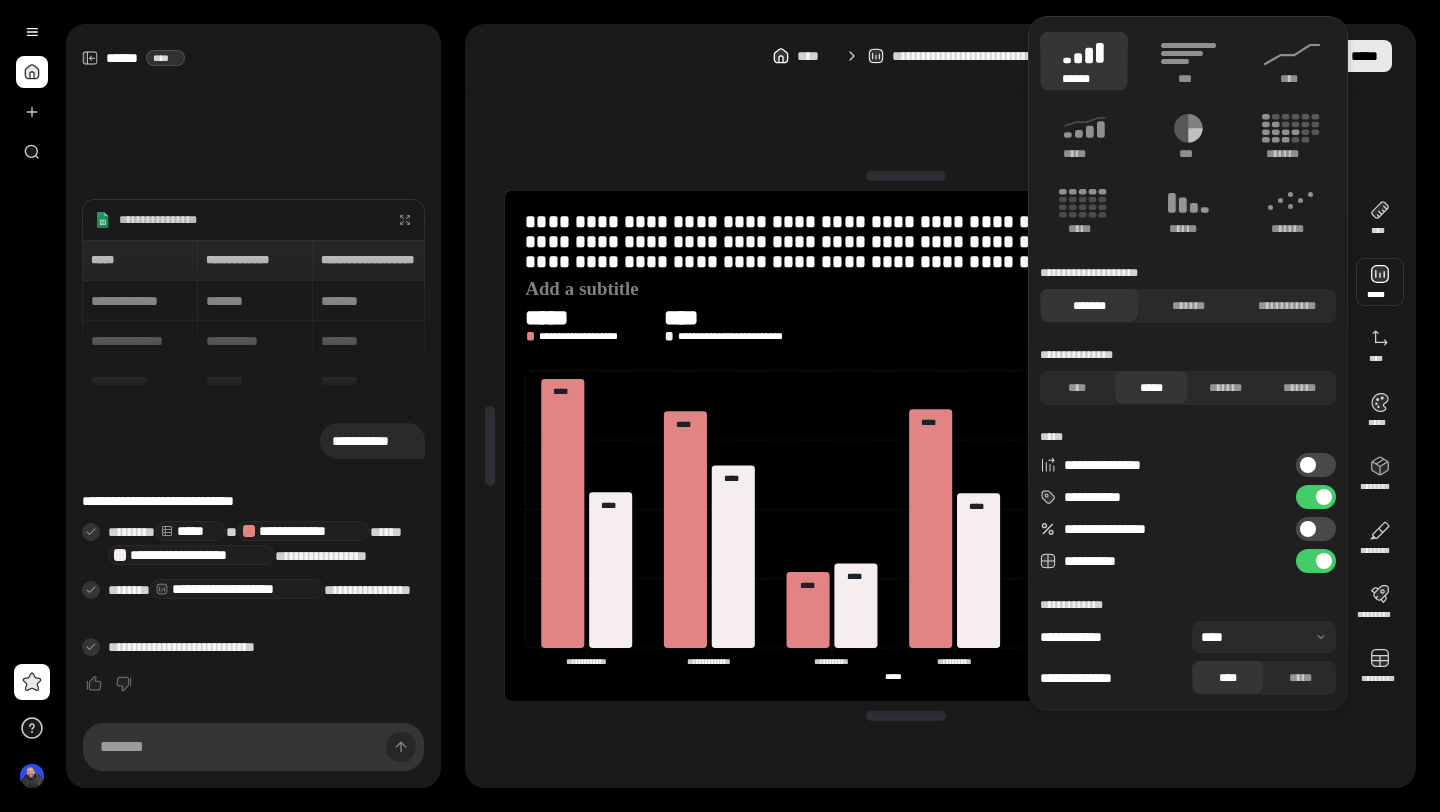 click on "*****" at bounding box center (1364, 56) 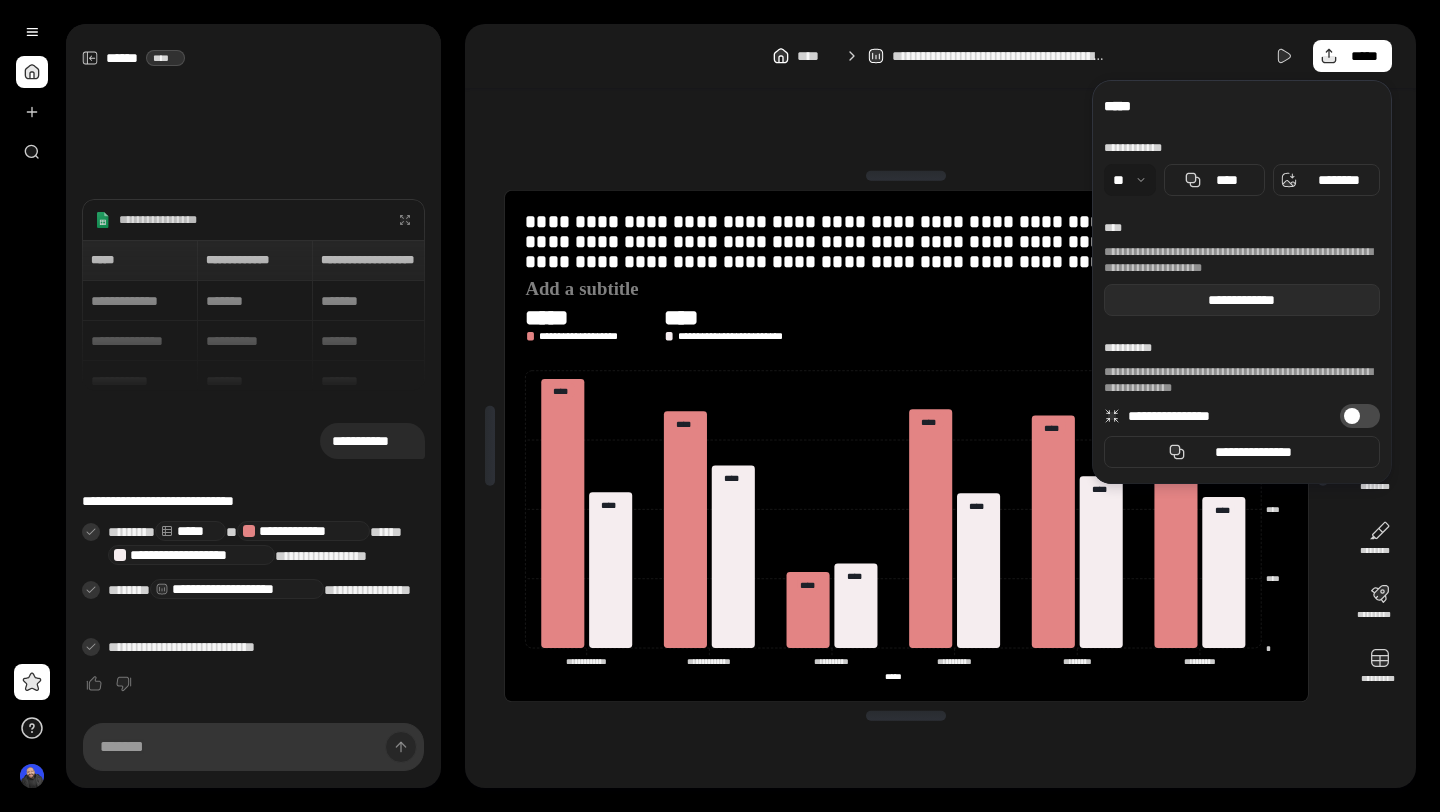 click on "**********" at bounding box center [1242, 300] 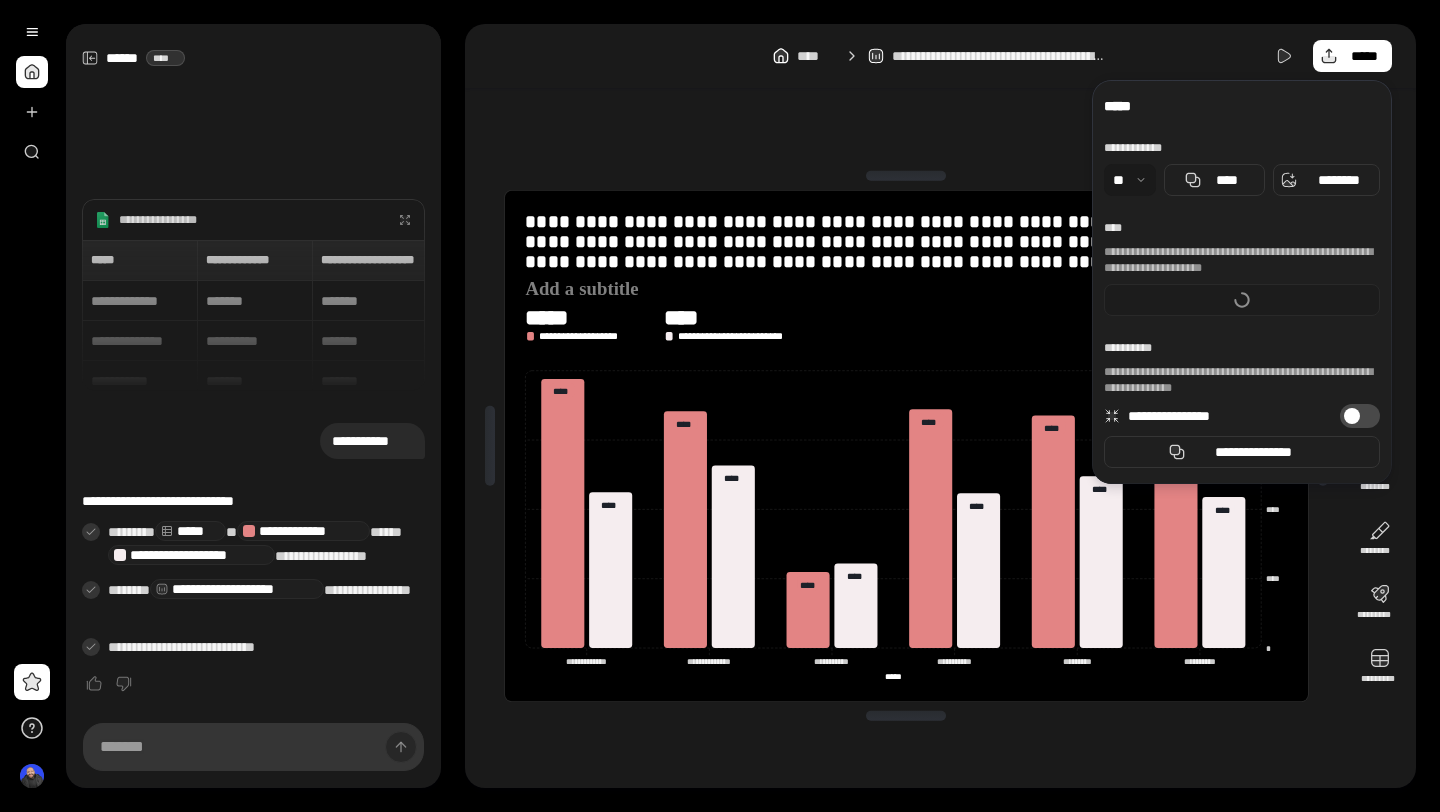 click on "**********" at bounding box center [1242, 260] 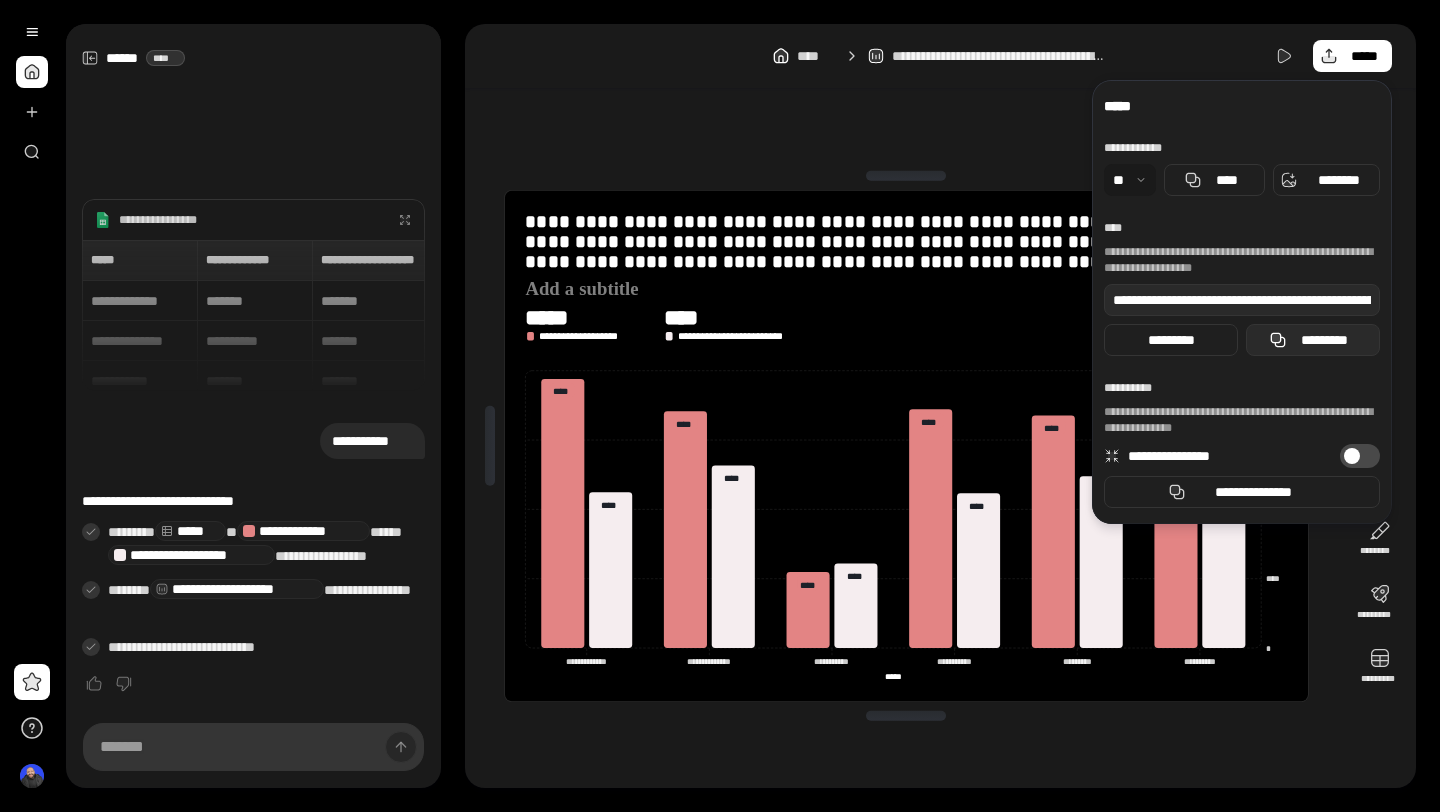click on "*********" at bounding box center (1313, 340) 